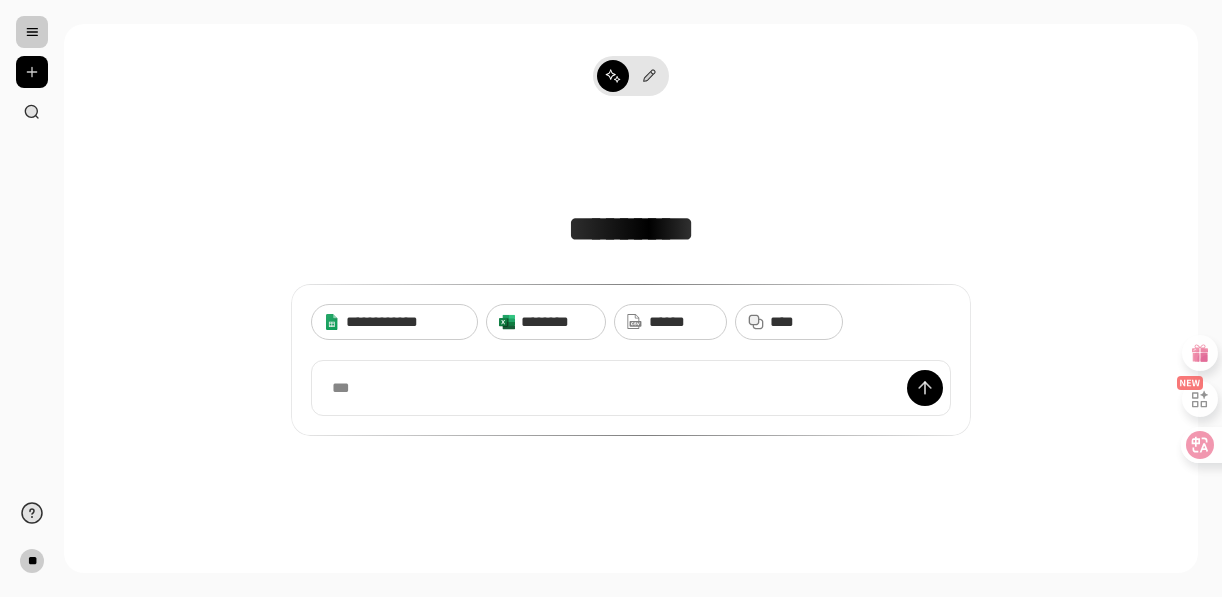 scroll, scrollTop: 0, scrollLeft: 0, axis: both 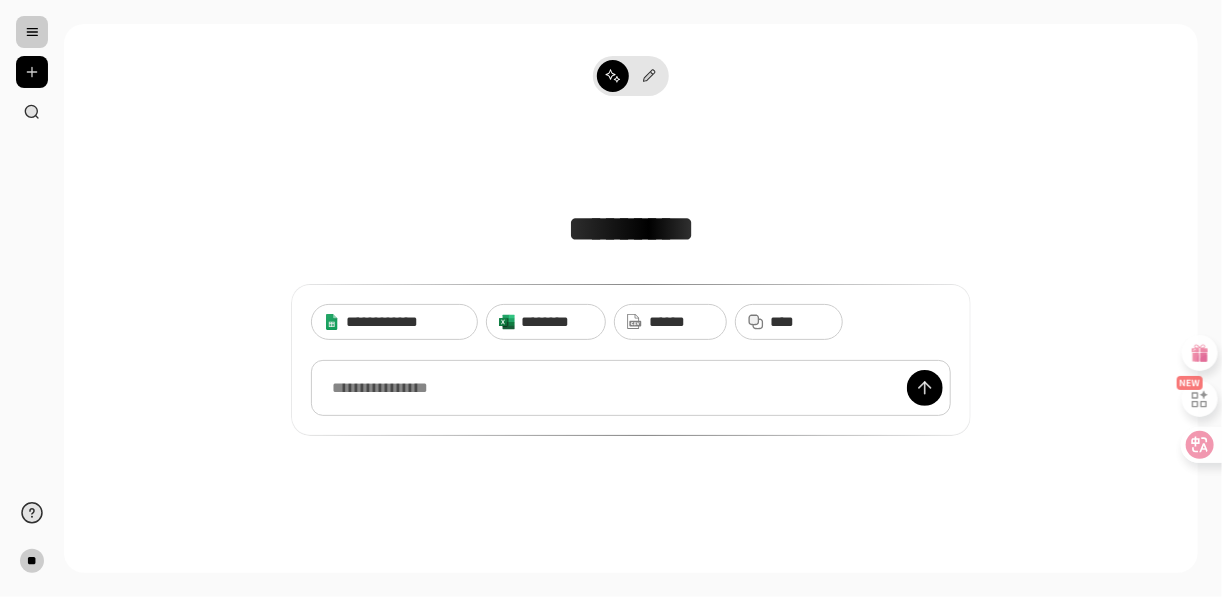 click at bounding box center [631, 388] 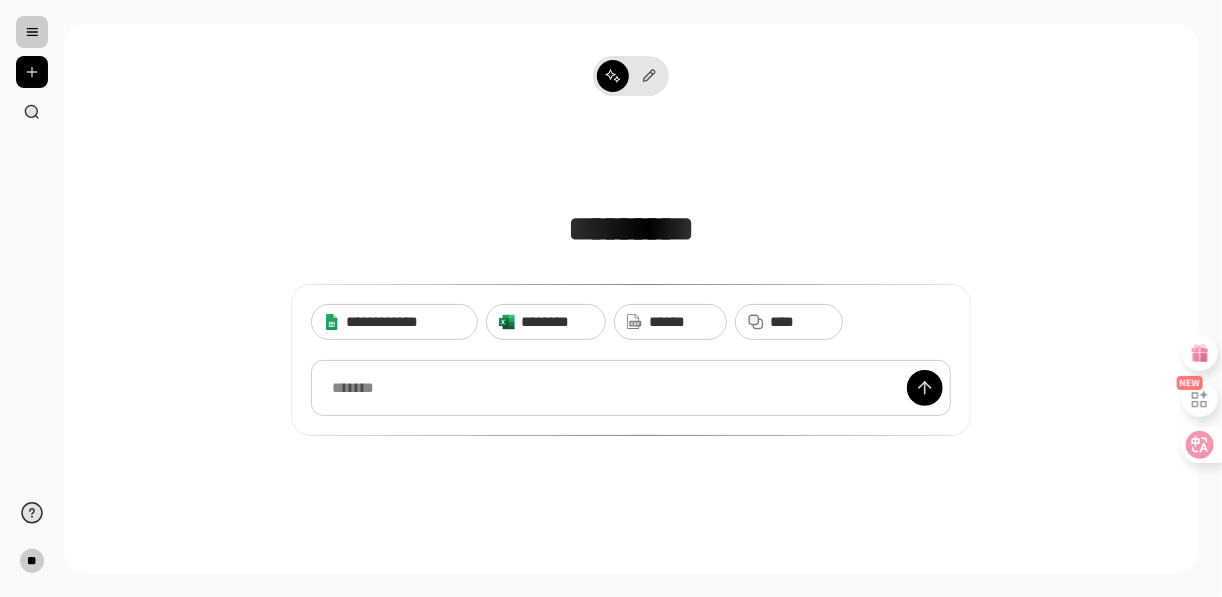paste 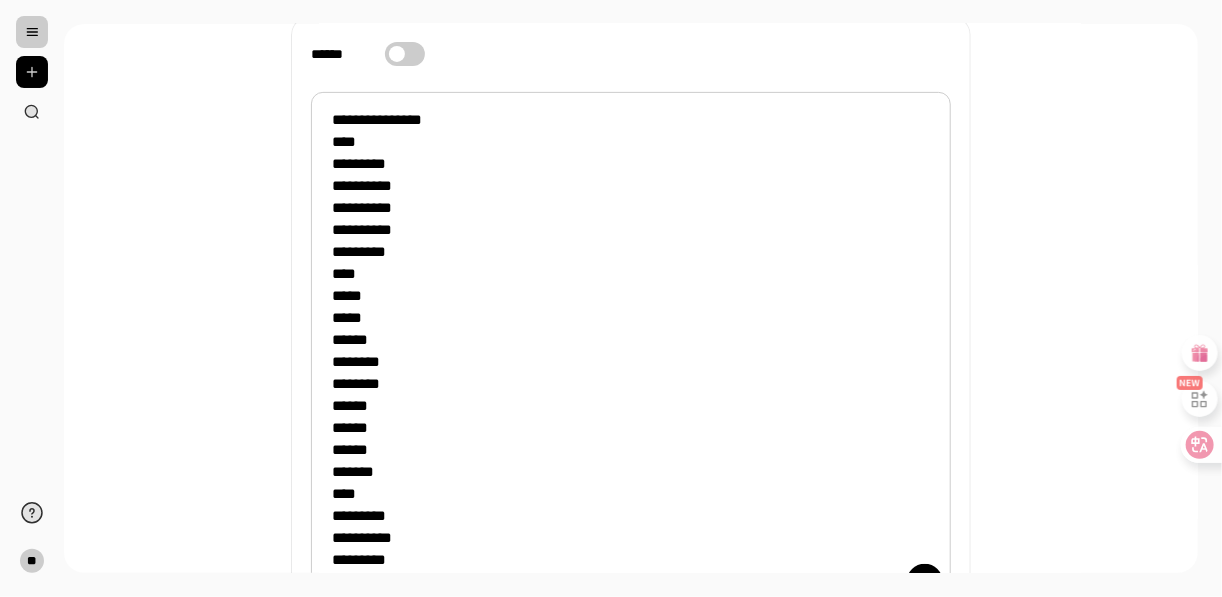 scroll, scrollTop: 324, scrollLeft: 0, axis: vertical 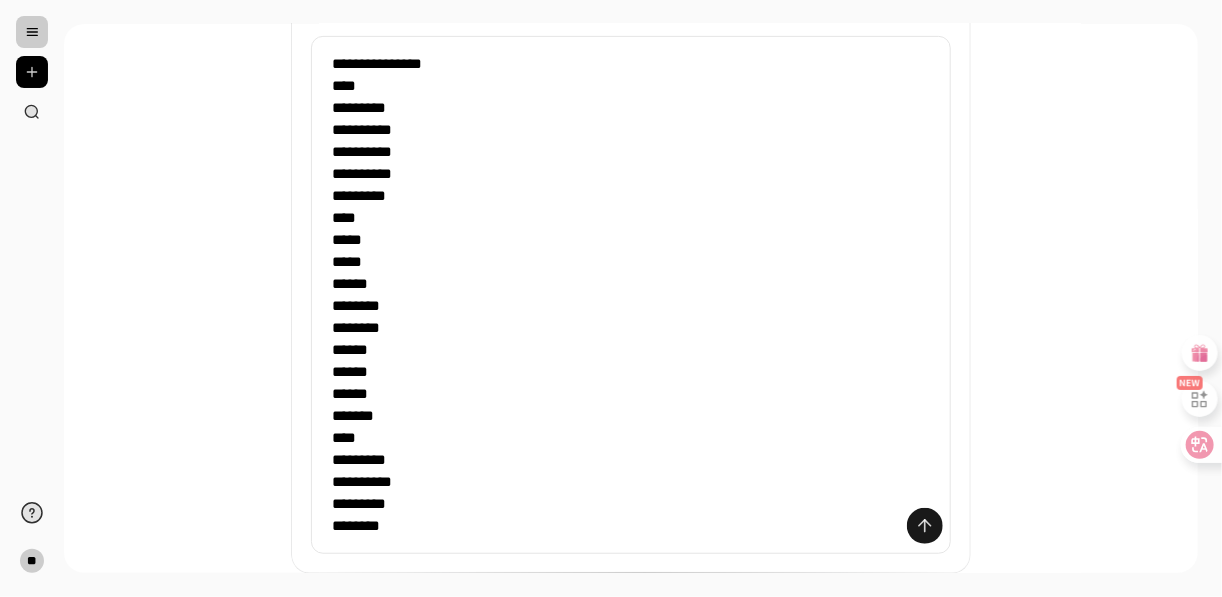 click at bounding box center [925, 526] 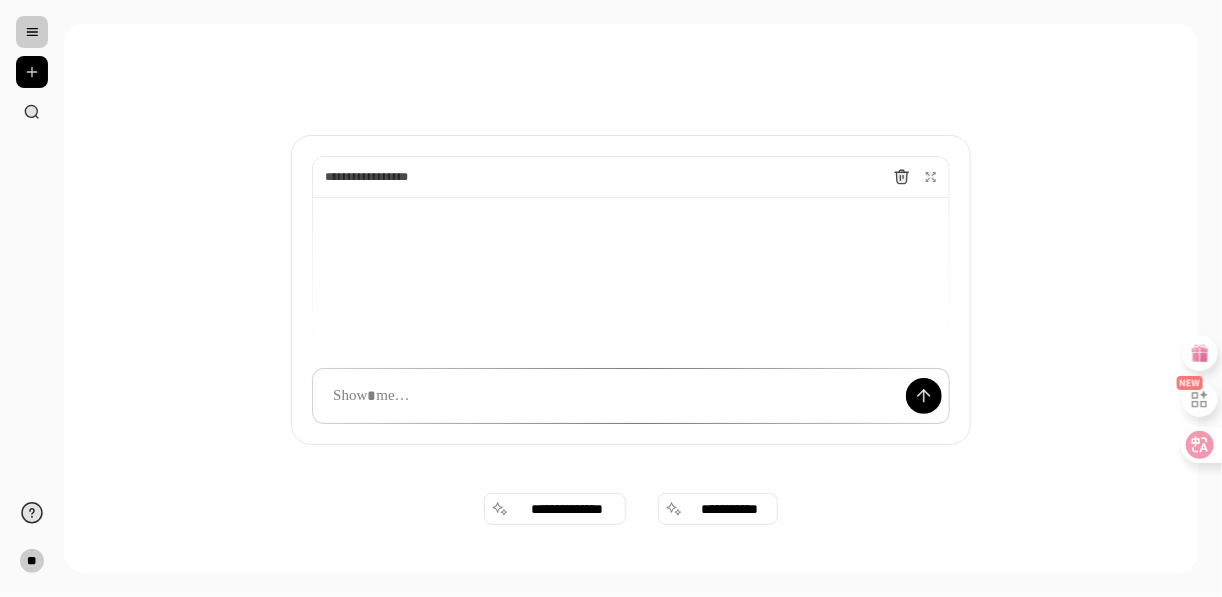 scroll, scrollTop: 0, scrollLeft: 0, axis: both 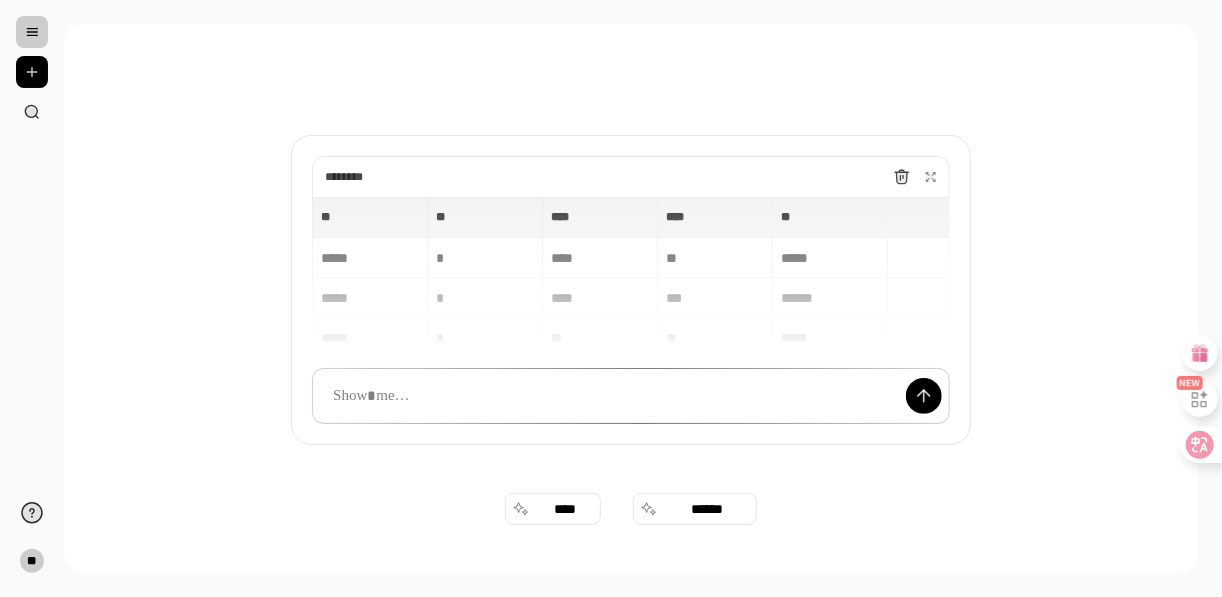 click on "** ** ** ** **** **** **** **** ** ** ***** * **** ** ***** ***** * **** *** ****** ***** * ** ** ***** ***** * **** *** ****" at bounding box center [631, 273] 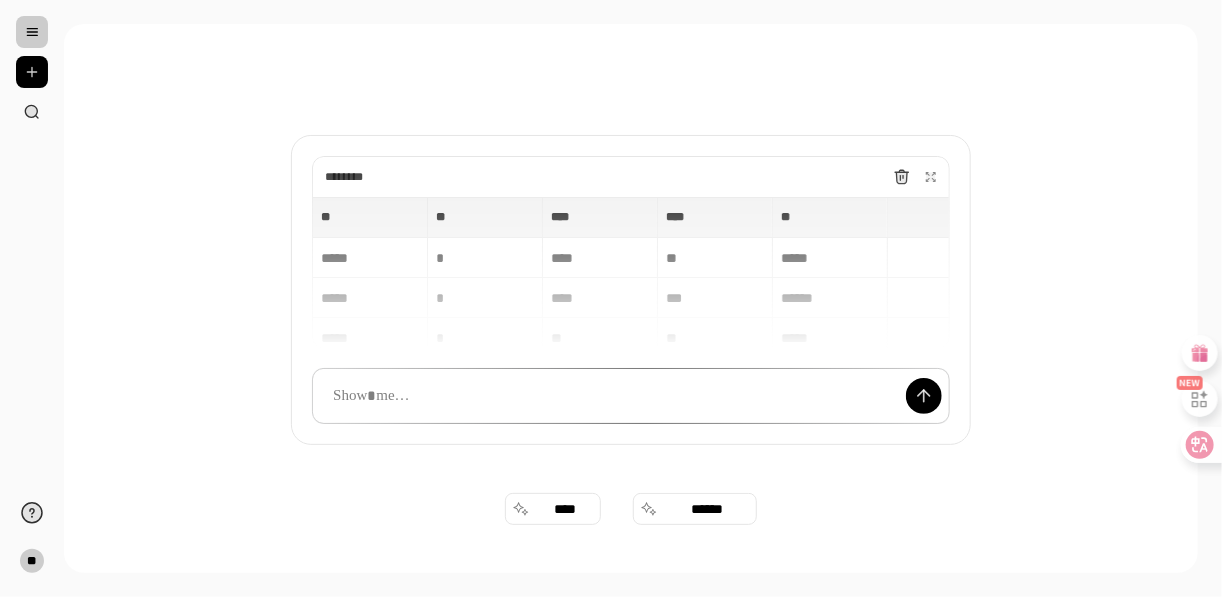 scroll, scrollTop: 14, scrollLeft: 0, axis: vertical 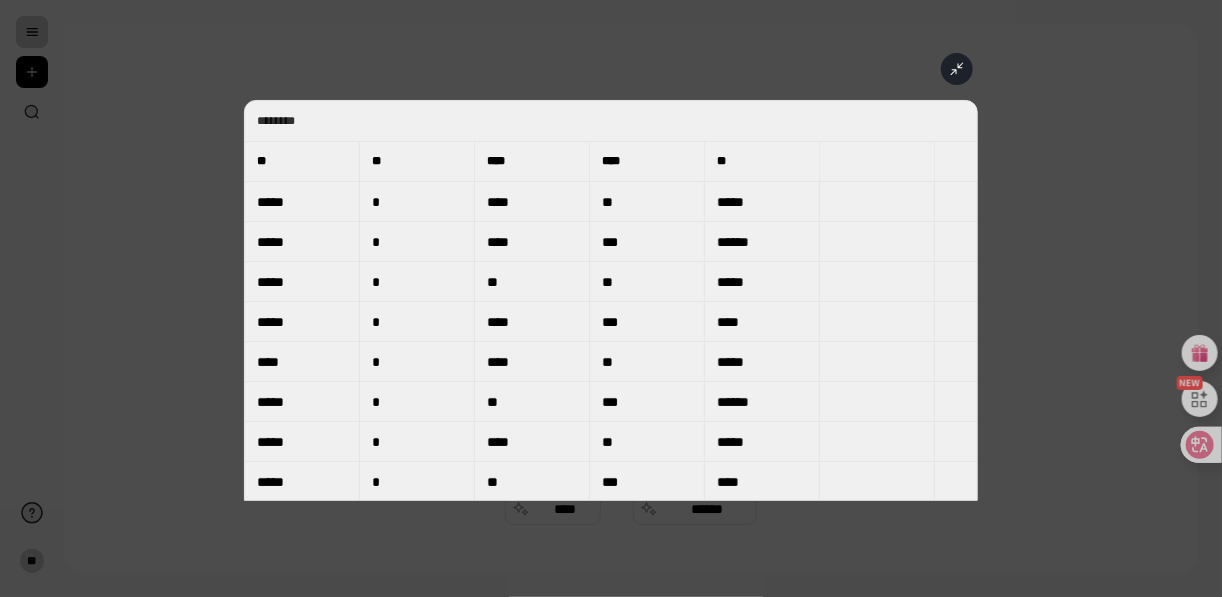 click at bounding box center [611, 298] 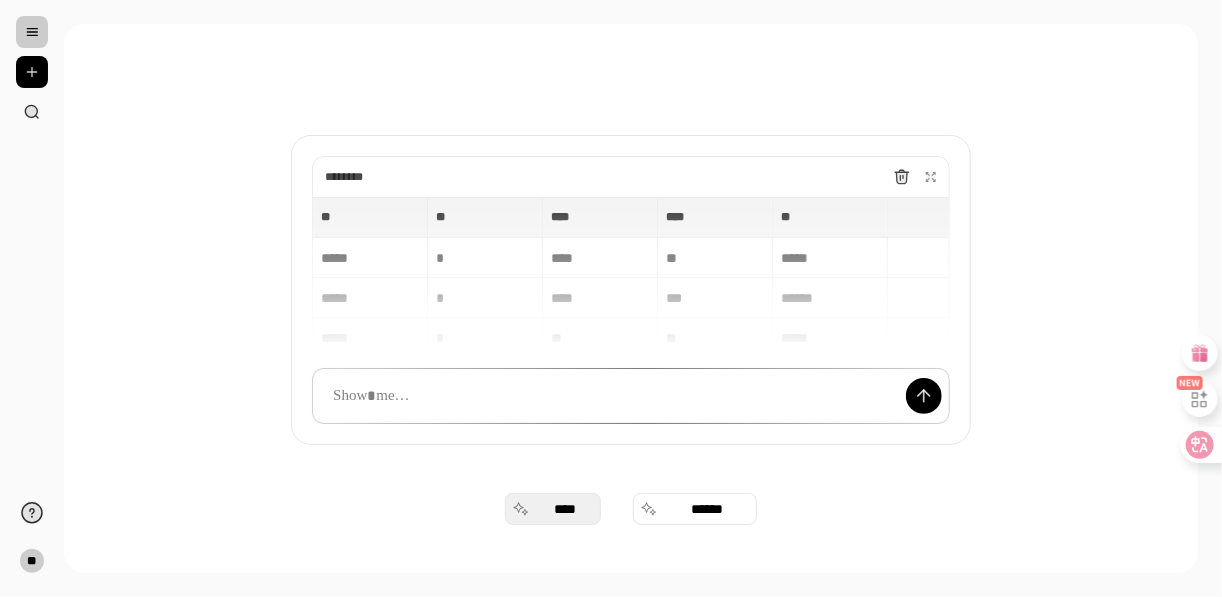 click on "****" at bounding box center [565, 509] 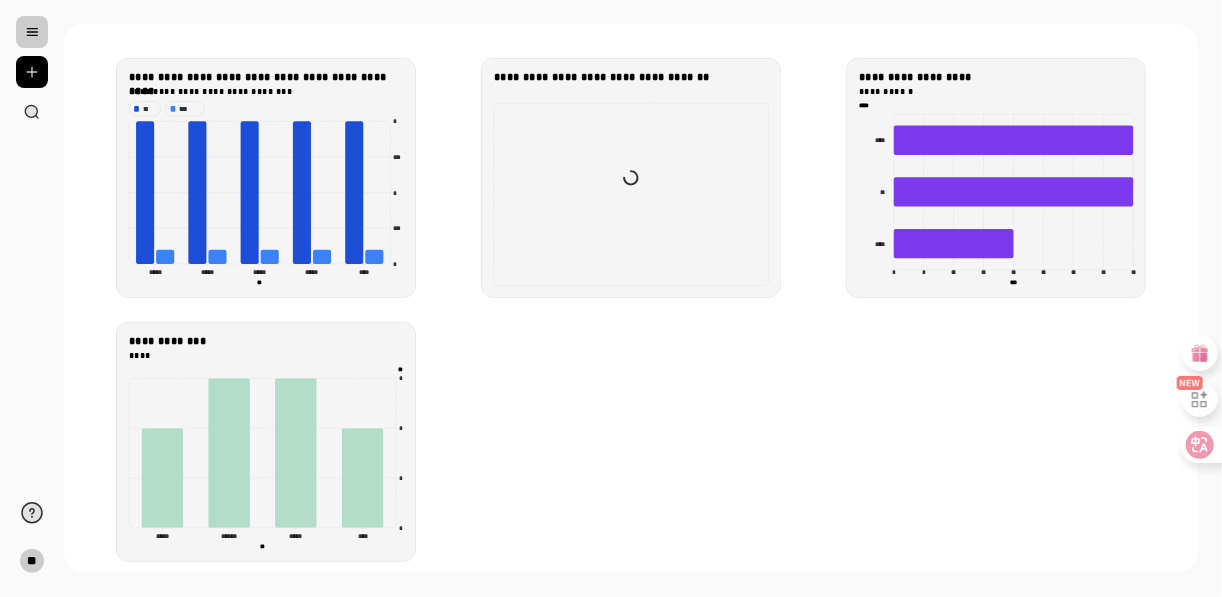 scroll, scrollTop: 517, scrollLeft: 0, axis: vertical 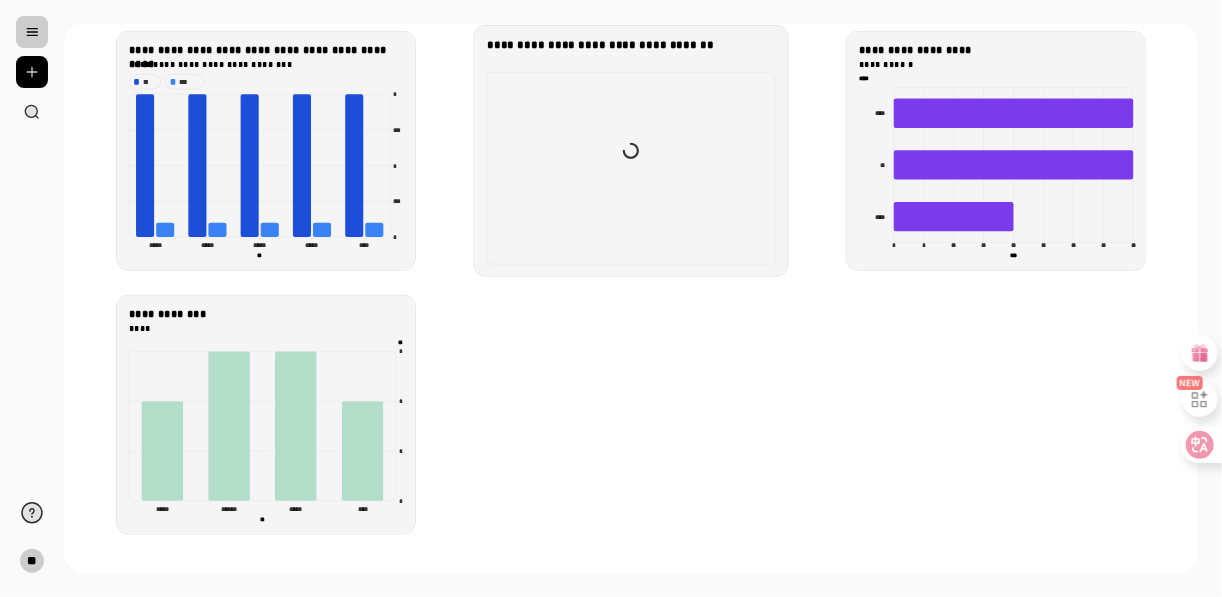 click 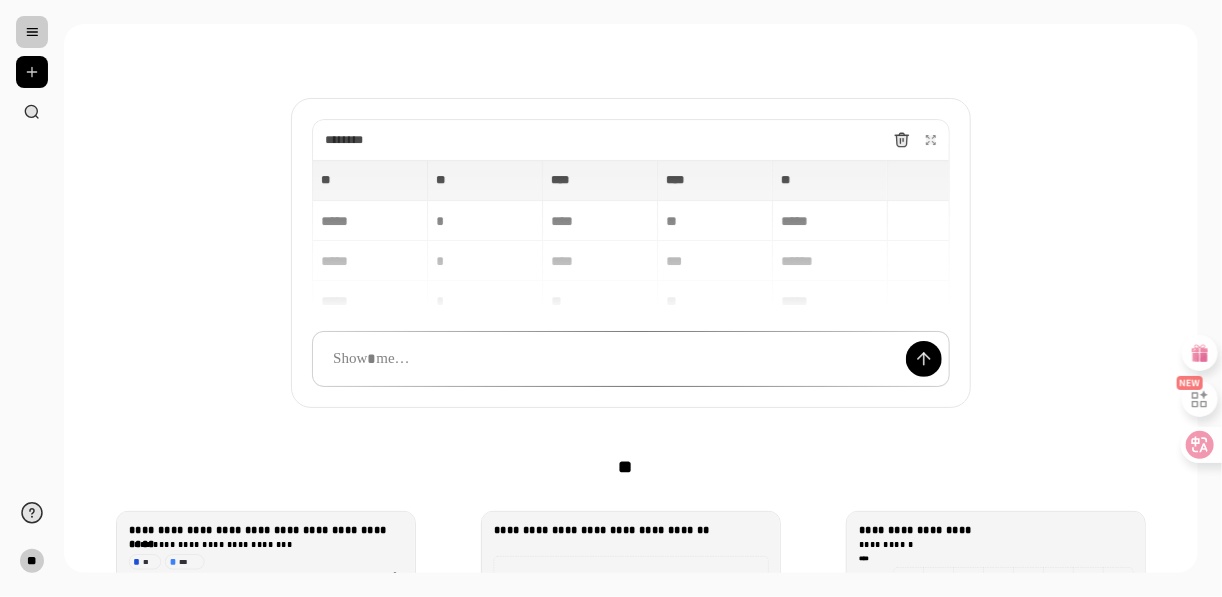 scroll, scrollTop: 117, scrollLeft: 0, axis: vertical 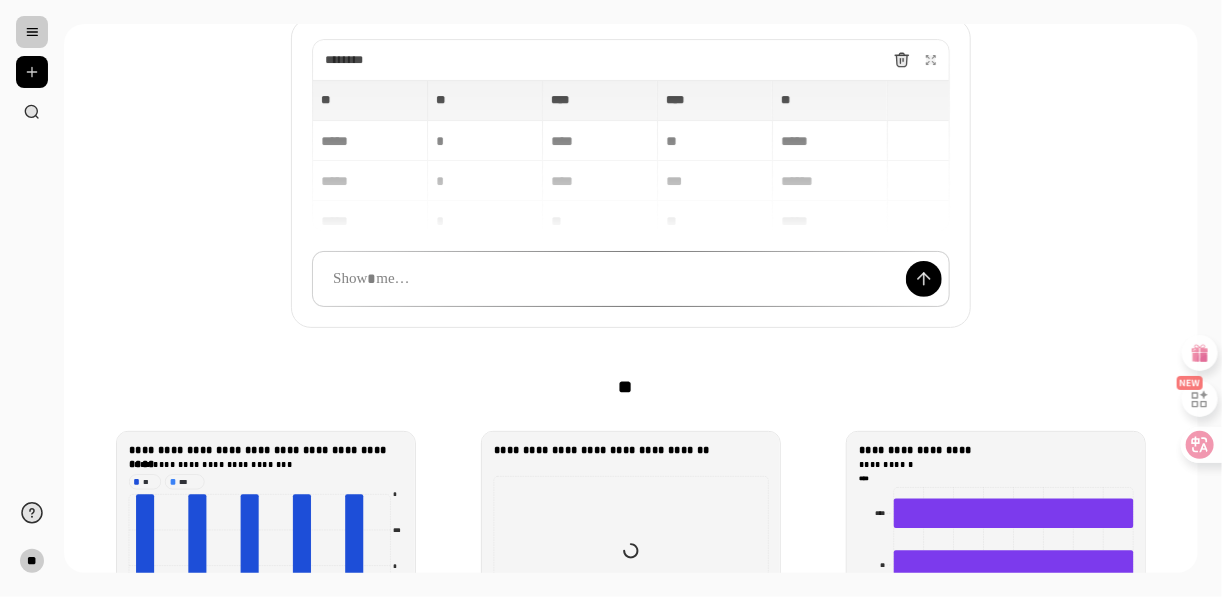 click on "** ** ** ** **** **** **** **** ** ** ***** * **** ** ***** ***** * **** *** ****** ***** * ** ** ***** ***** * **** *** ****" at bounding box center (631, 156) 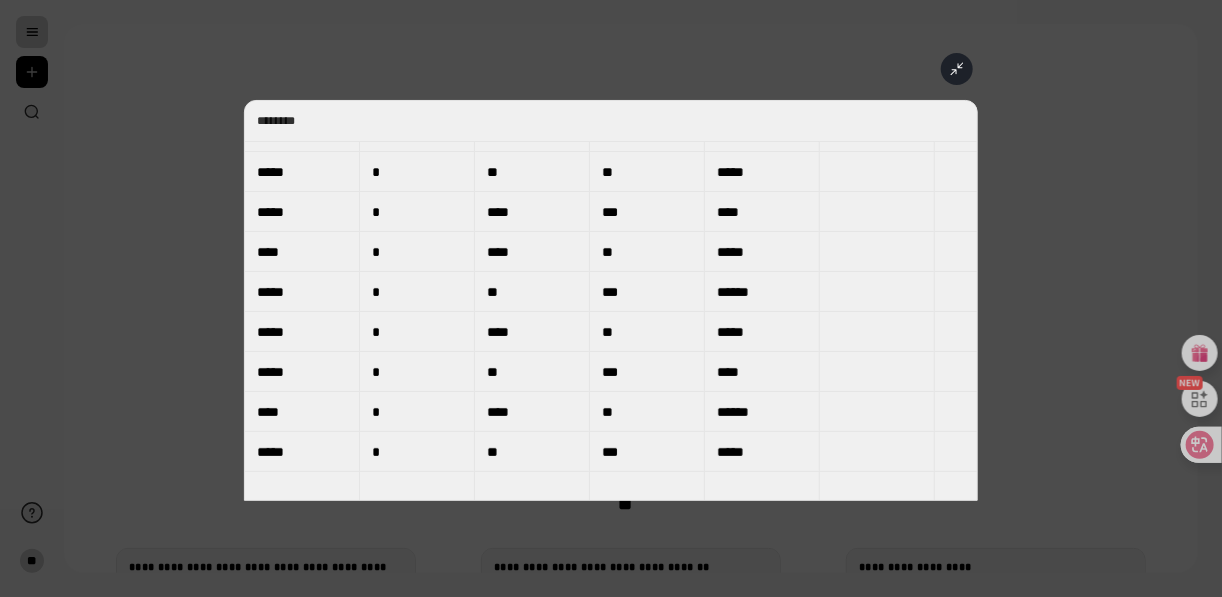 scroll, scrollTop: 160, scrollLeft: 0, axis: vertical 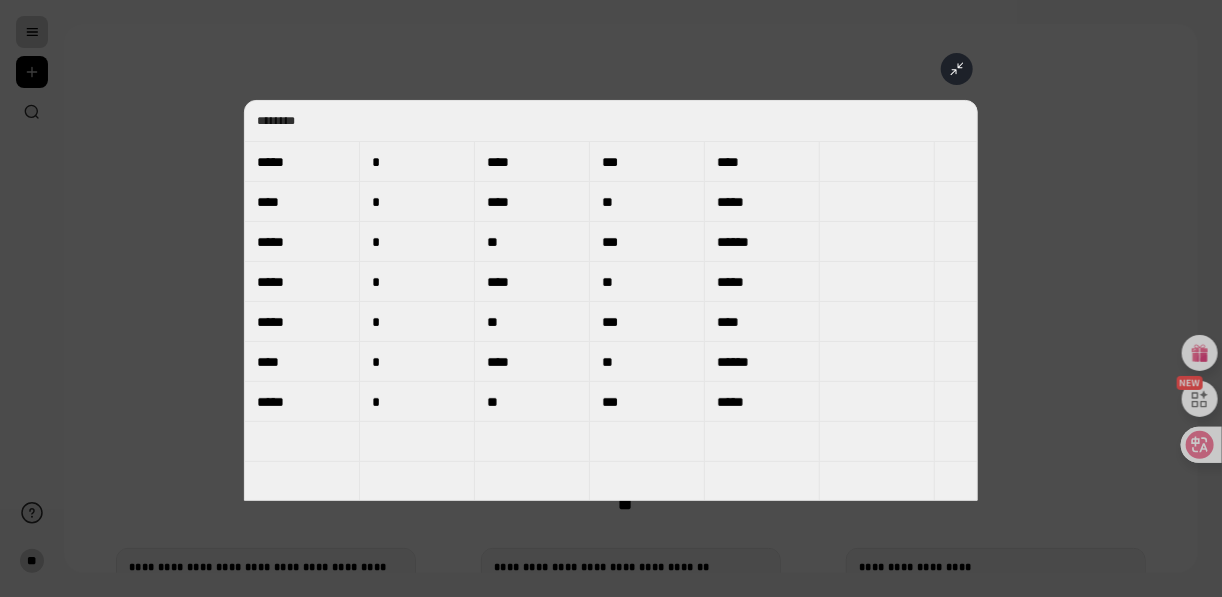 click 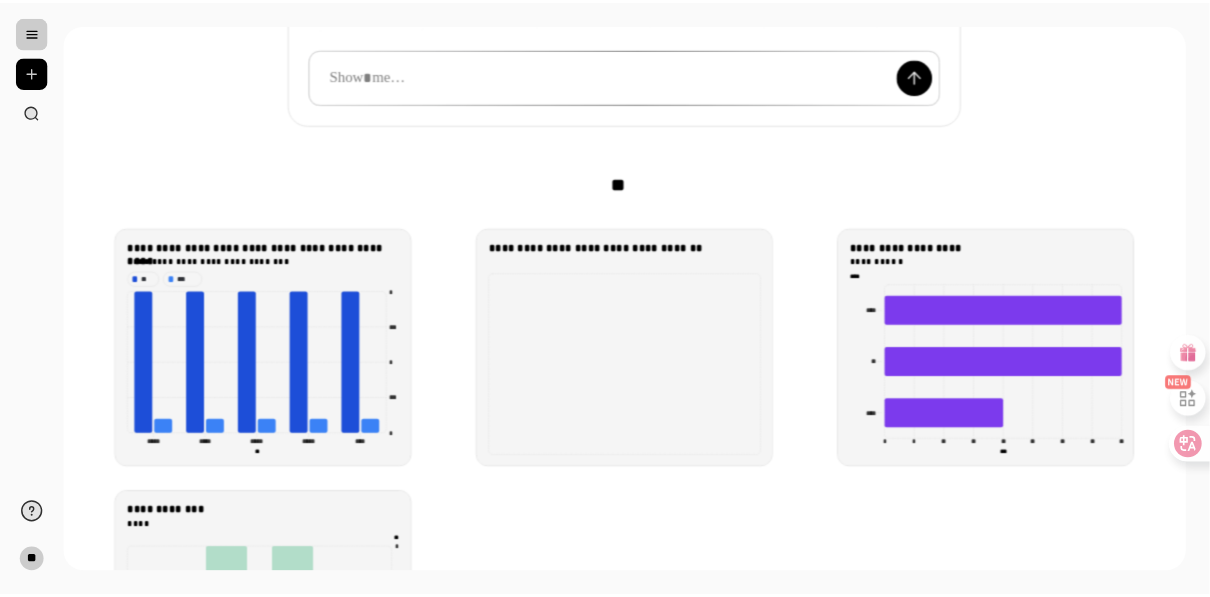 scroll, scrollTop: 0, scrollLeft: 0, axis: both 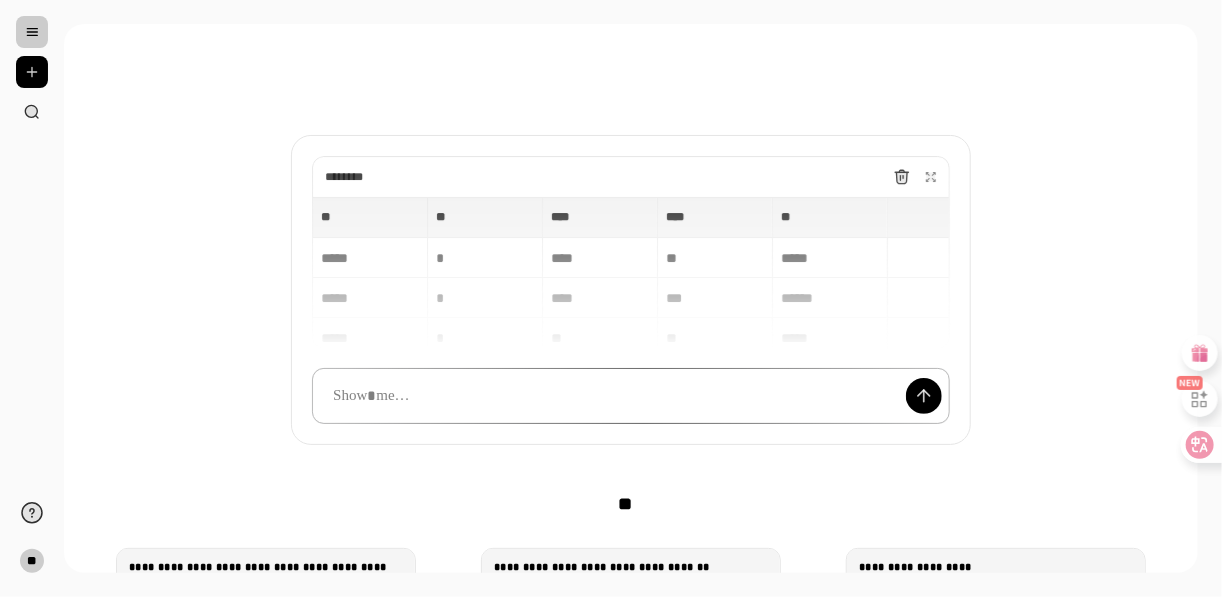 click at bounding box center (631, 396) 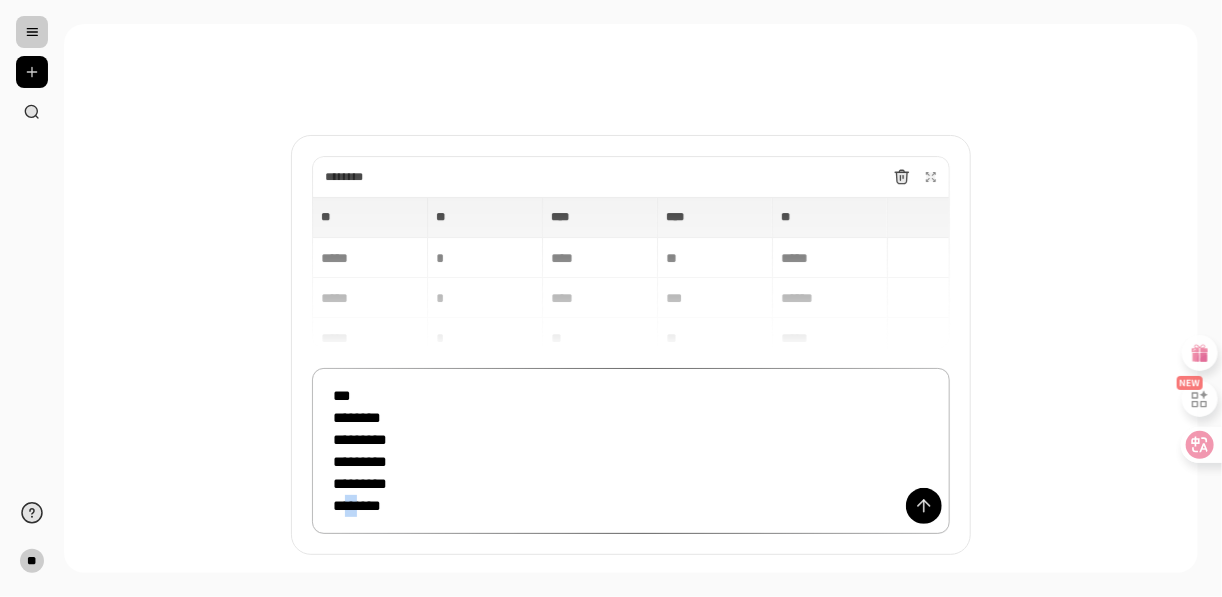 drag, startPoint x: 352, startPoint y: 509, endPoint x: 376, endPoint y: 508, distance: 24.020824 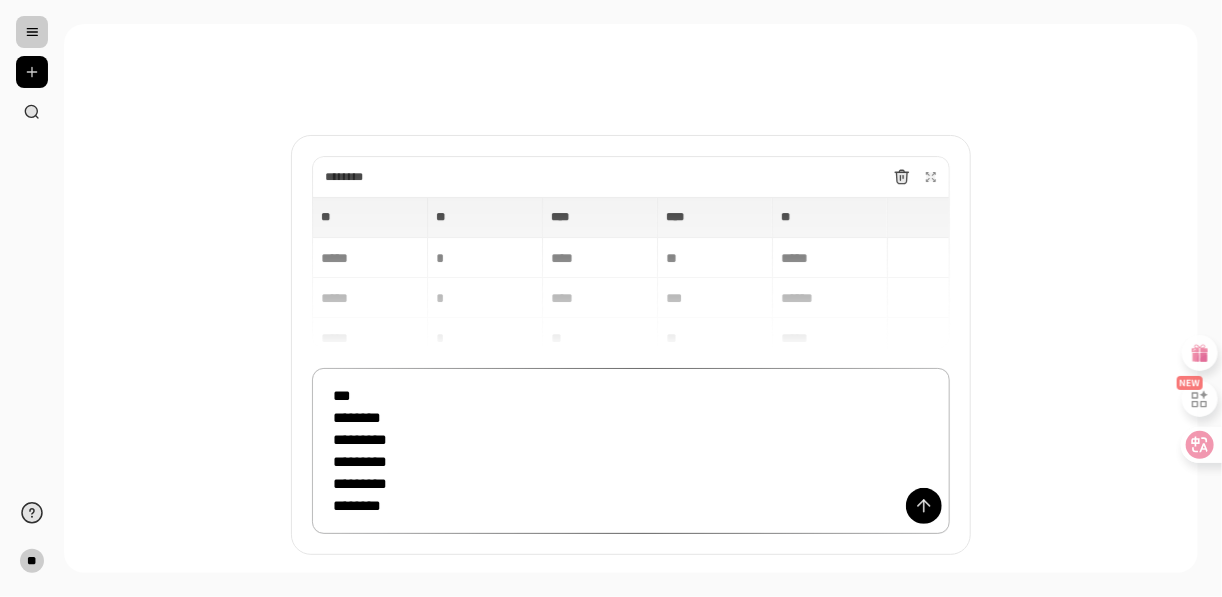 click on "***
********
*********
*********
*********
********" at bounding box center (631, 451) 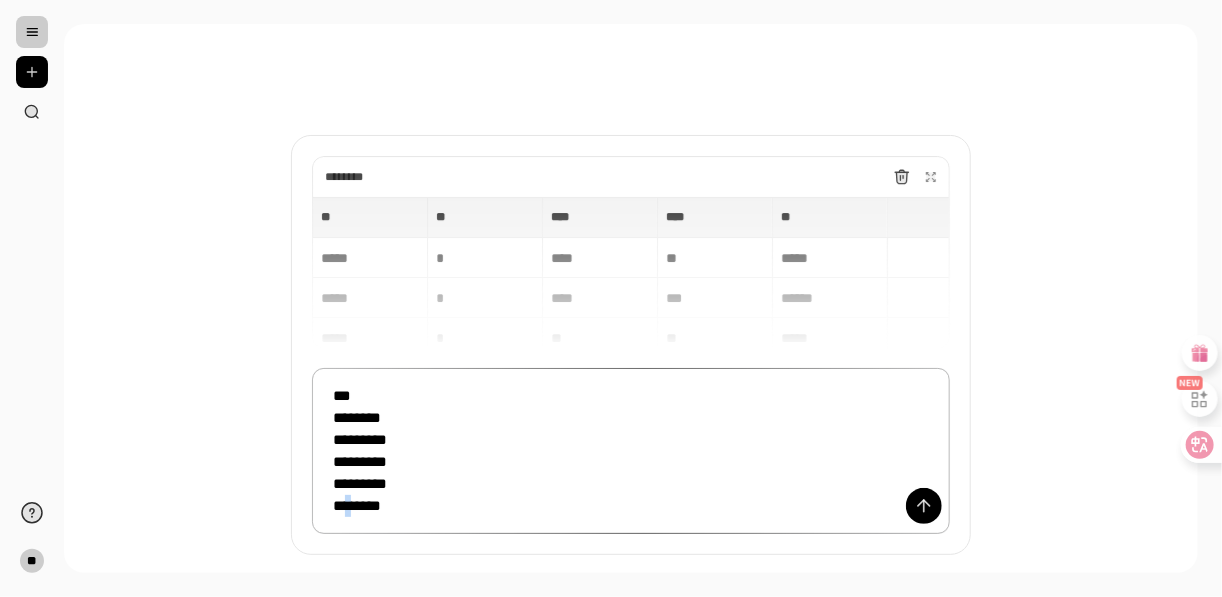 click on "***
********
*********
*********
*********
********" at bounding box center (360, 450) 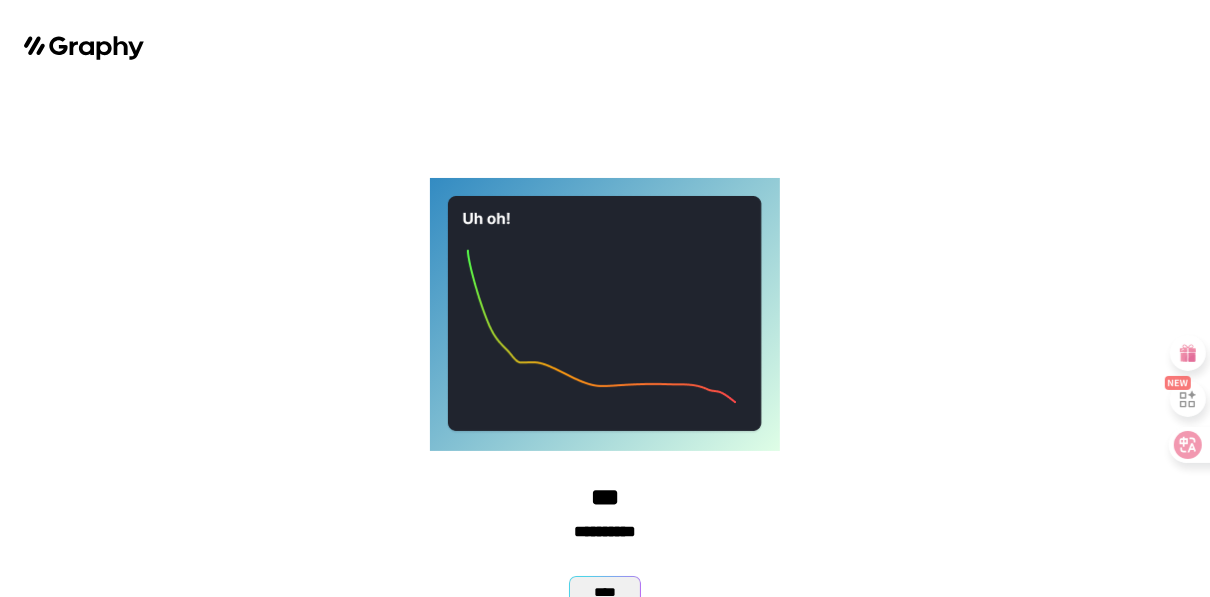 click on "****" at bounding box center (605, 592) 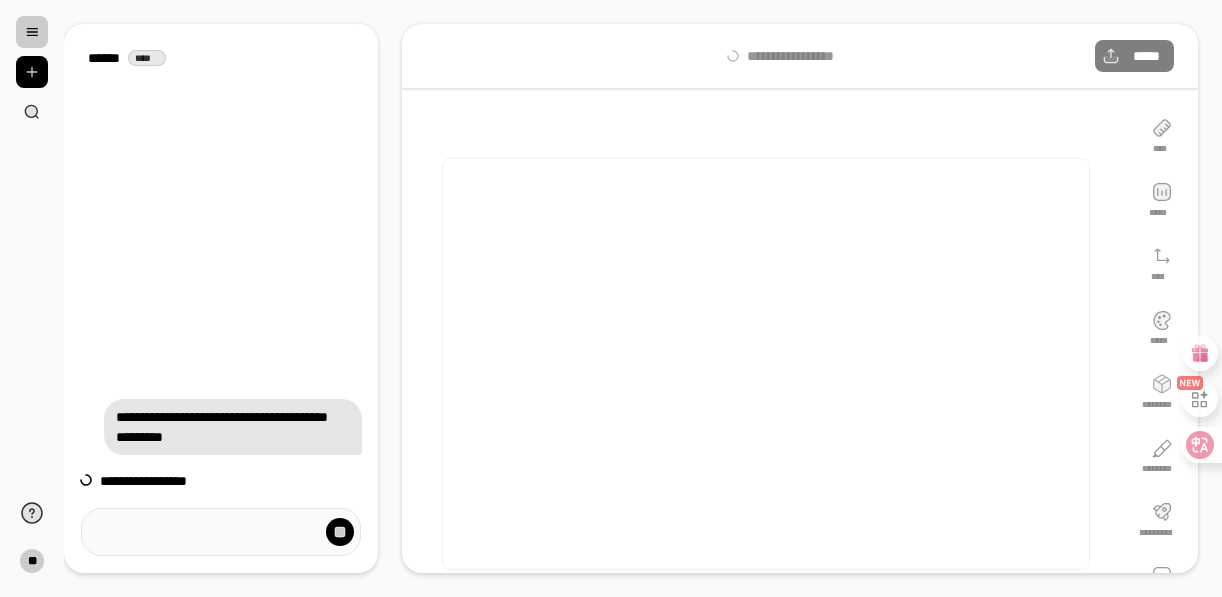 scroll, scrollTop: 0, scrollLeft: 0, axis: both 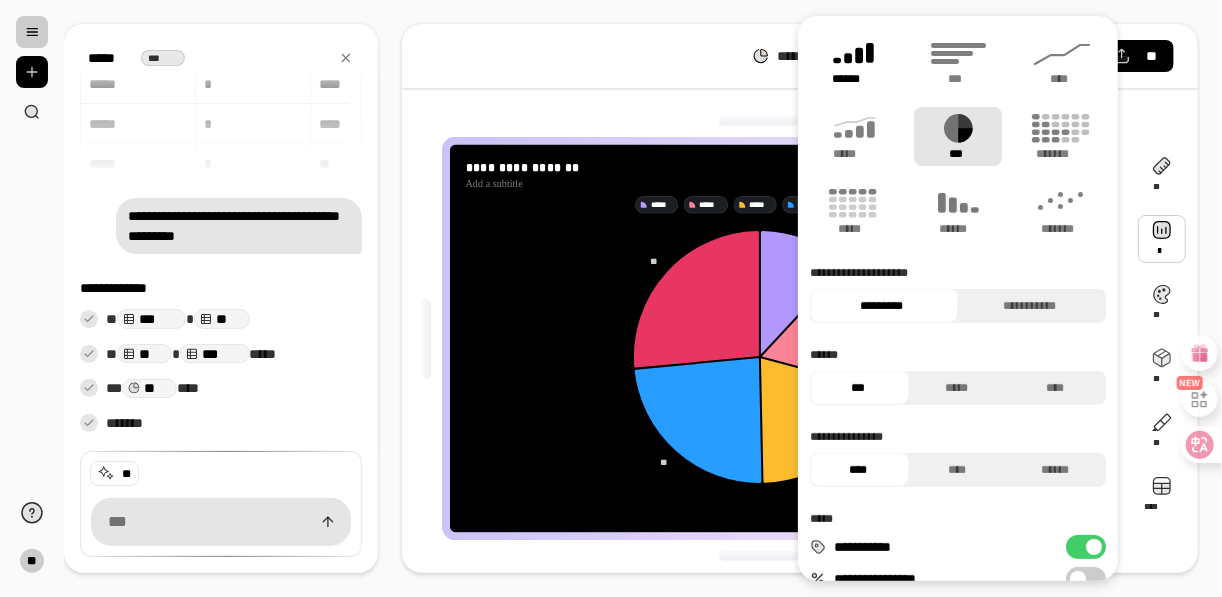 click on "******" at bounding box center [854, 79] 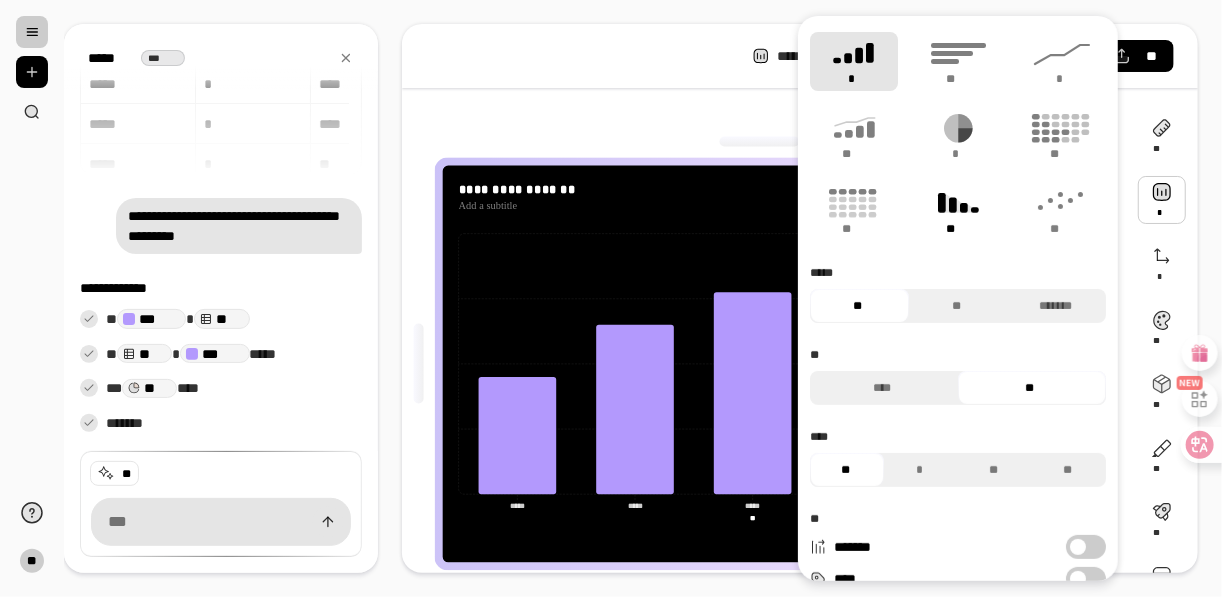 click 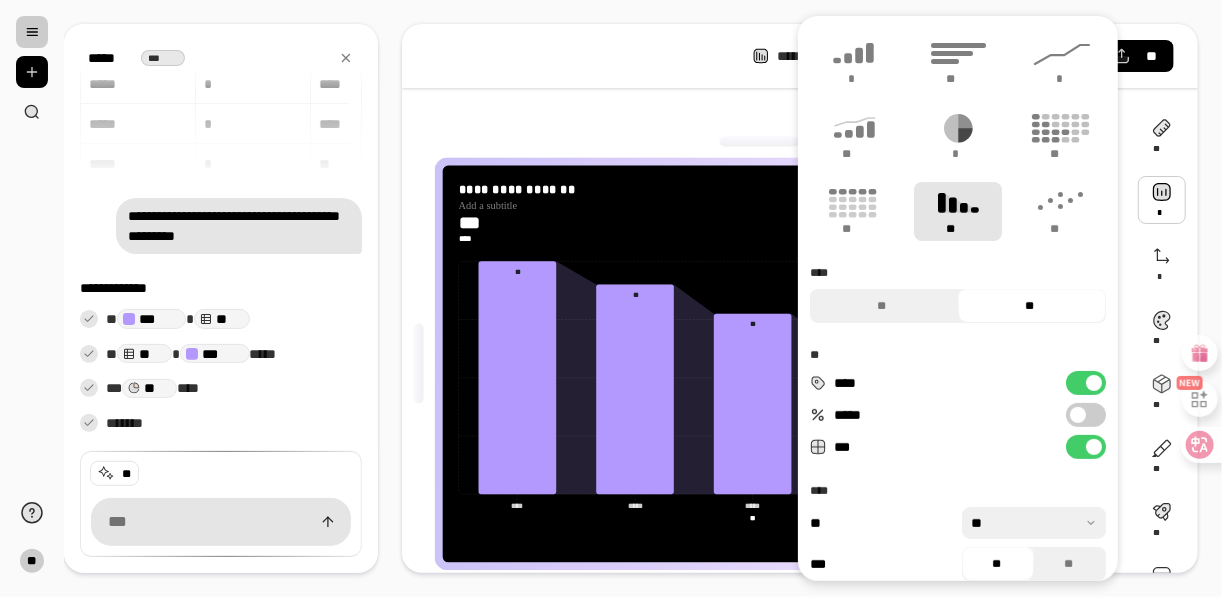 click at bounding box center [760, 142] 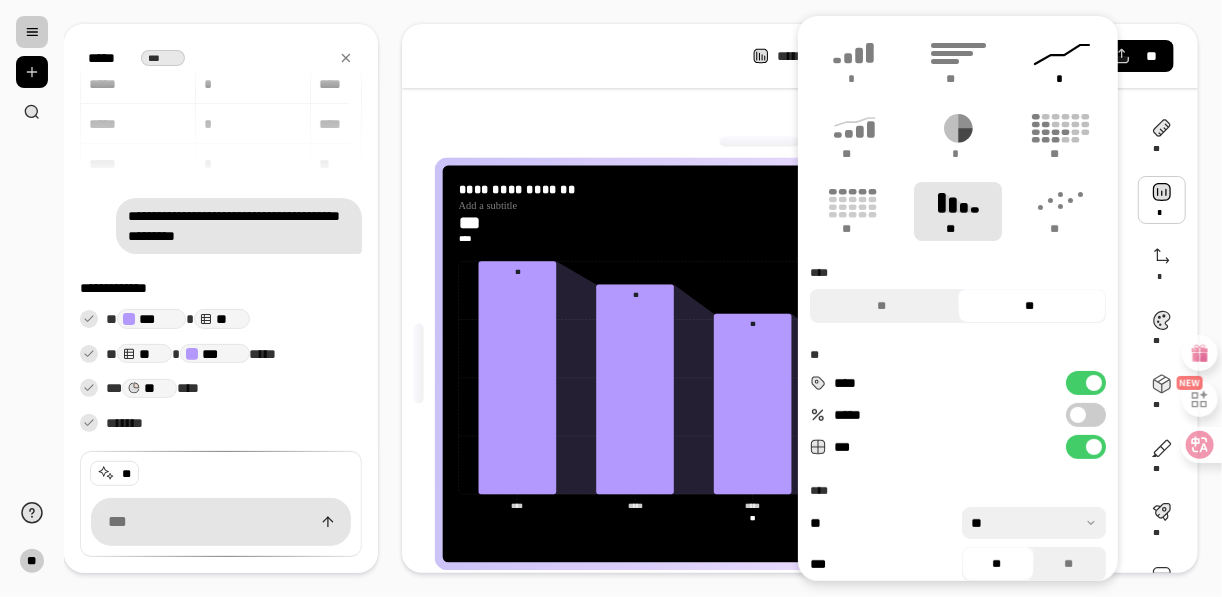 click on "*" at bounding box center (1062, 61) 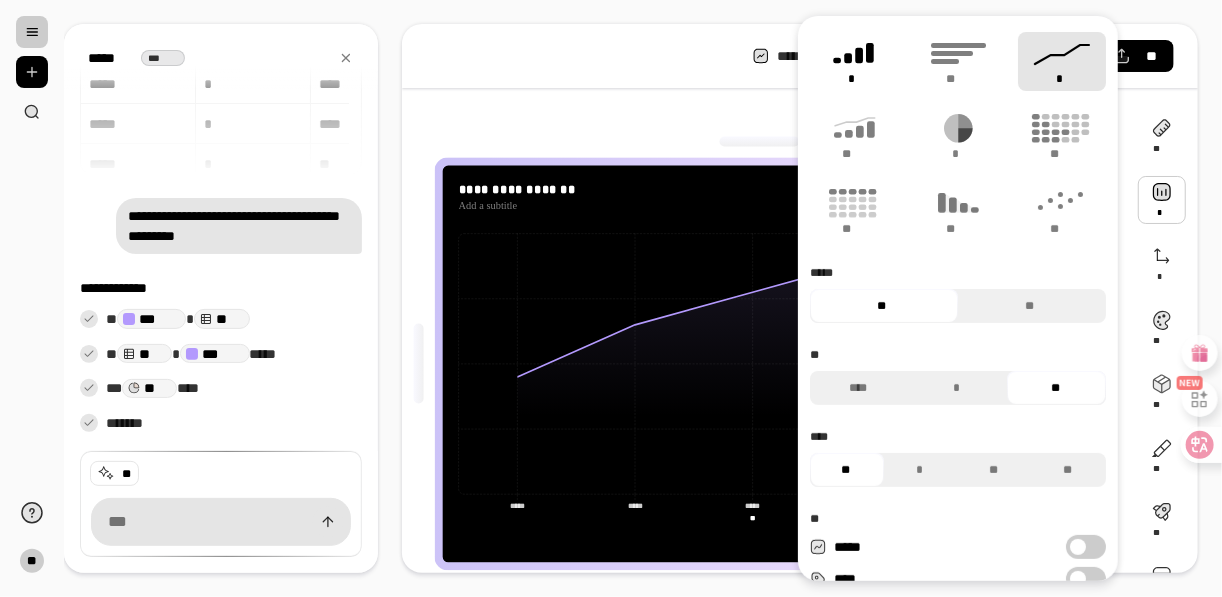 click 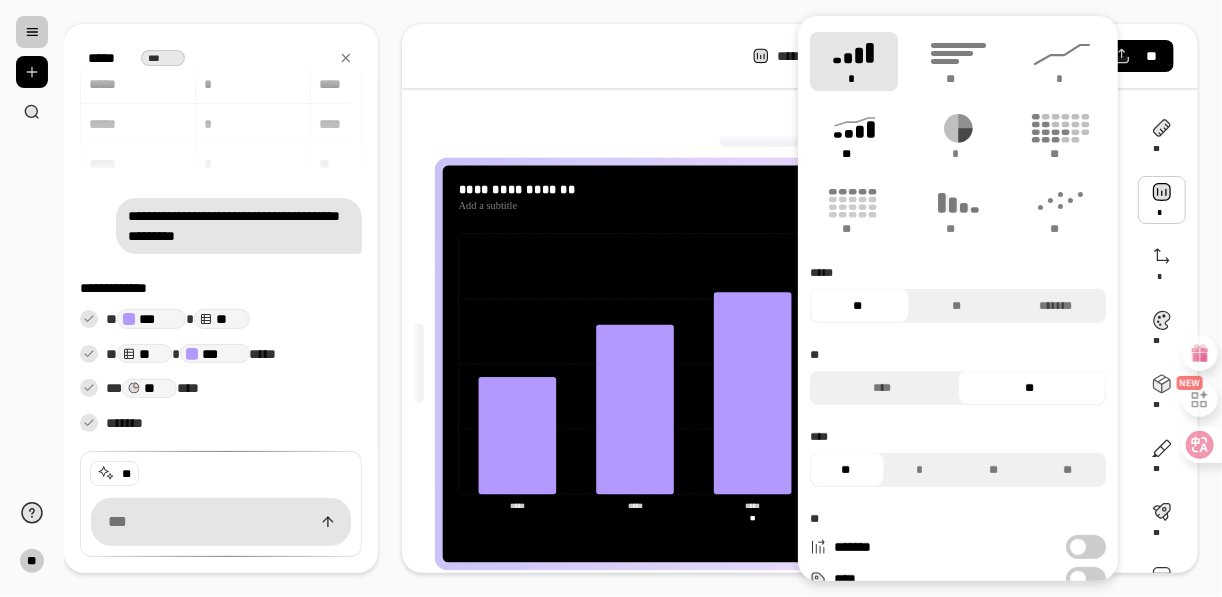 click 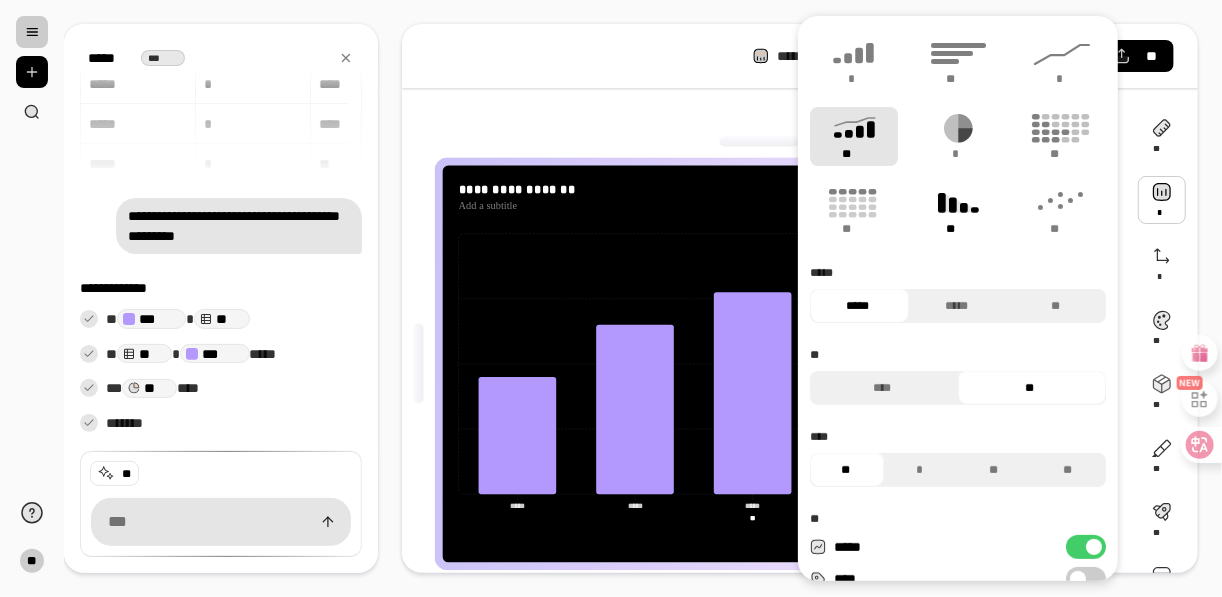 click 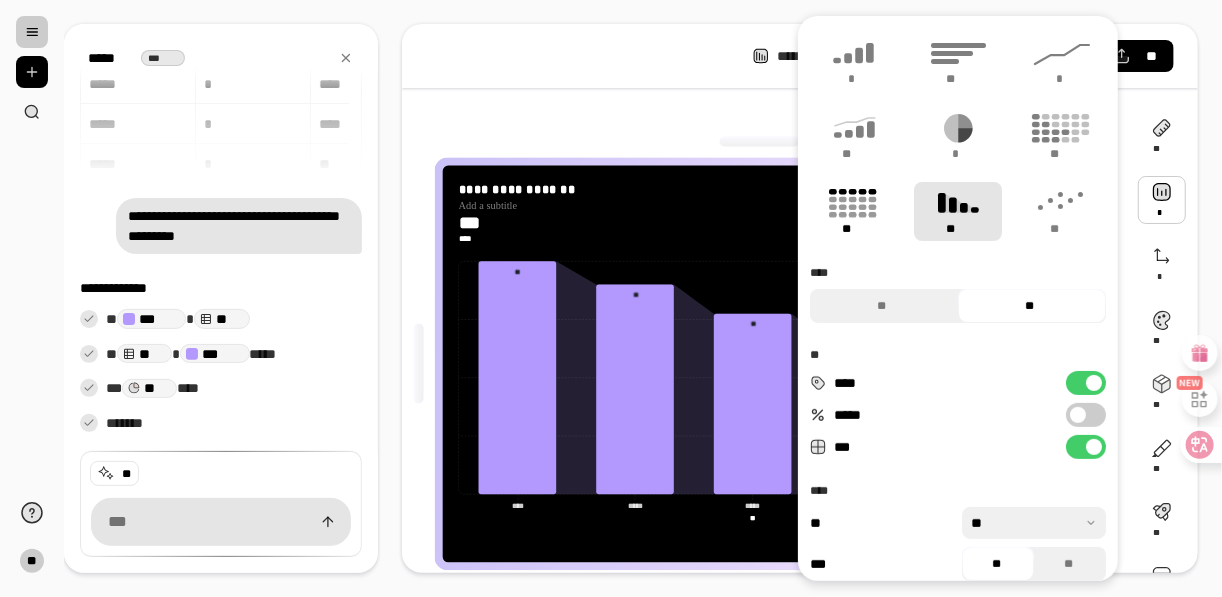 click 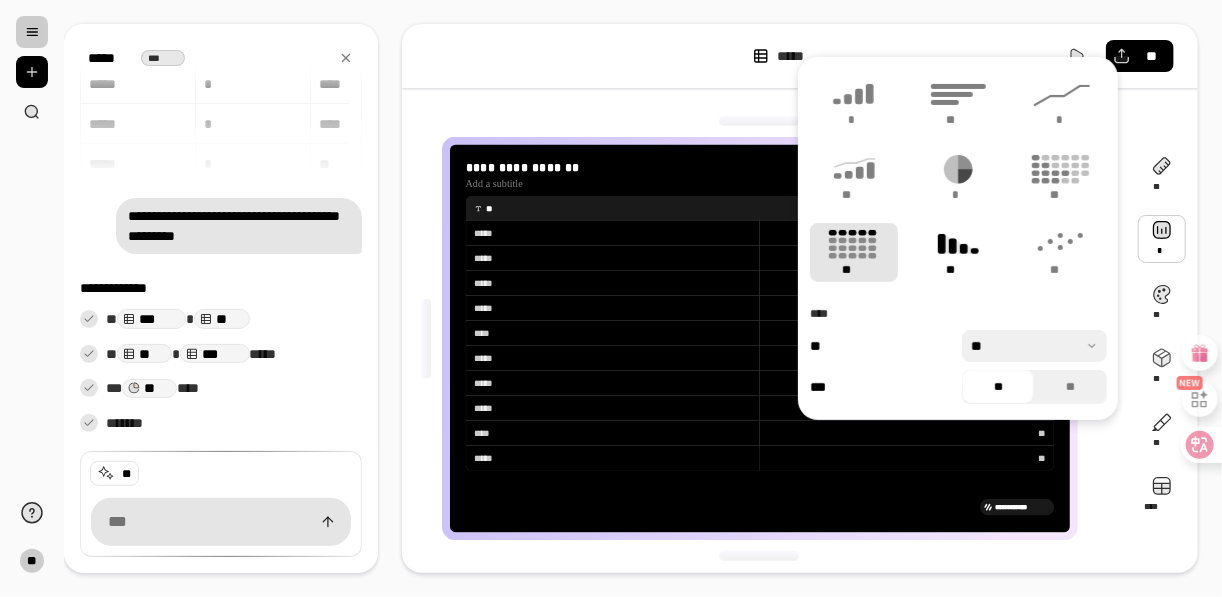 click 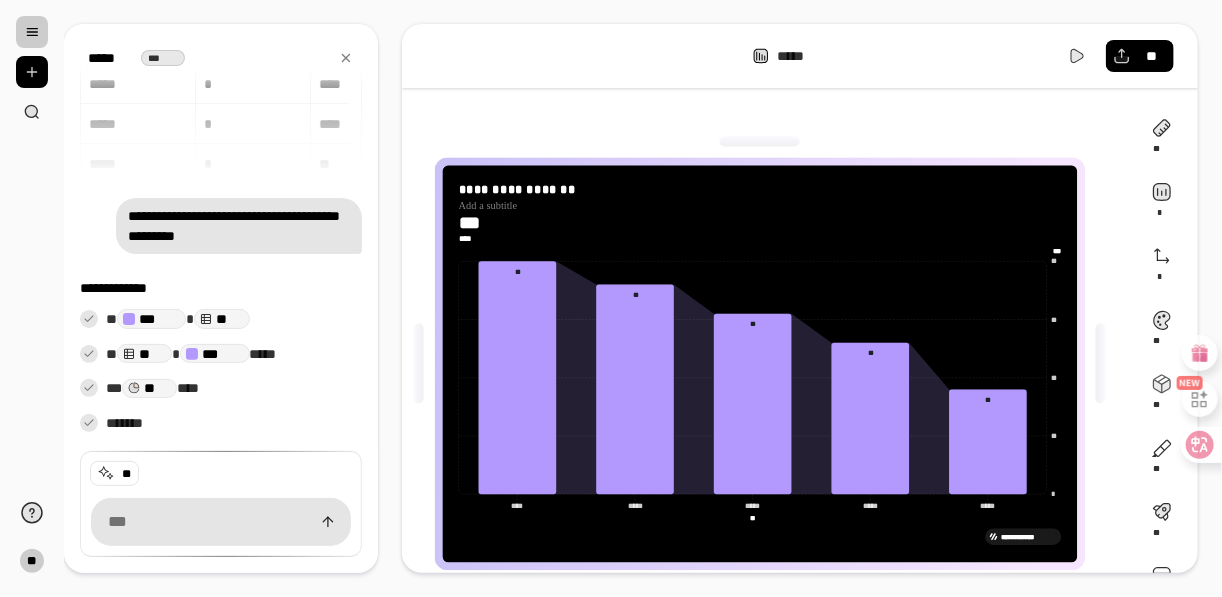click on "***** **" at bounding box center [800, 56] 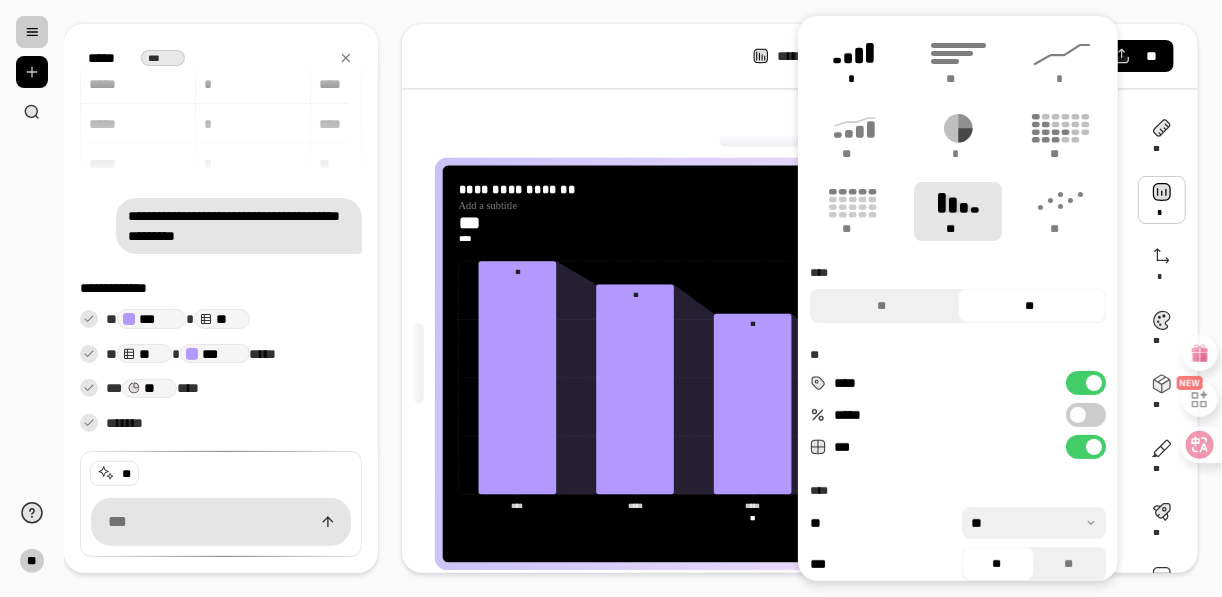 click 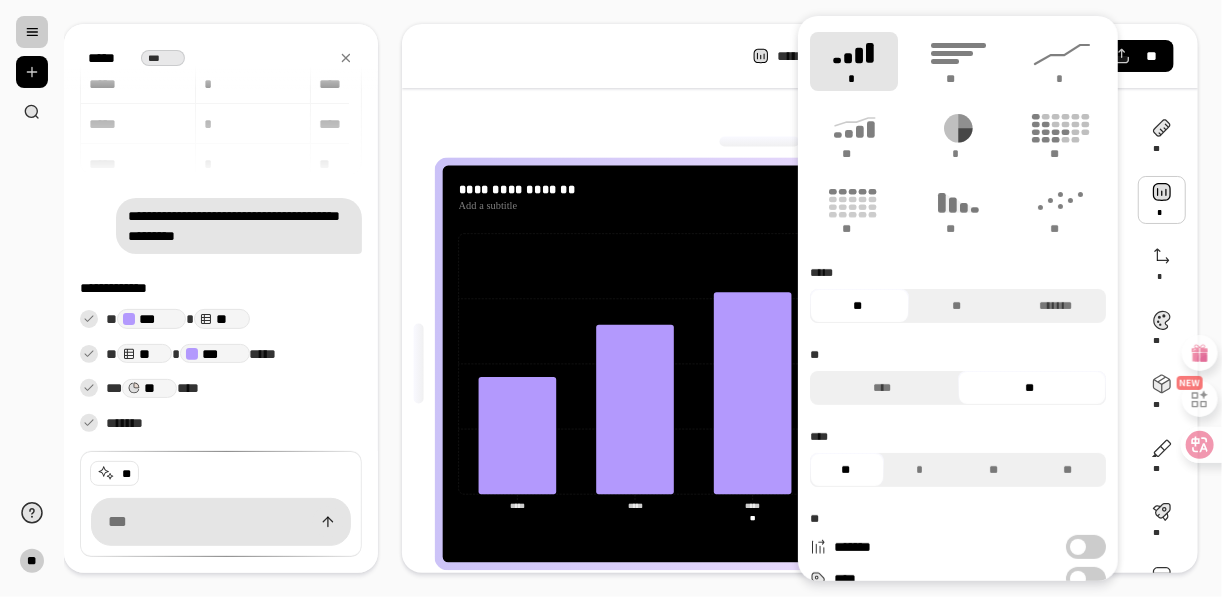 click on "**********" at bounding box center [800, 298] 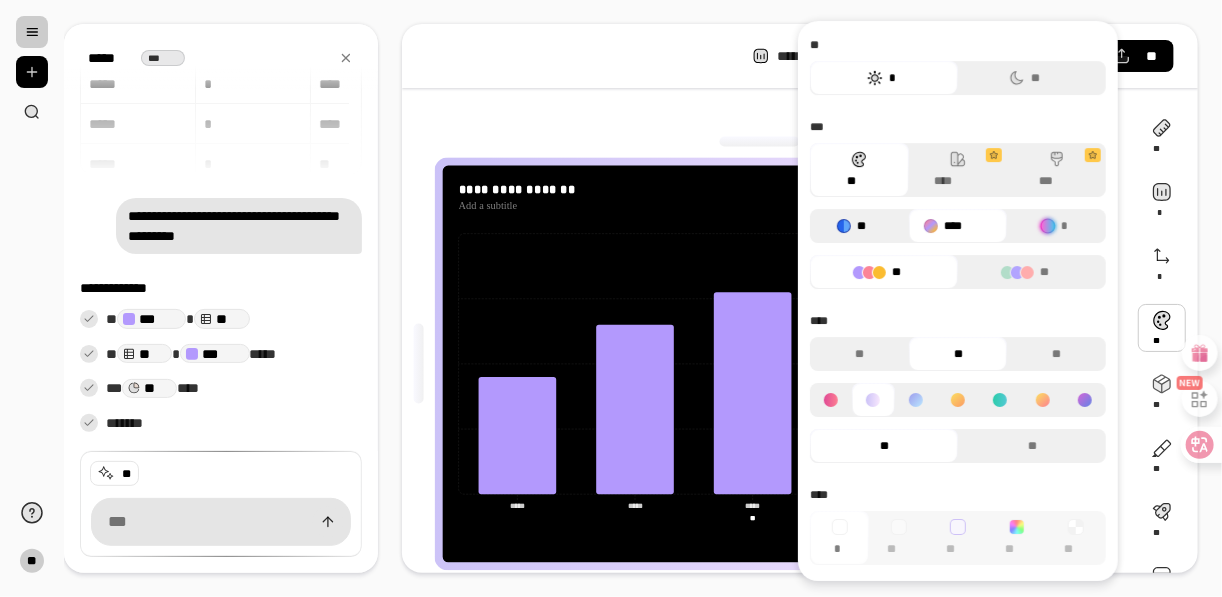 click on "**" at bounding box center (869, 226) 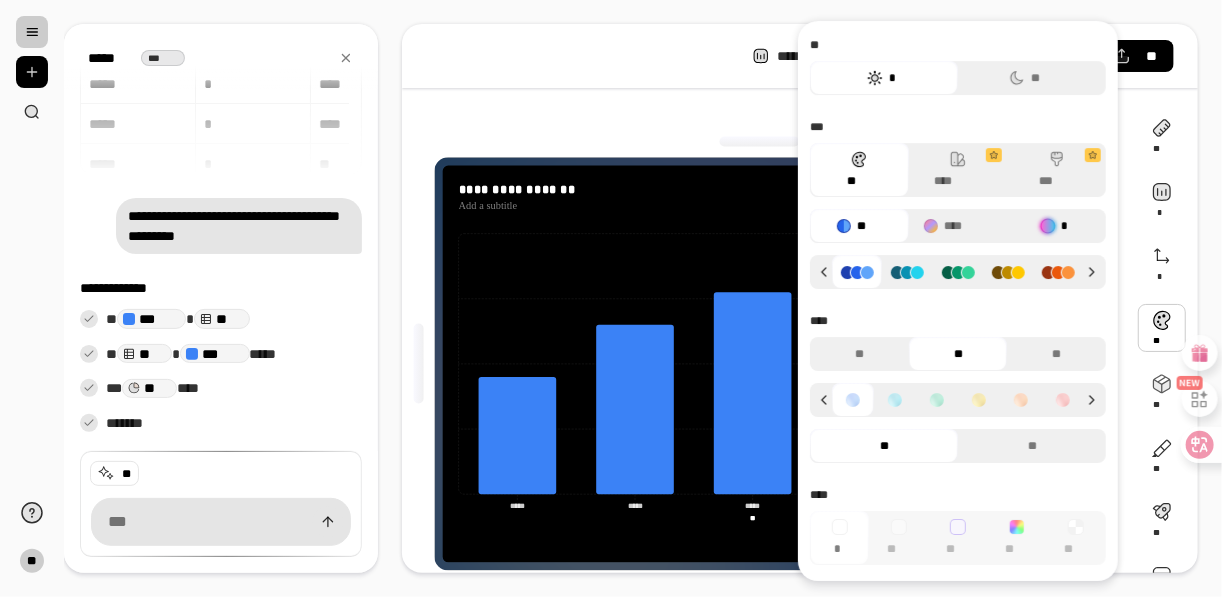 click on "*" at bounding box center (1056, 226) 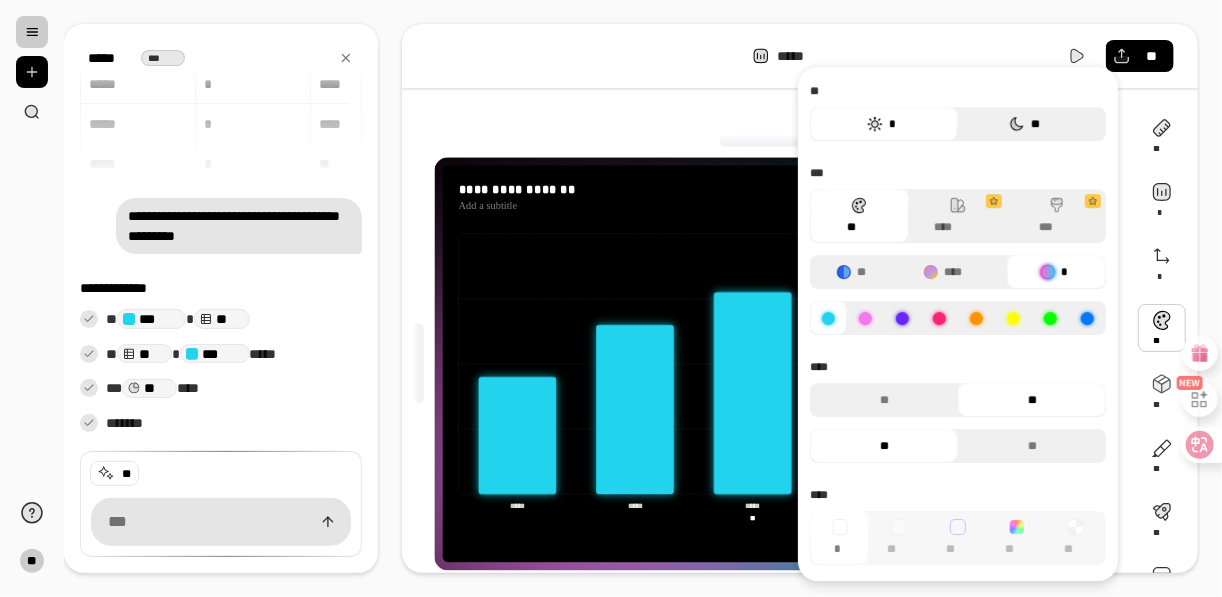 click 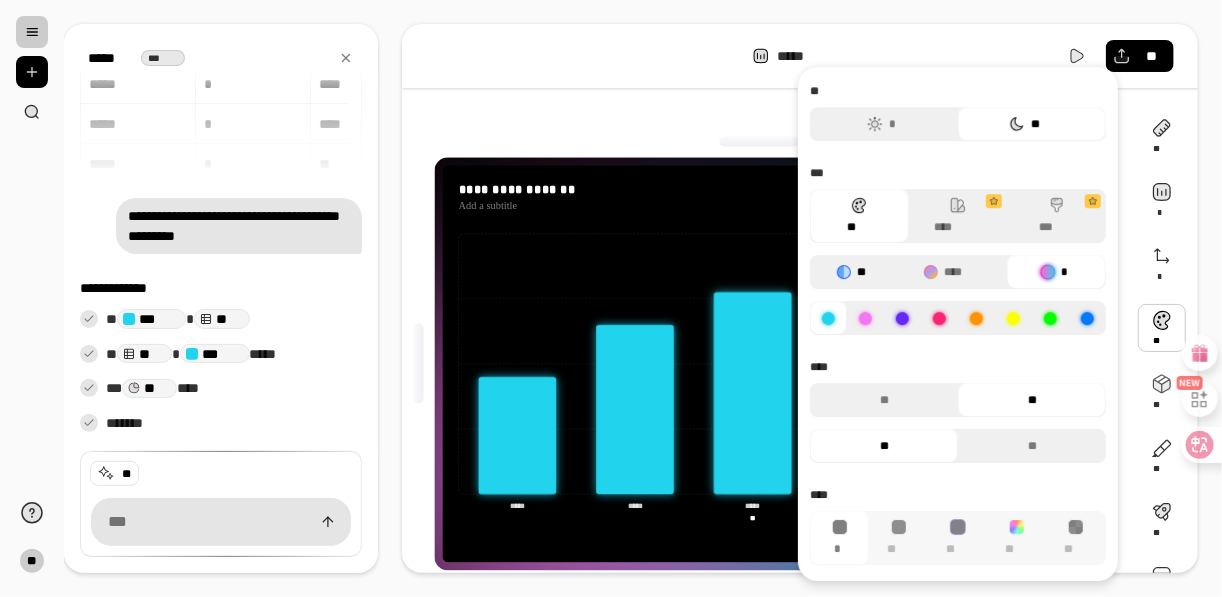 click on "**" at bounding box center [859, 272] 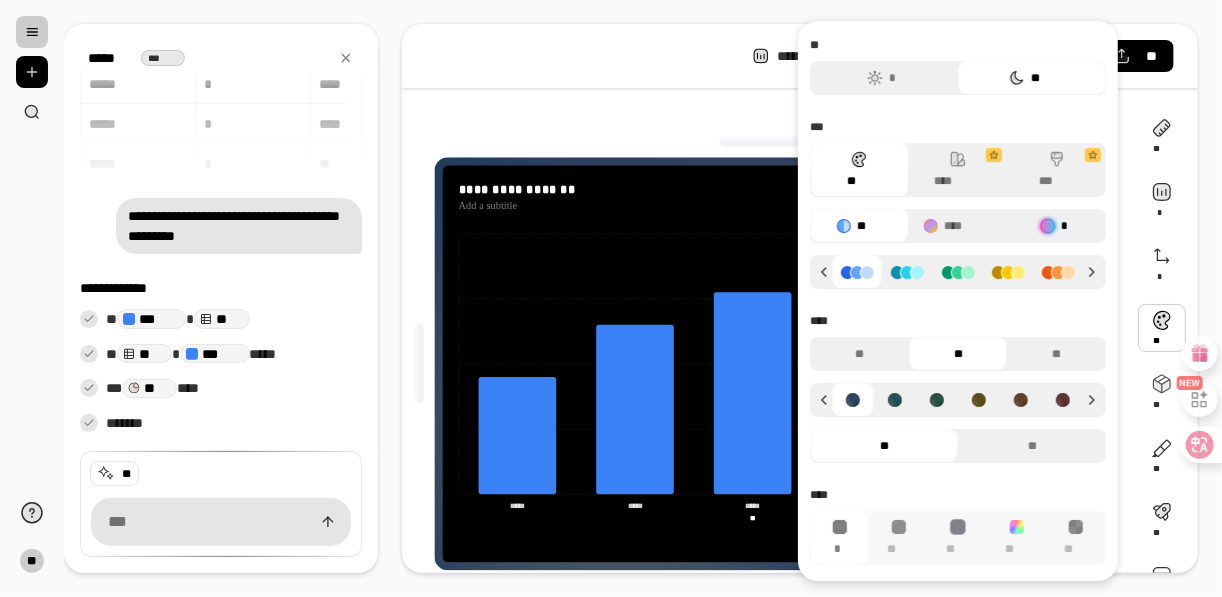 click at bounding box center (1048, 226) 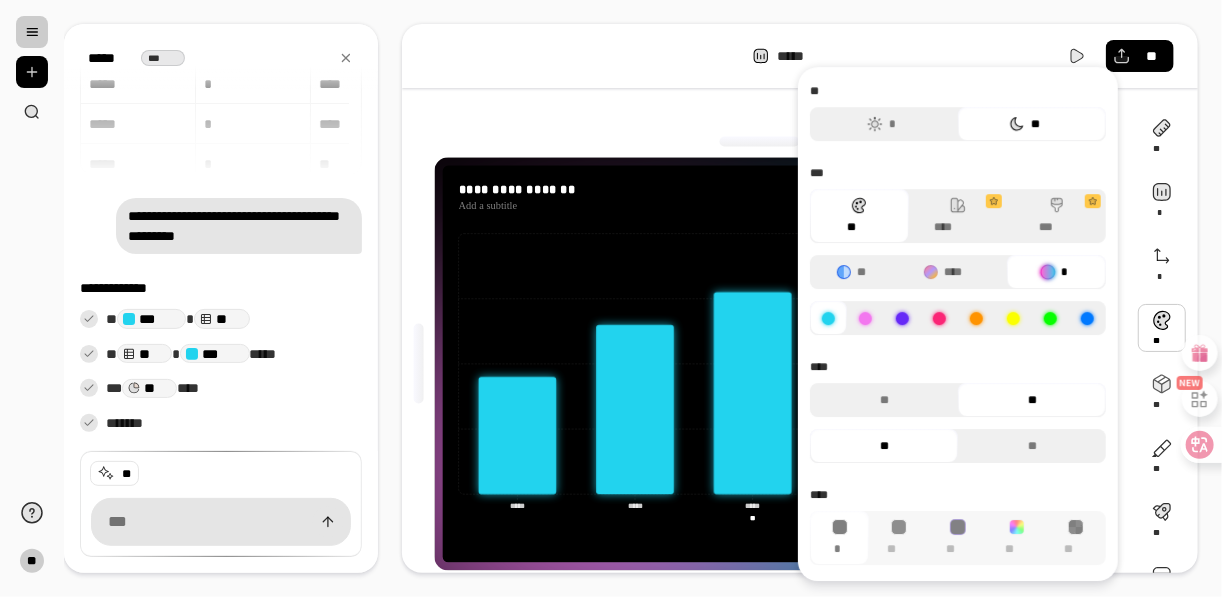 click at bounding box center (760, 142) 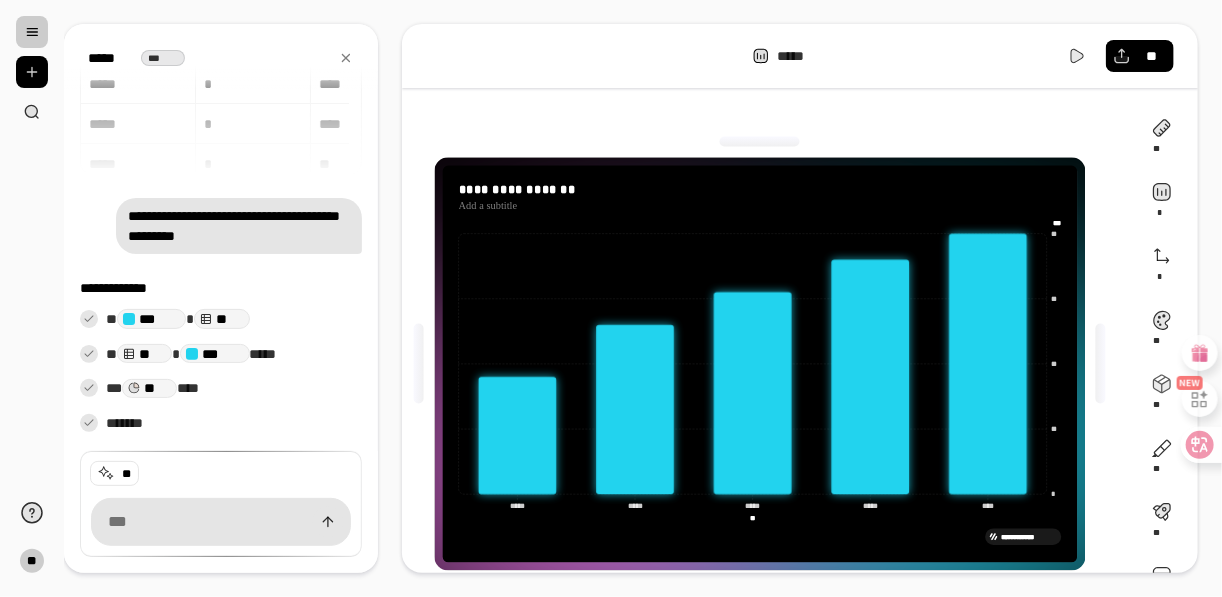 click on "**********" at bounding box center (766, 364) 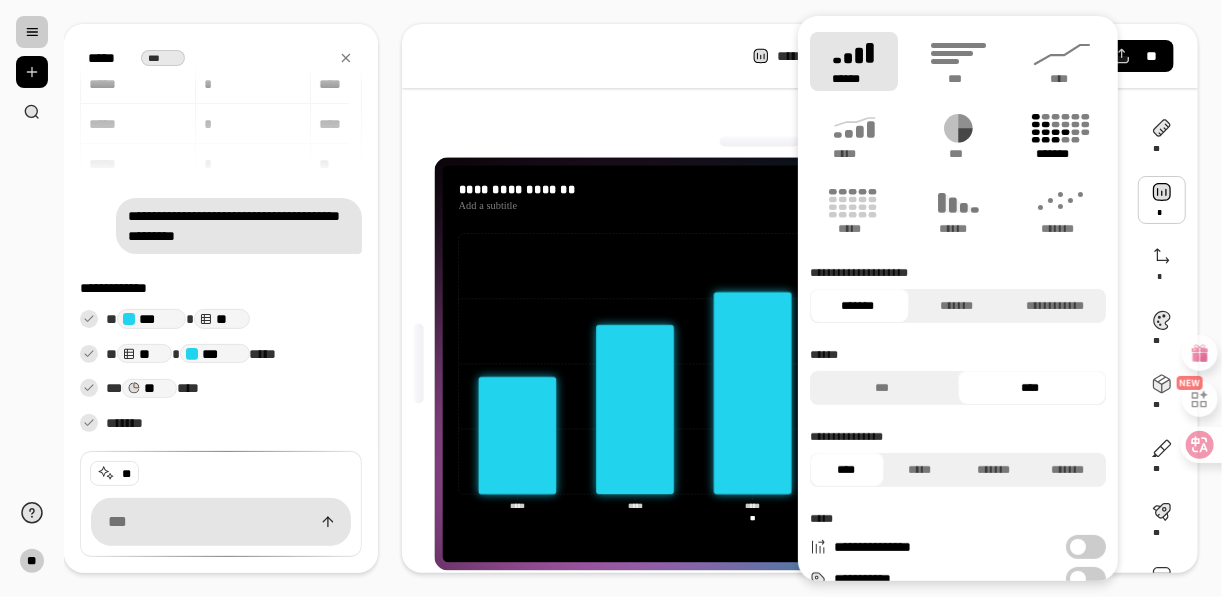 click 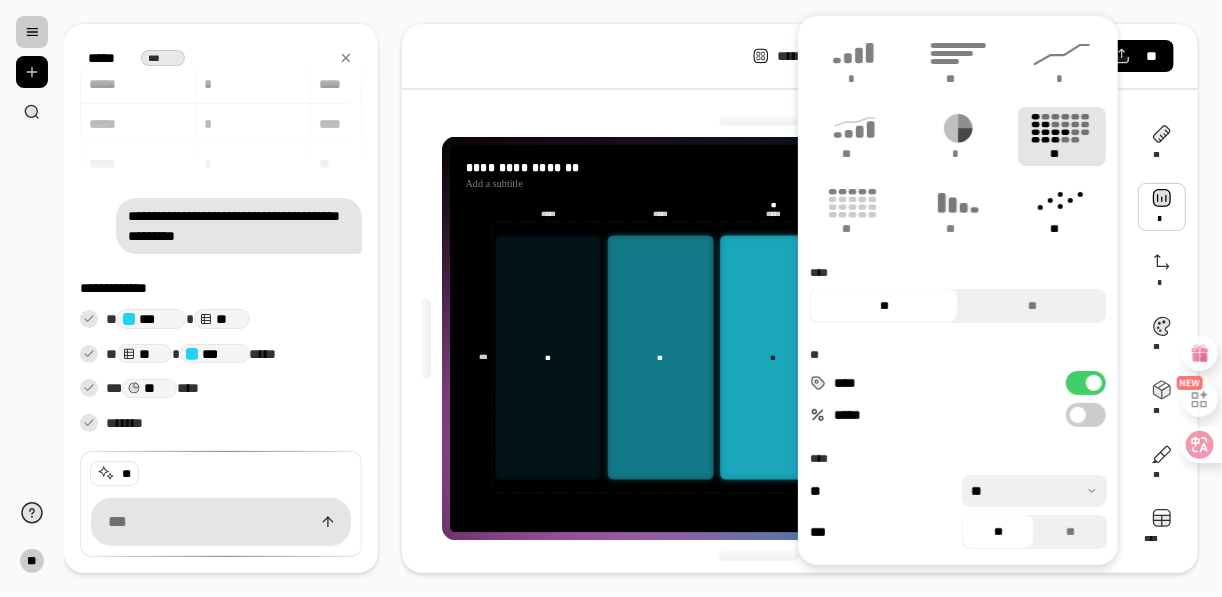 click 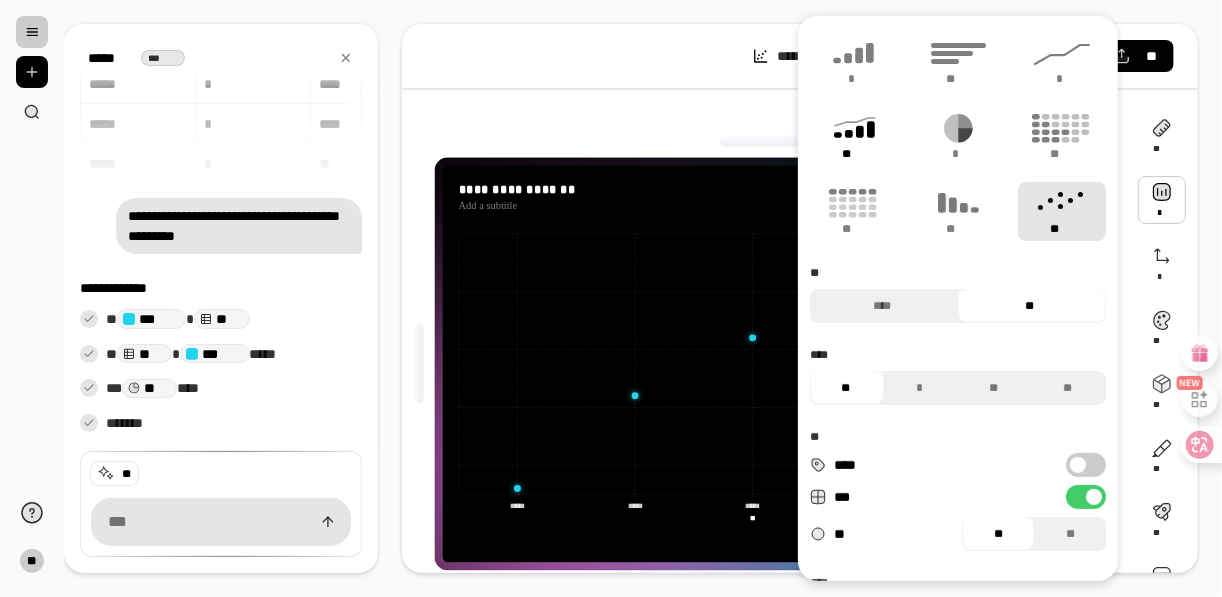 click on "**" at bounding box center (854, 136) 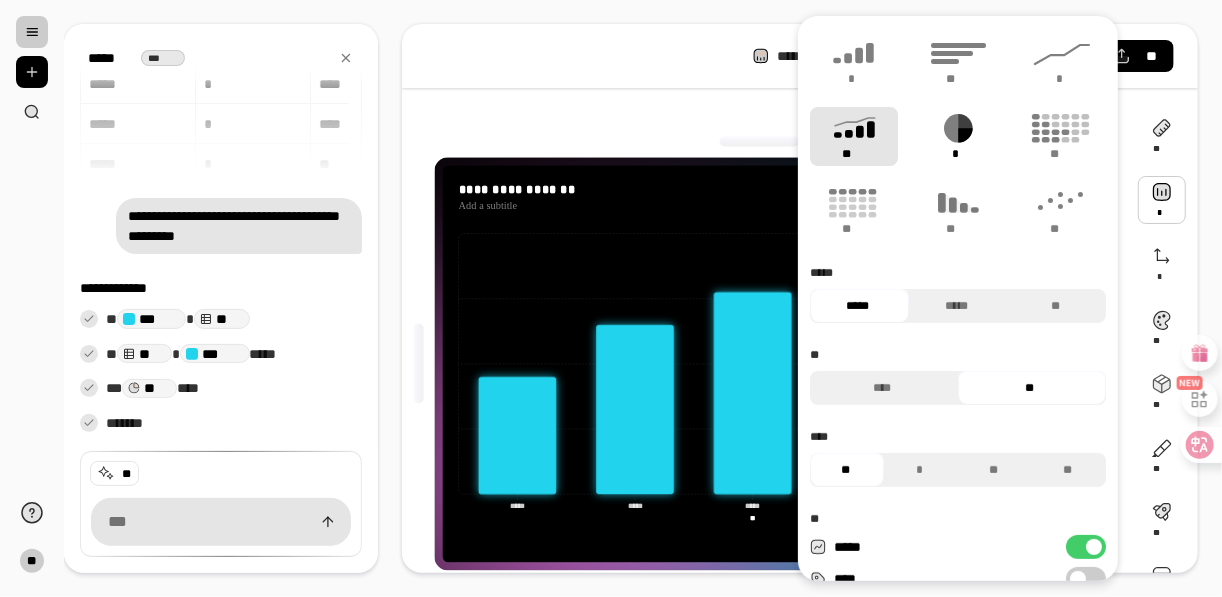 click 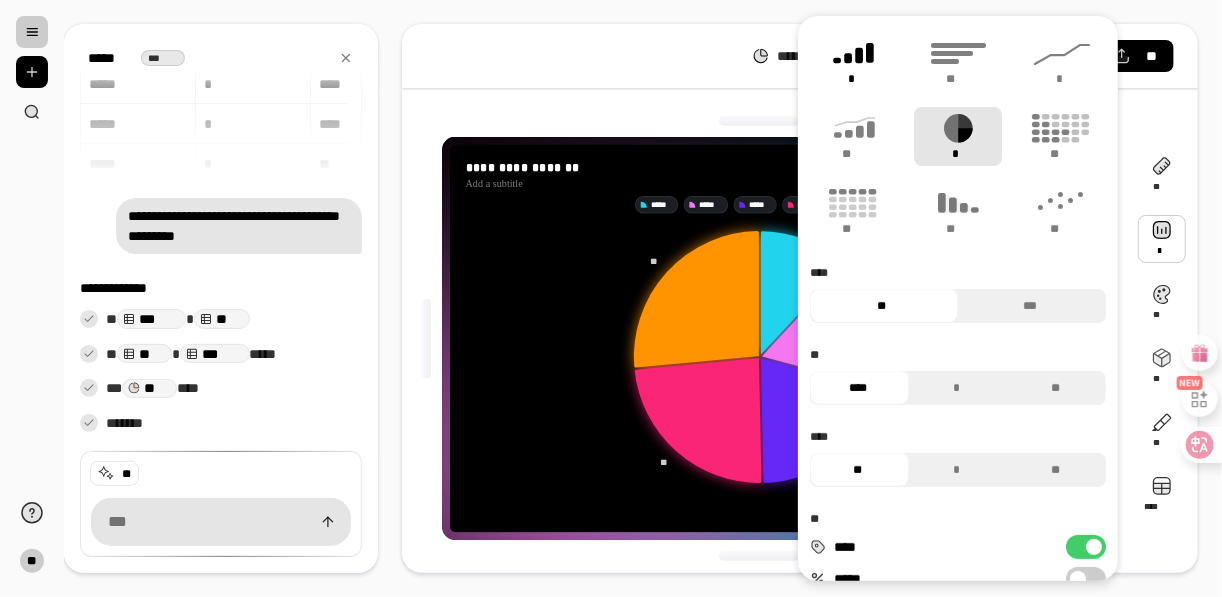 click on "*" at bounding box center (854, 61) 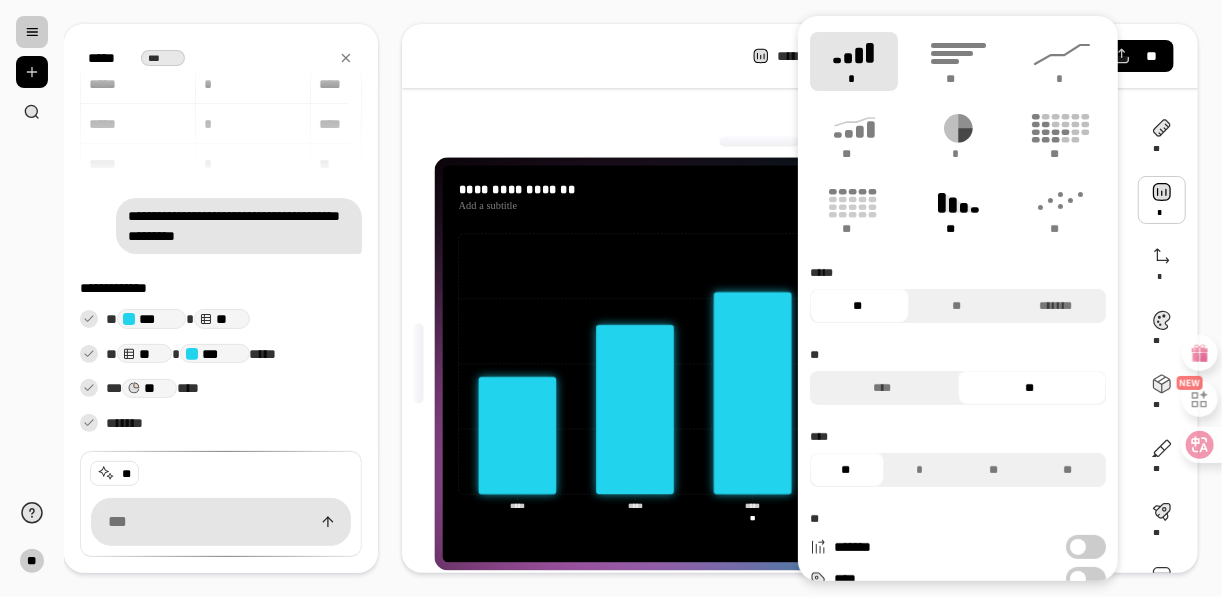 click 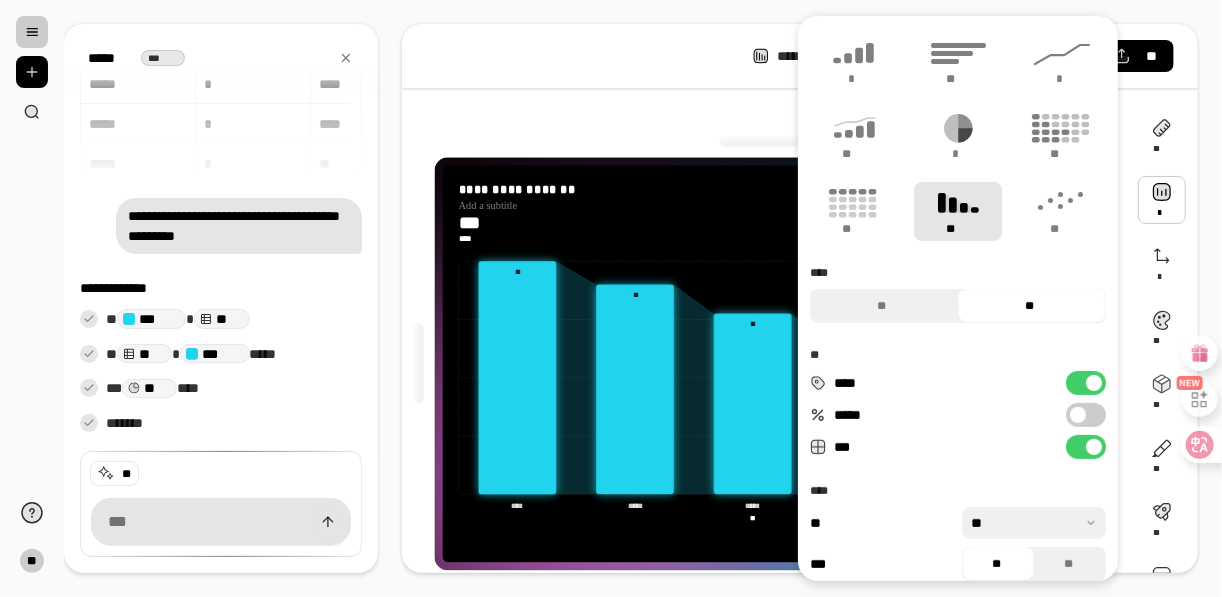 click at bounding box center [760, 142] 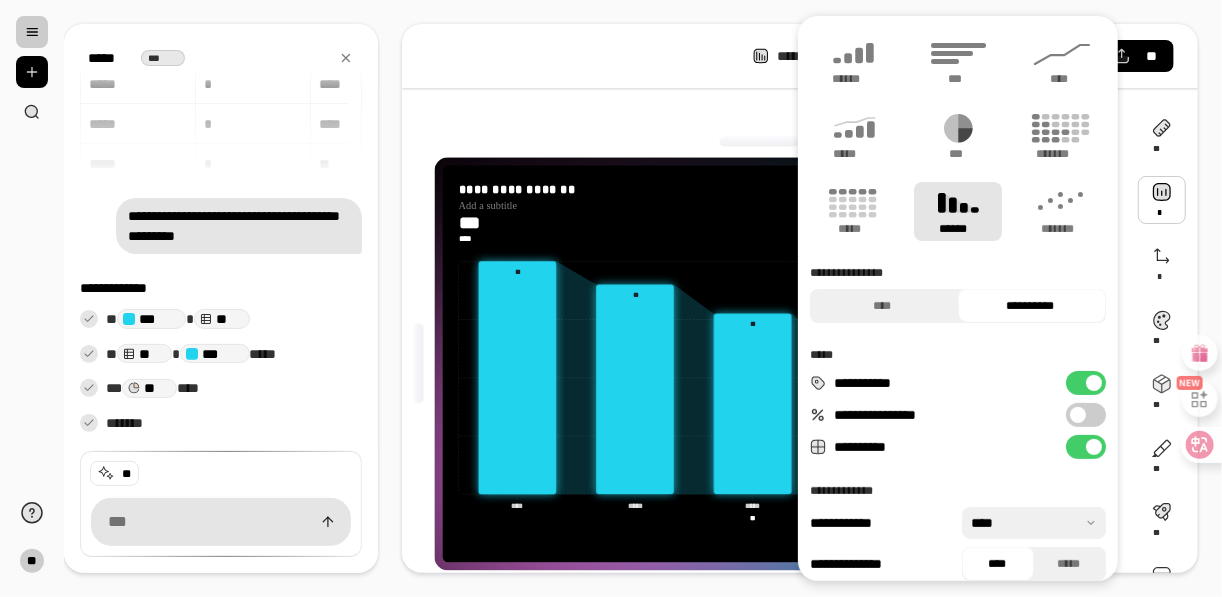 click at bounding box center [1162, 200] 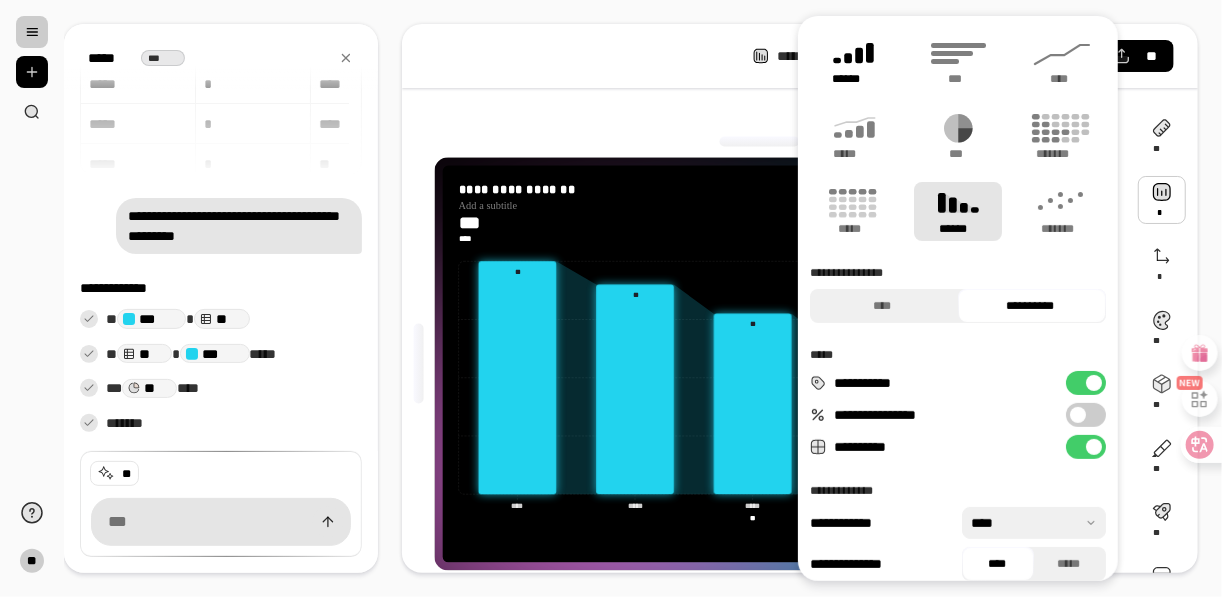 click on "******" at bounding box center (854, 79) 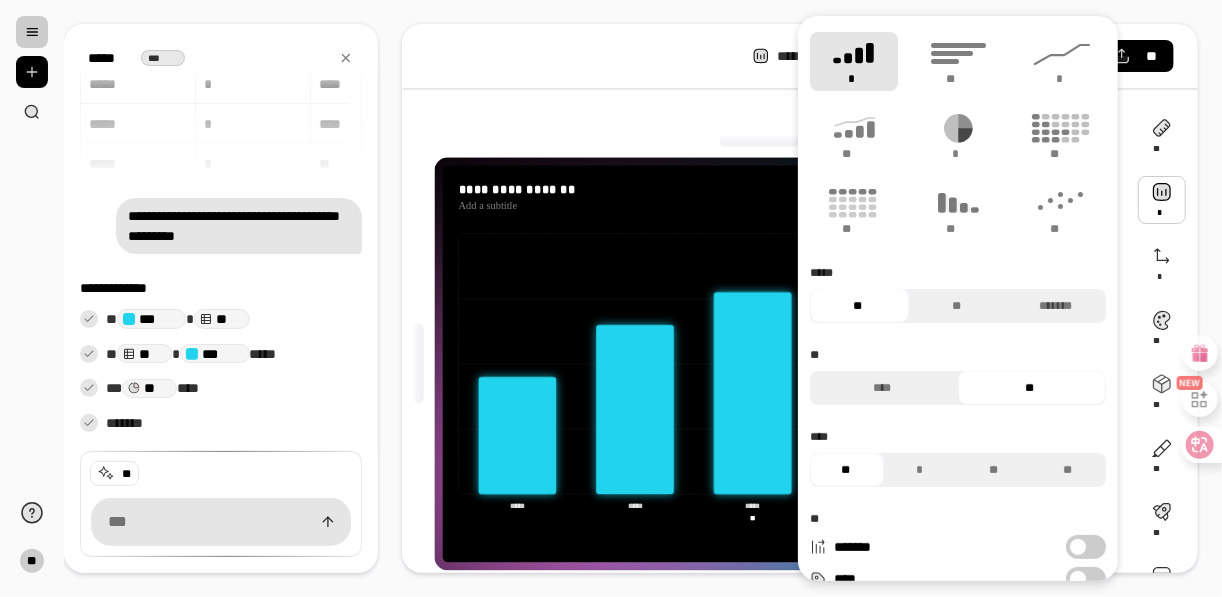 click at bounding box center (760, 142) 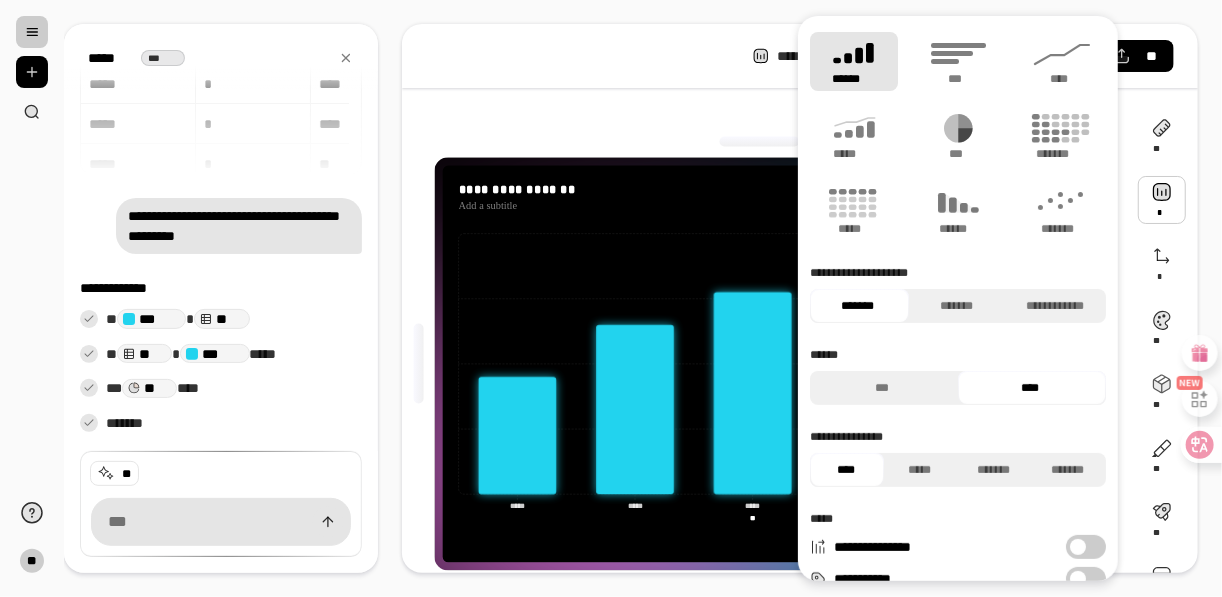 click at bounding box center [1162, 200] 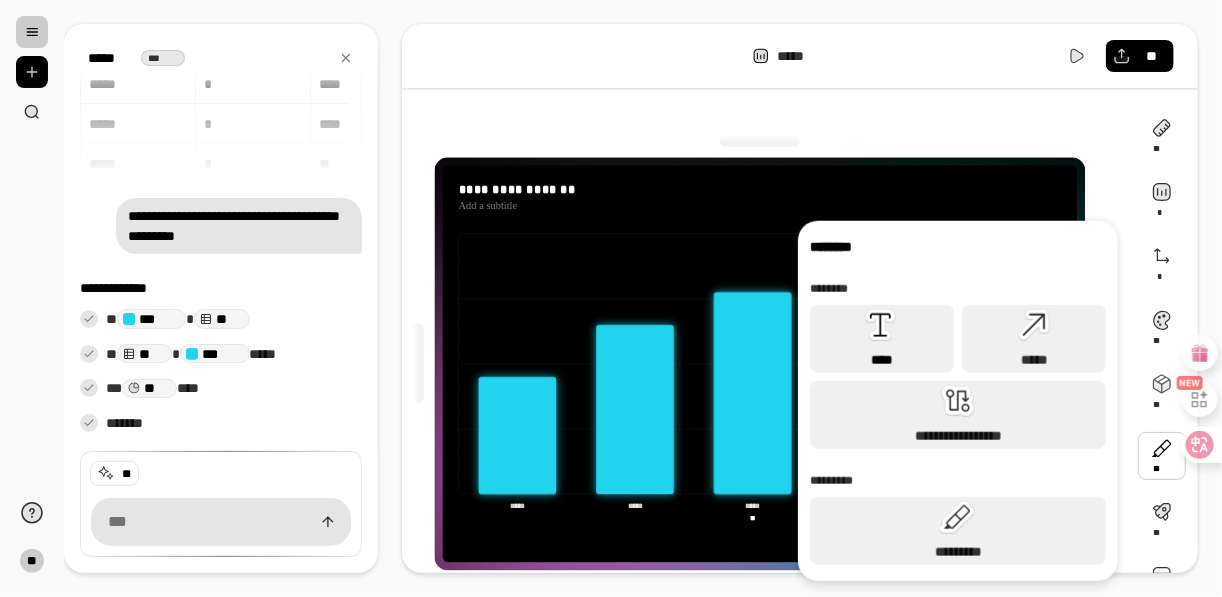click on "****" at bounding box center [882, 360] 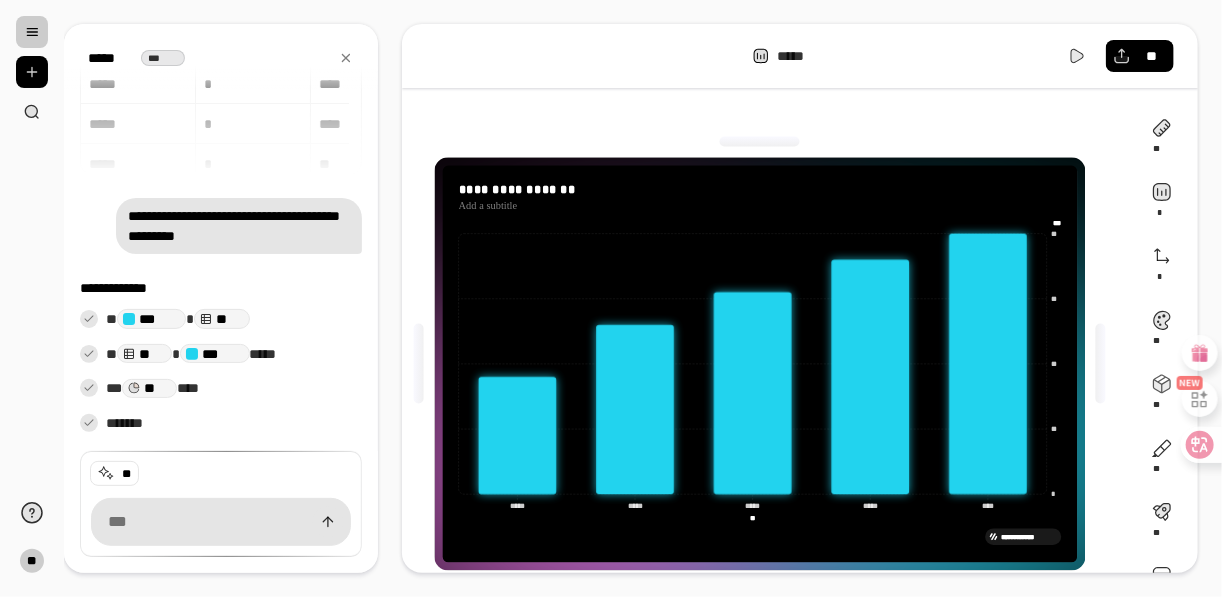 click at bounding box center (760, 142) 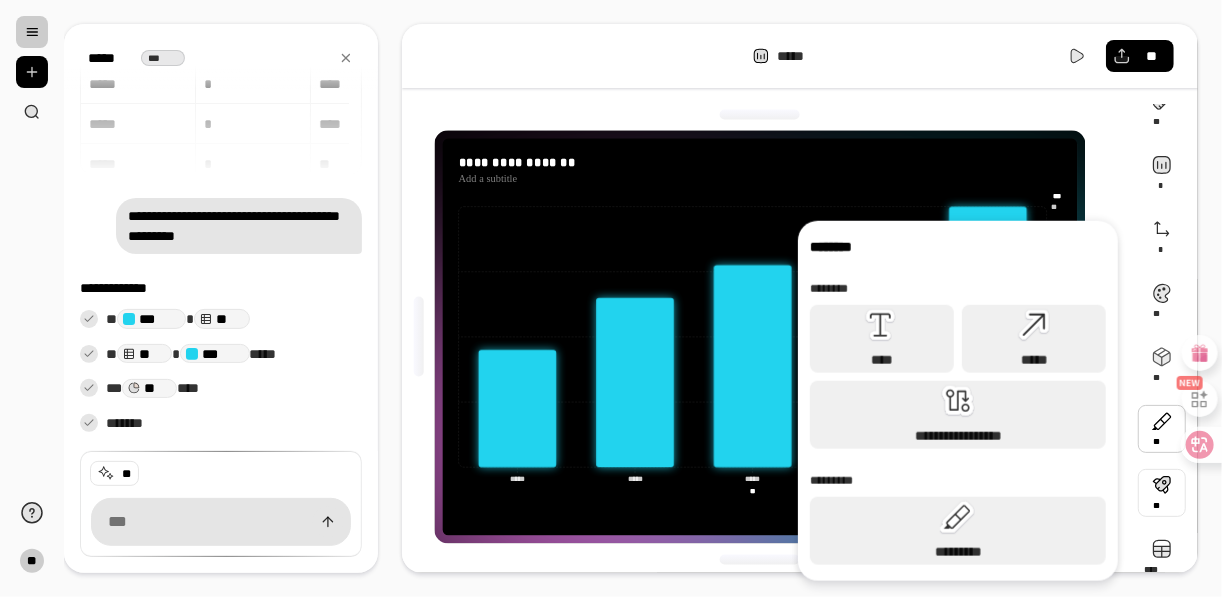 scroll, scrollTop: 50, scrollLeft: 0, axis: vertical 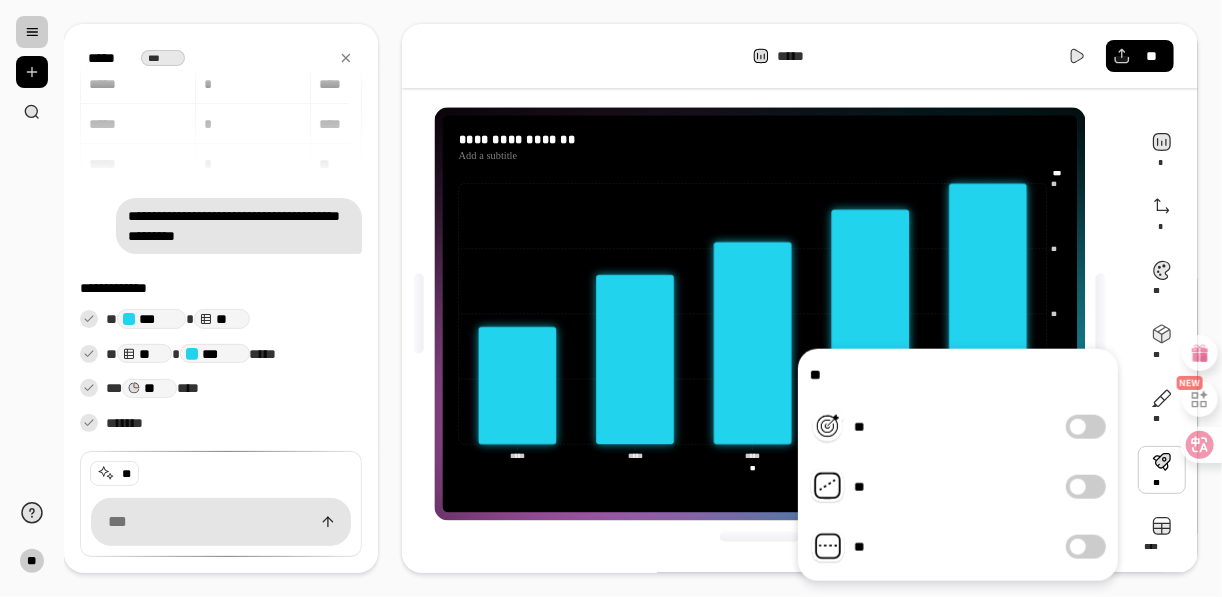 click on "***** *****" 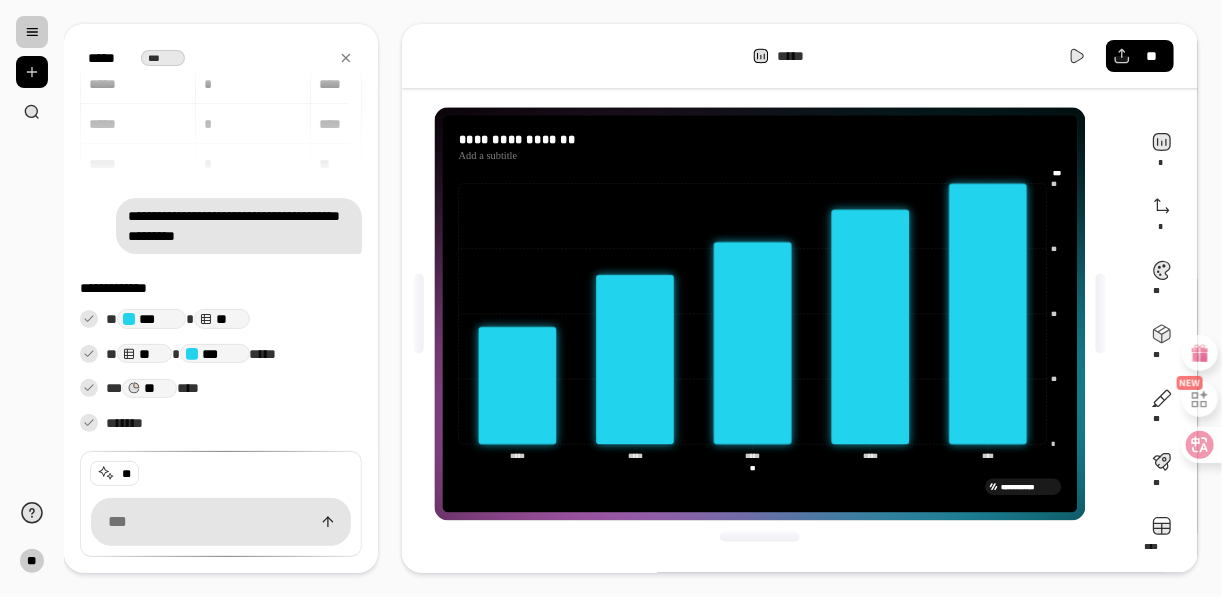 click on "***** *****" 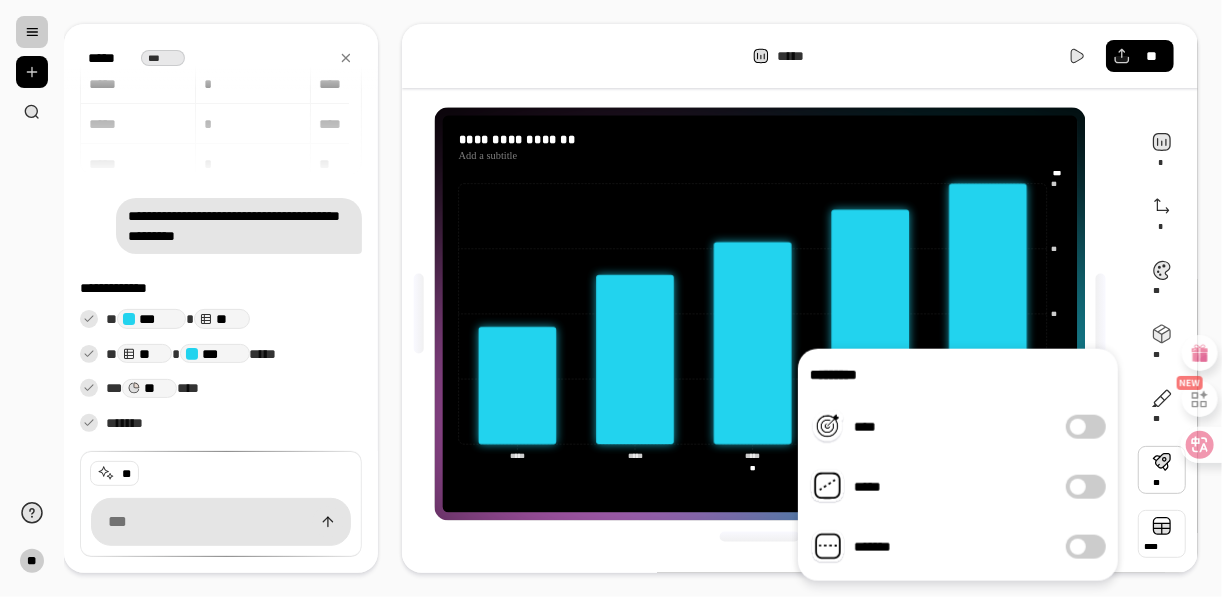 click at bounding box center (1162, 534) 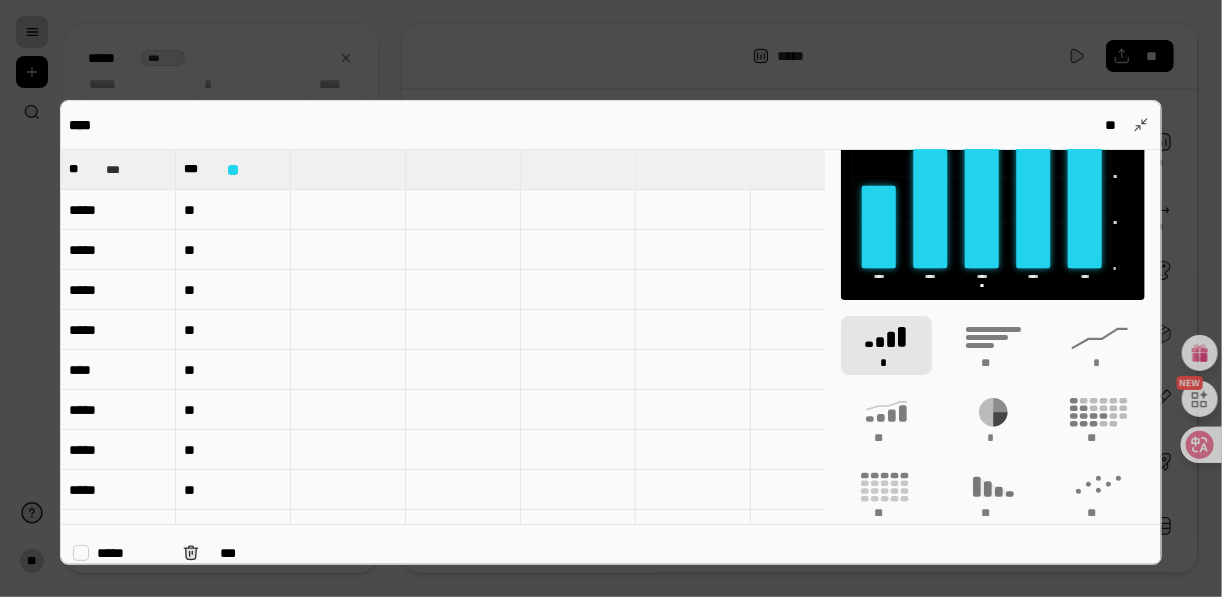scroll, scrollTop: 0, scrollLeft: 0, axis: both 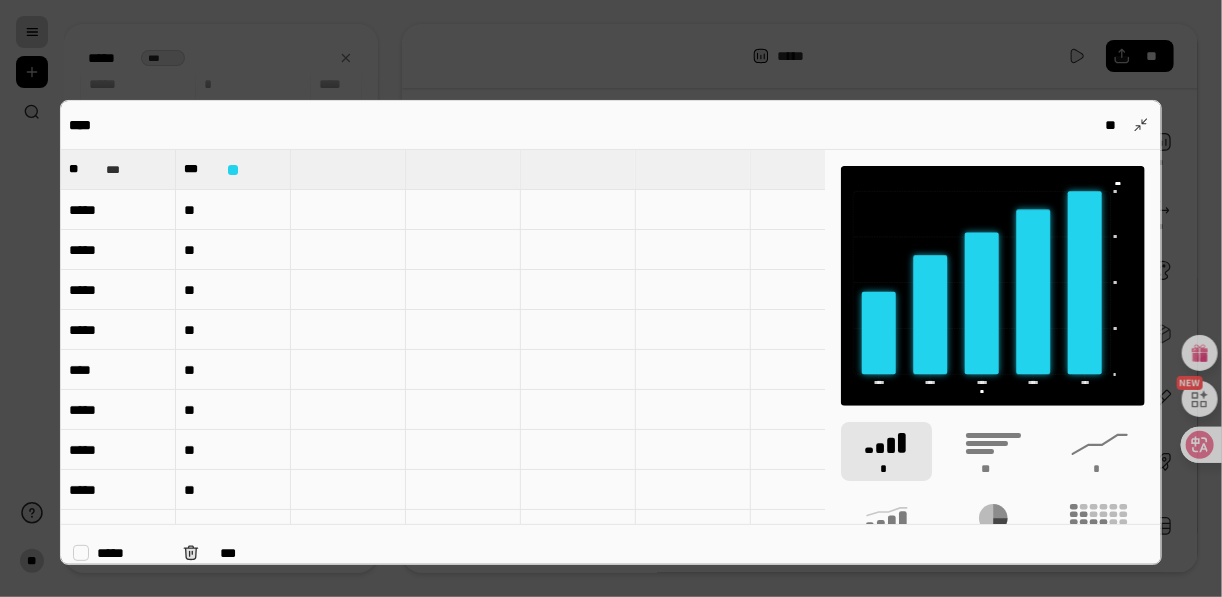 click at bounding box center (611, 298) 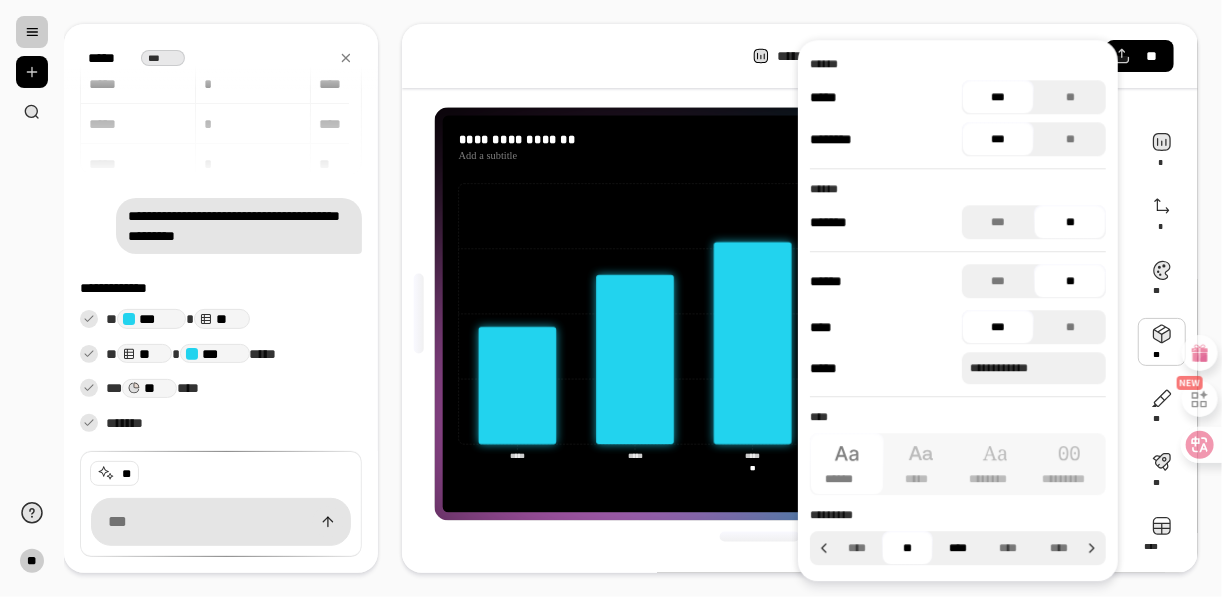 click on "****" at bounding box center [958, 548] 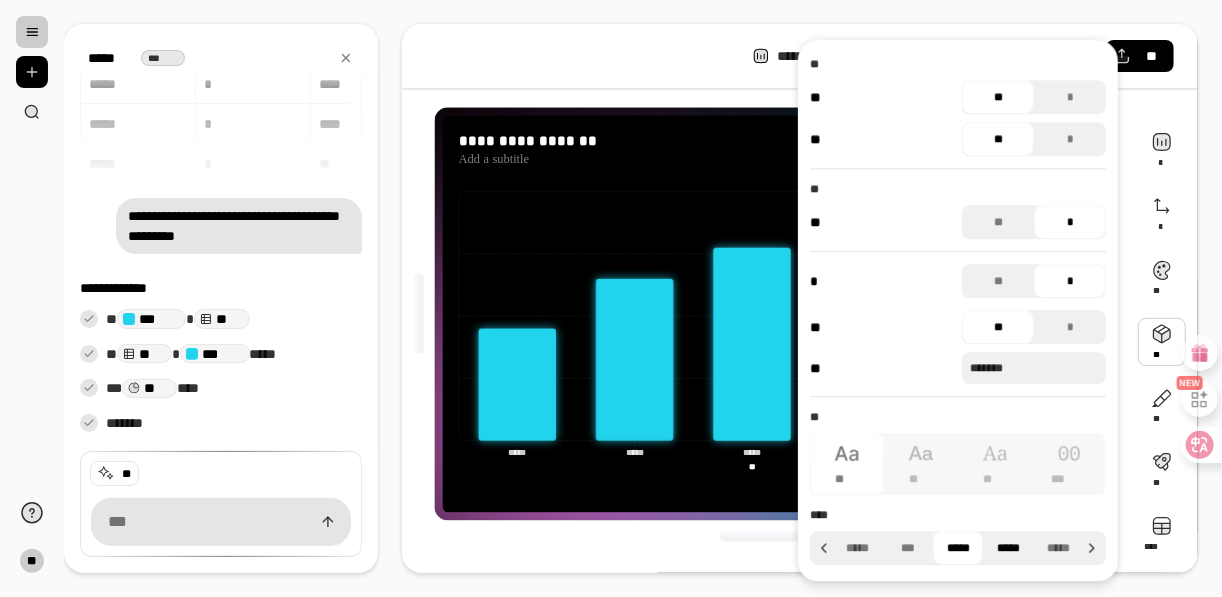 click on "*****" at bounding box center (1008, 548) 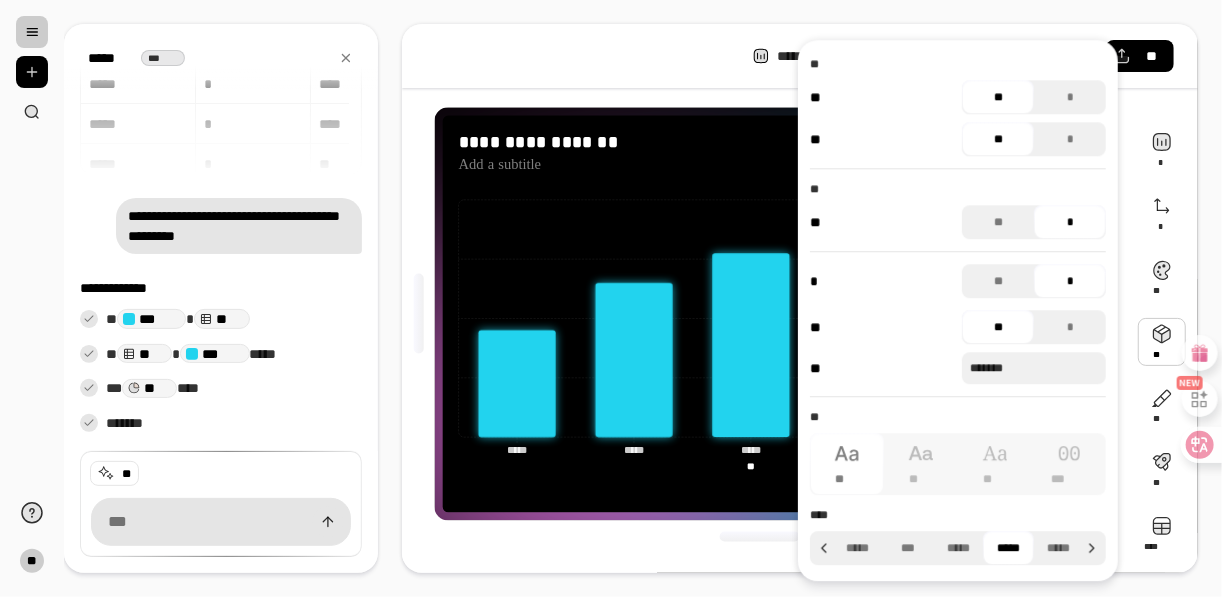 click on "**********" at bounding box center [800, 298] 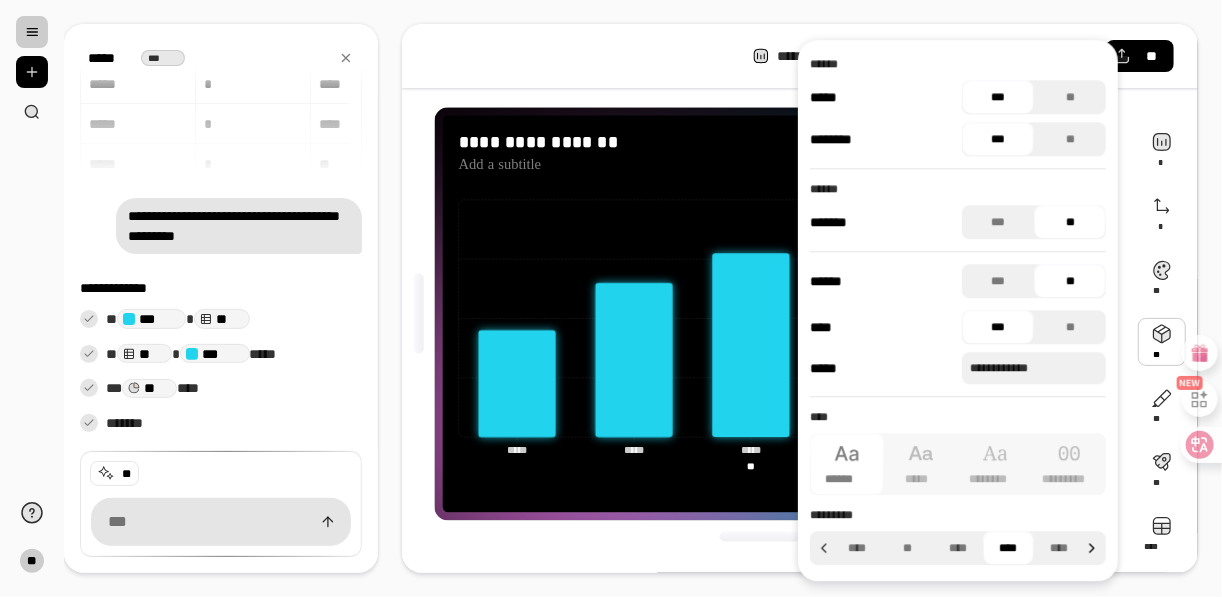 click 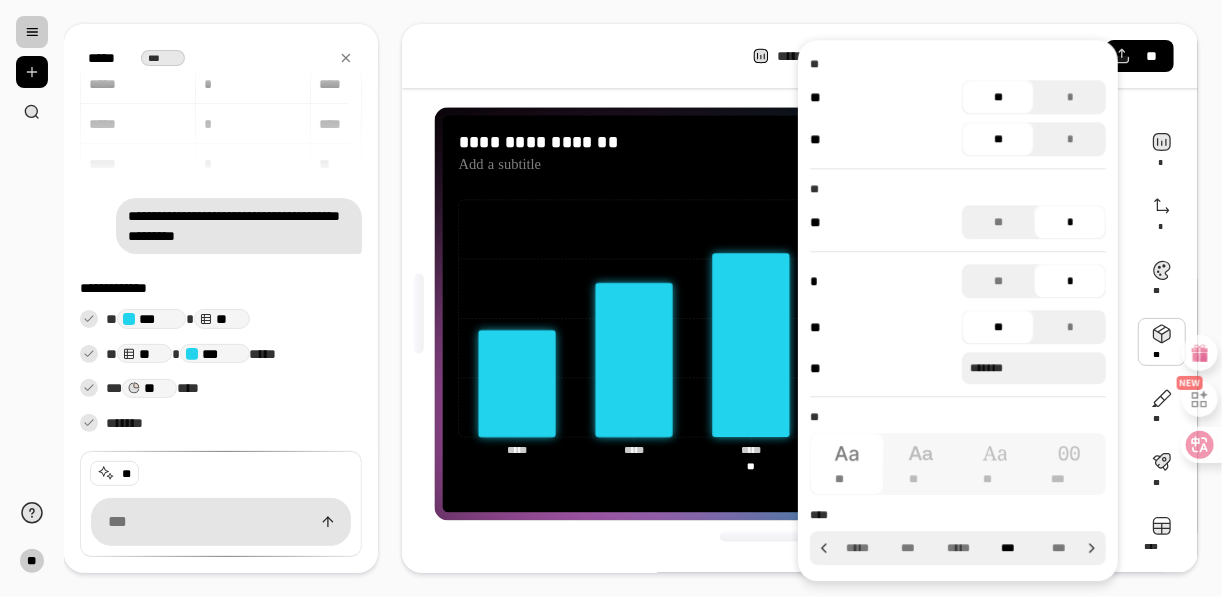 click on "***" at bounding box center (1008, 548) 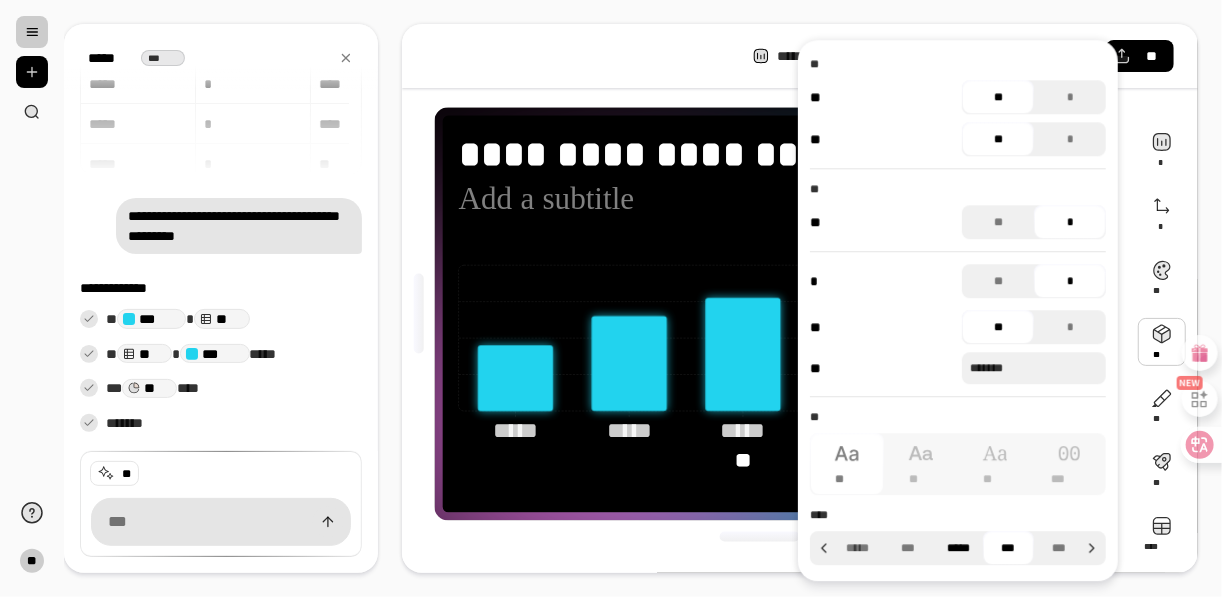 click on "*****" at bounding box center (958, 548) 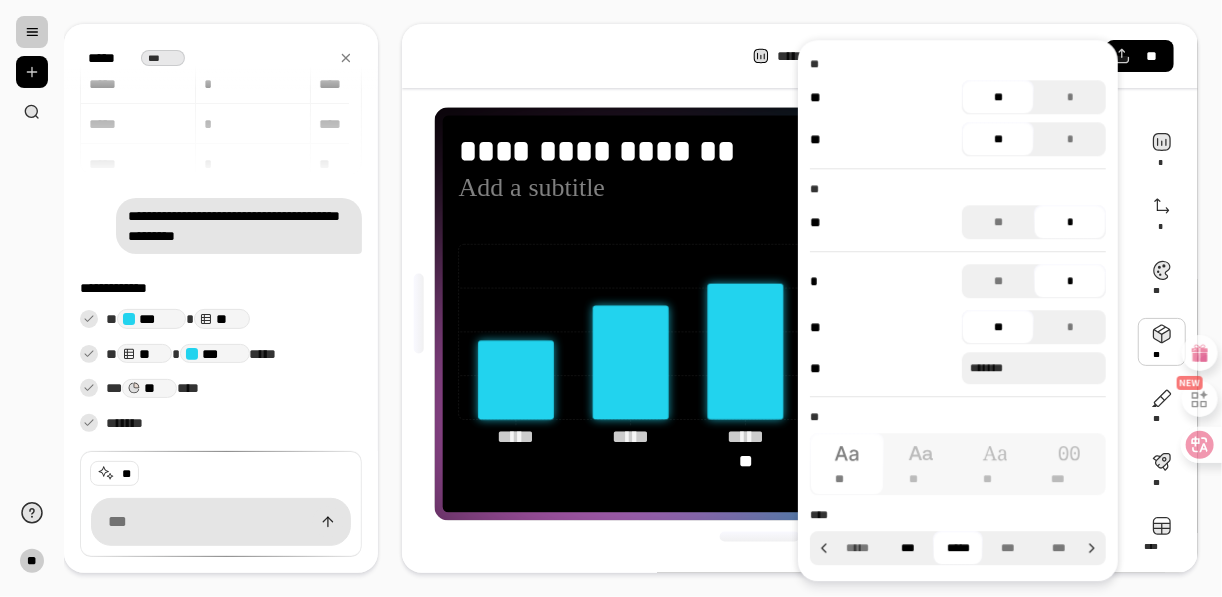 click on "***" at bounding box center [907, 548] 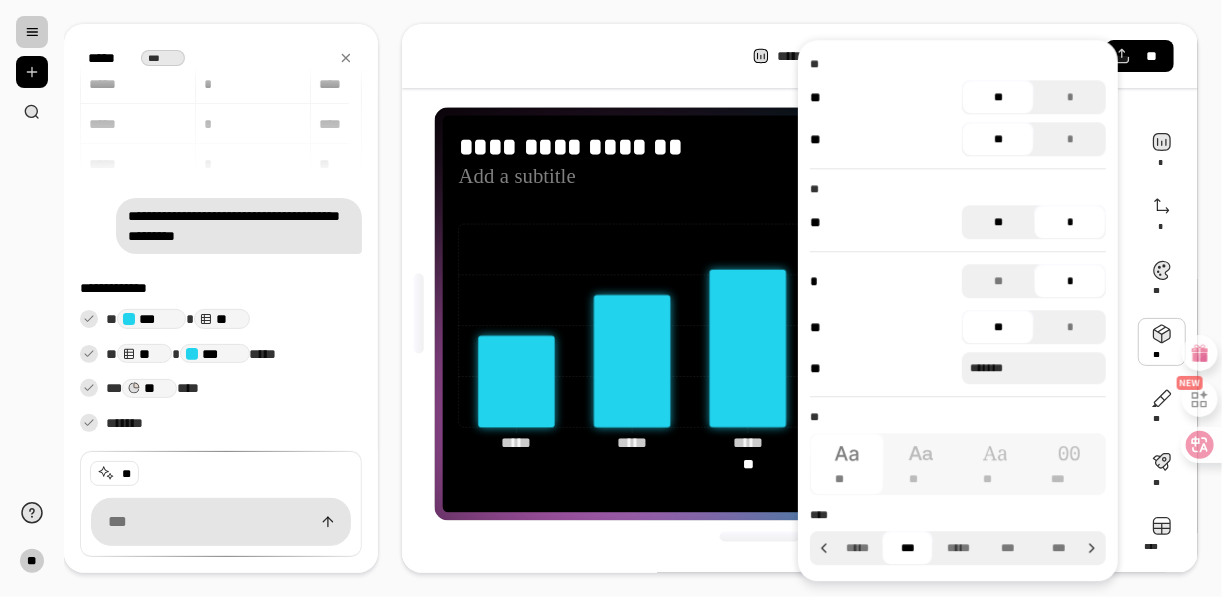 click on "**" at bounding box center [998, 222] 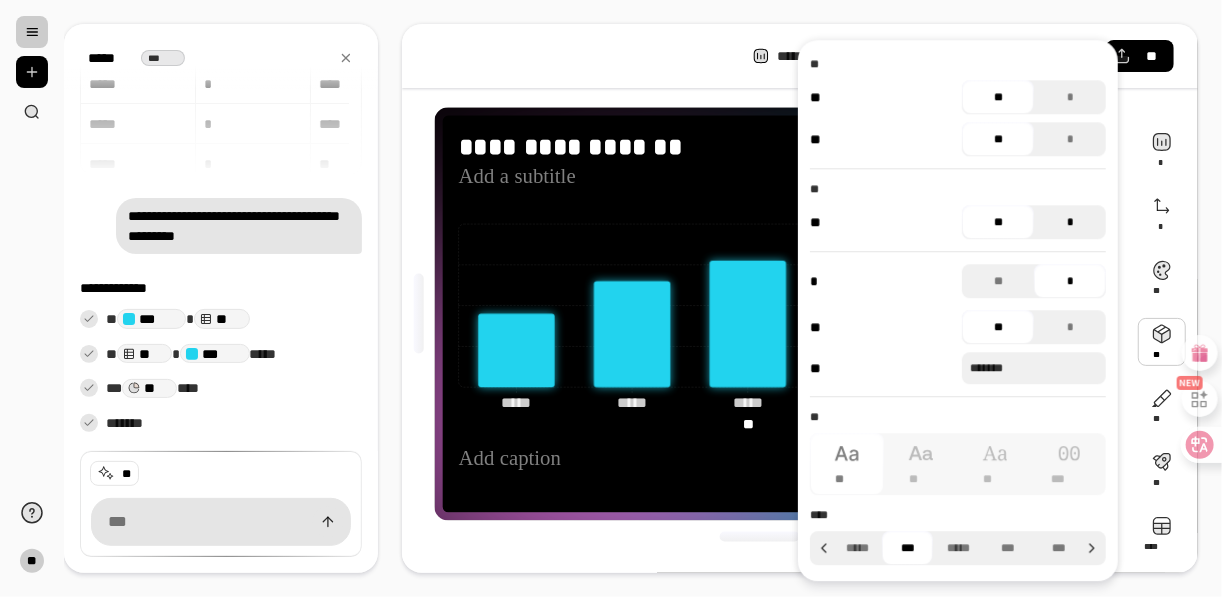 click on "*" at bounding box center (1070, 222) 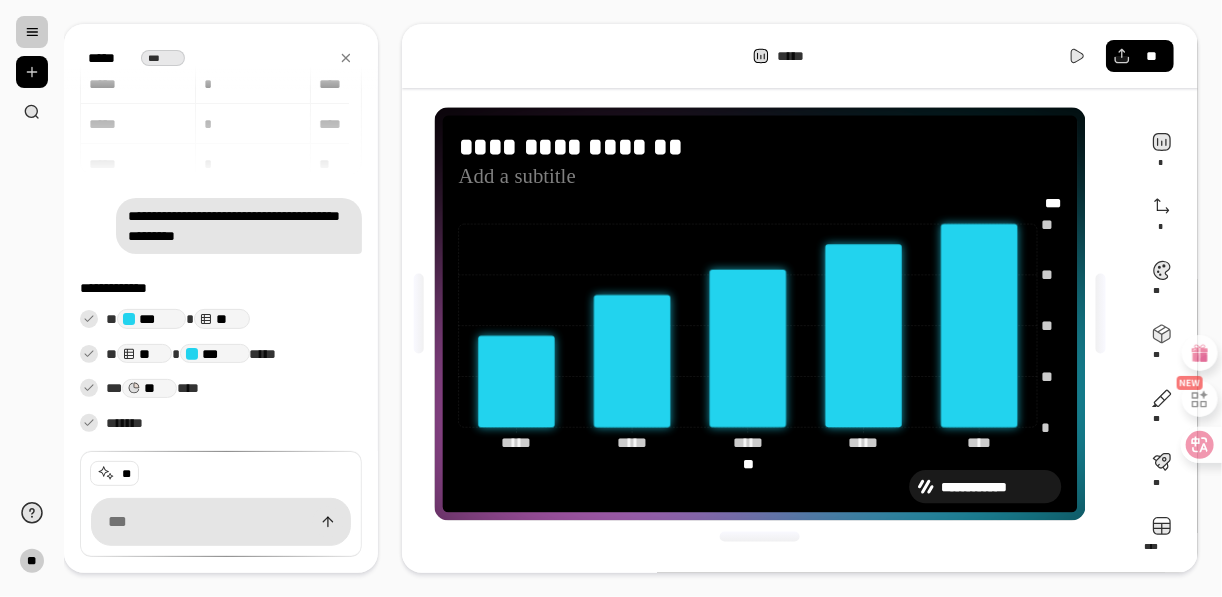 click on "***** **" at bounding box center (800, 56) 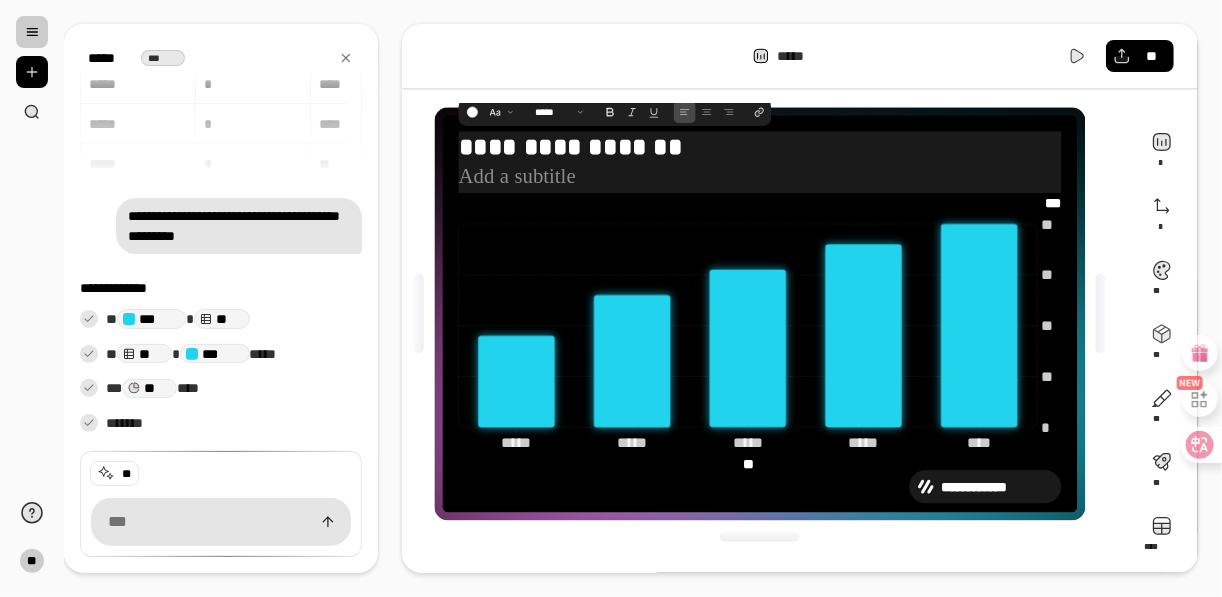 drag, startPoint x: 460, startPoint y: 147, endPoint x: 687, endPoint y: 153, distance: 227.07928 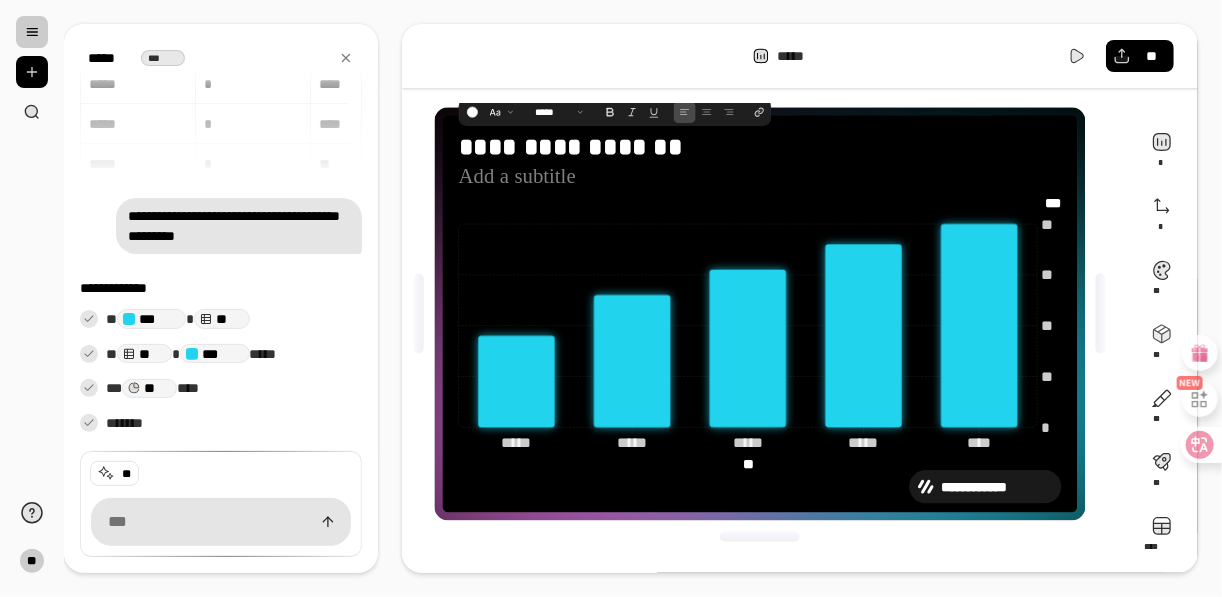 click on "**********" at bounding box center [800, 298] 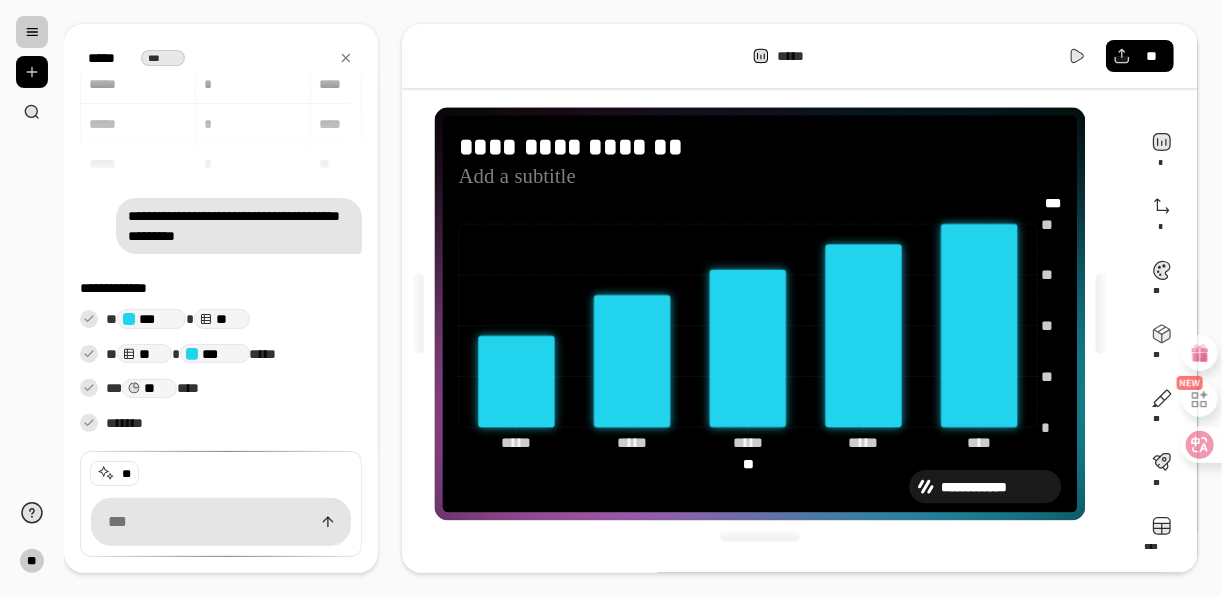 click on "** **" 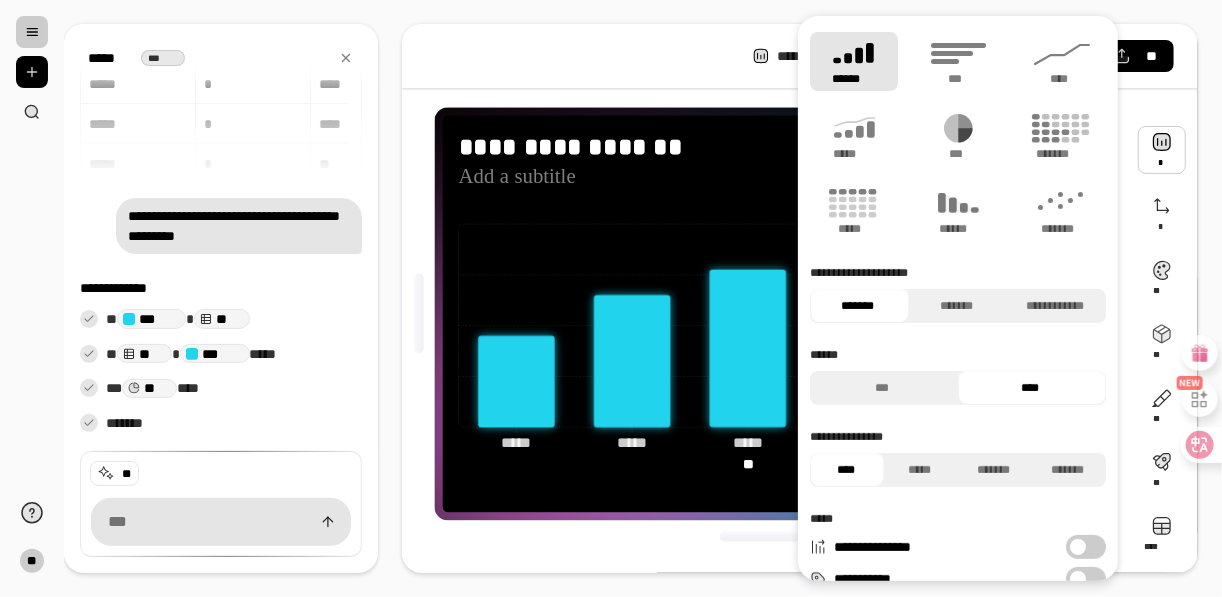 click at bounding box center [1162, 150] 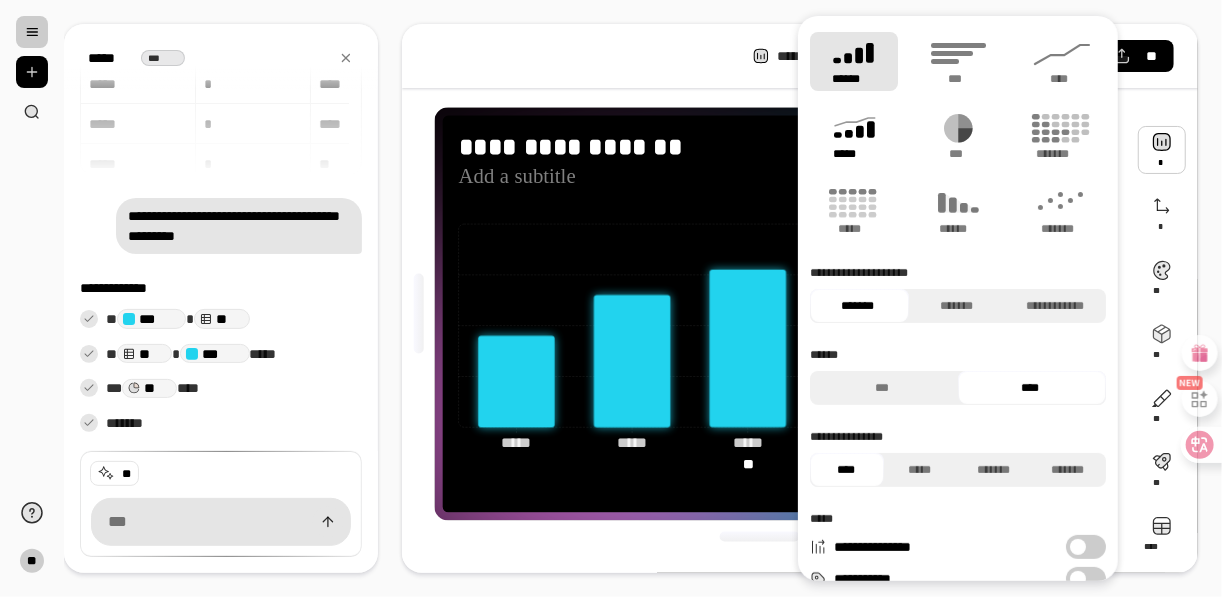 click 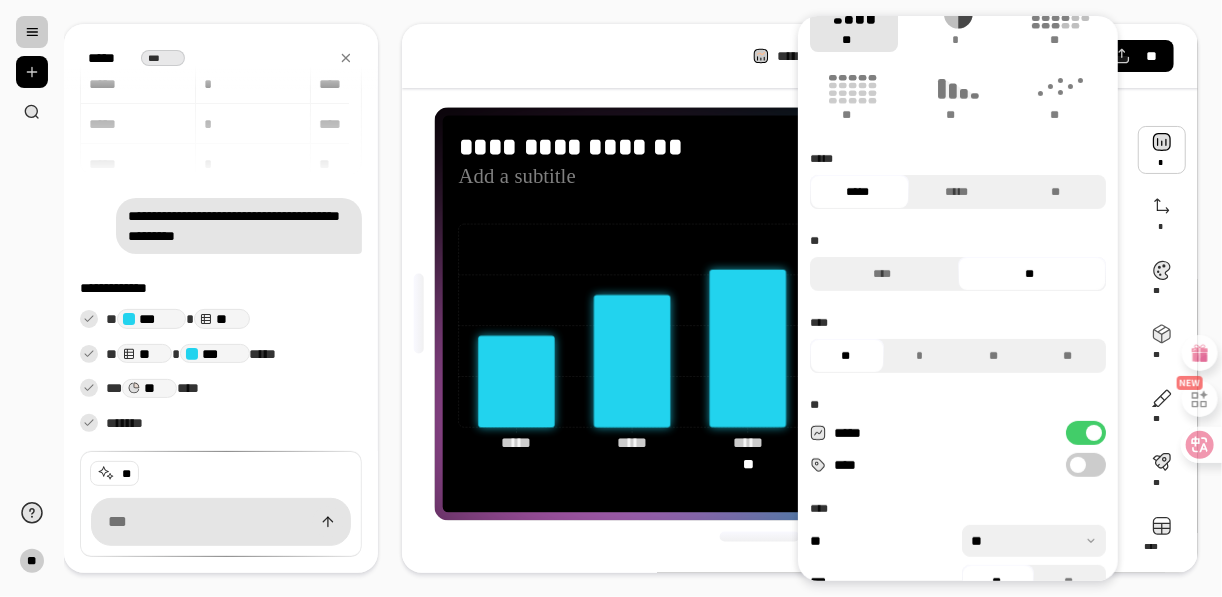 scroll, scrollTop: 147, scrollLeft: 0, axis: vertical 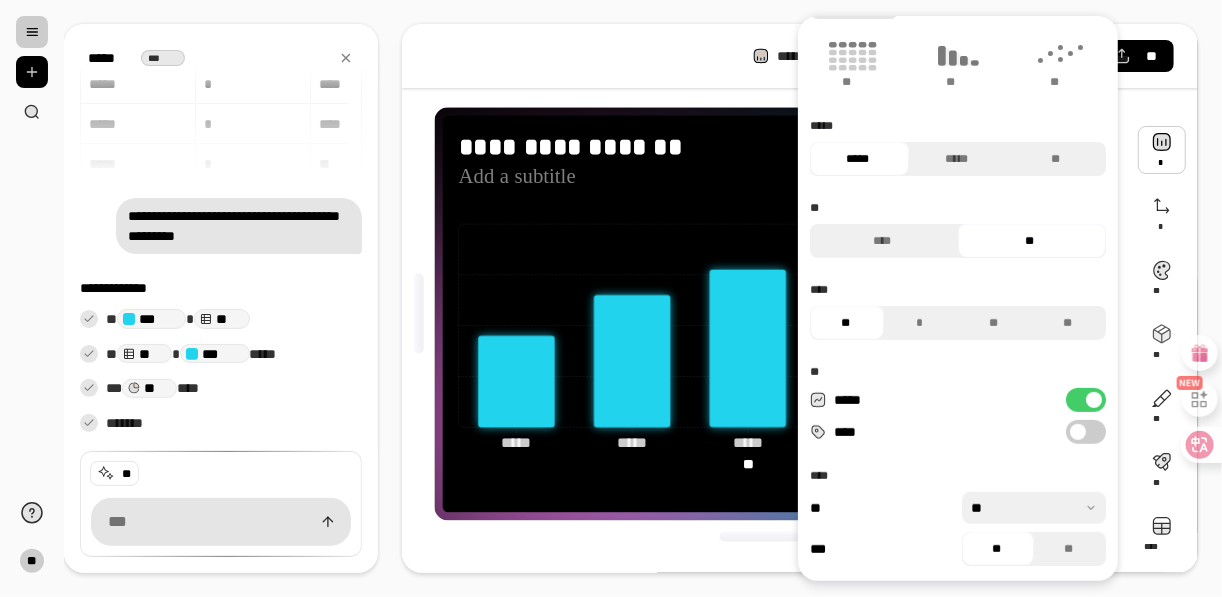 click at bounding box center (1078, 432) 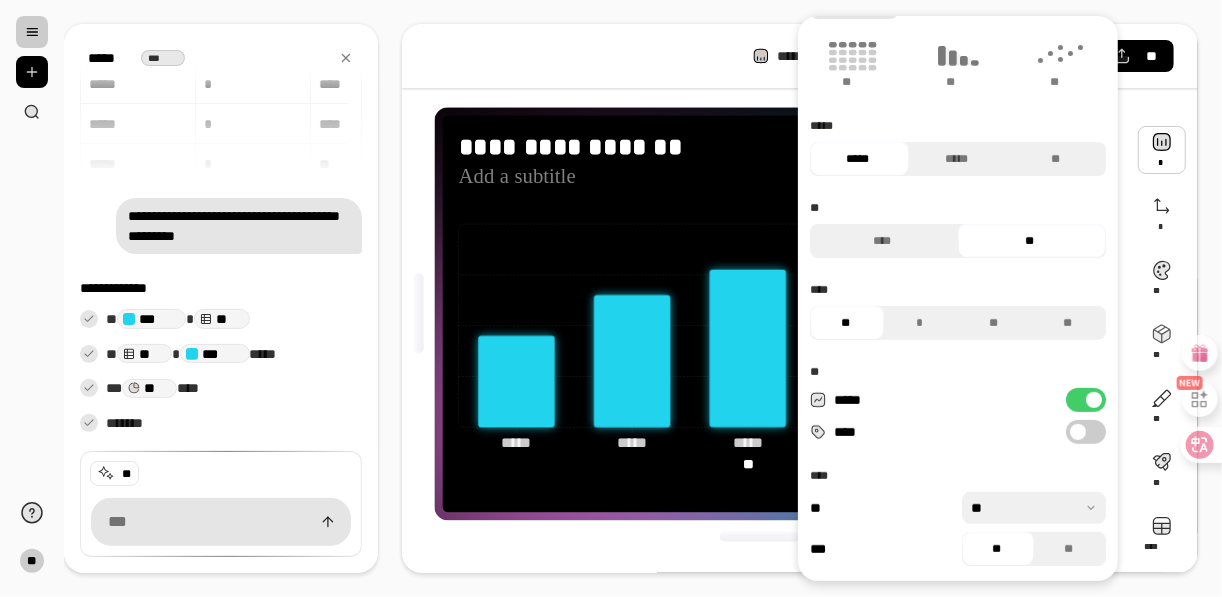click at bounding box center [1078, 432] 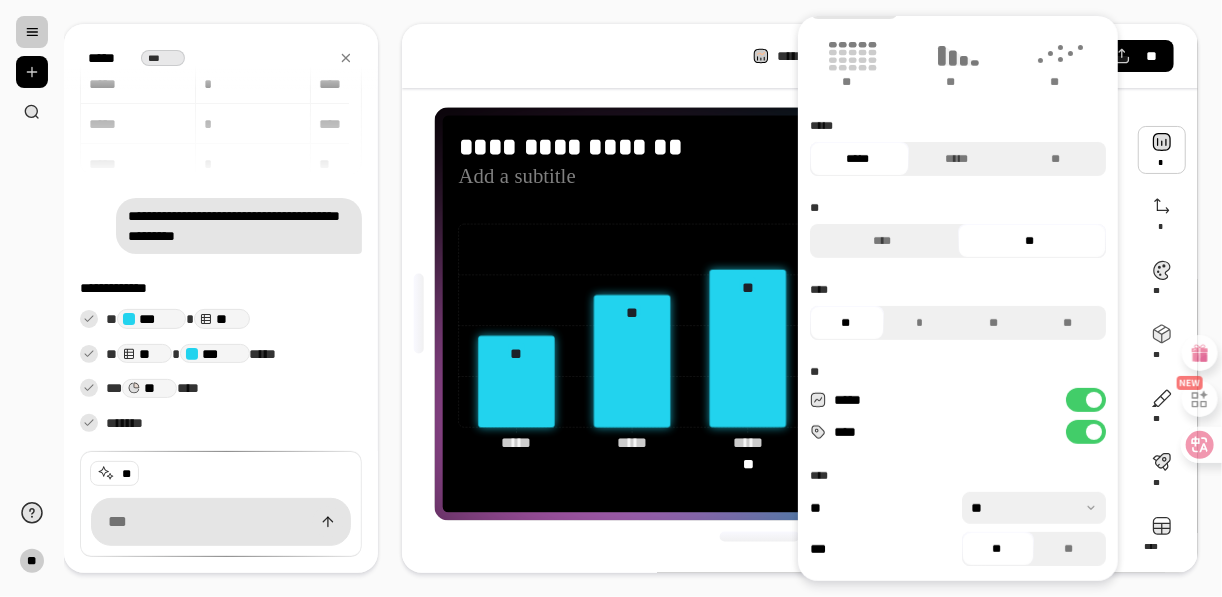 click at bounding box center (1034, 508) 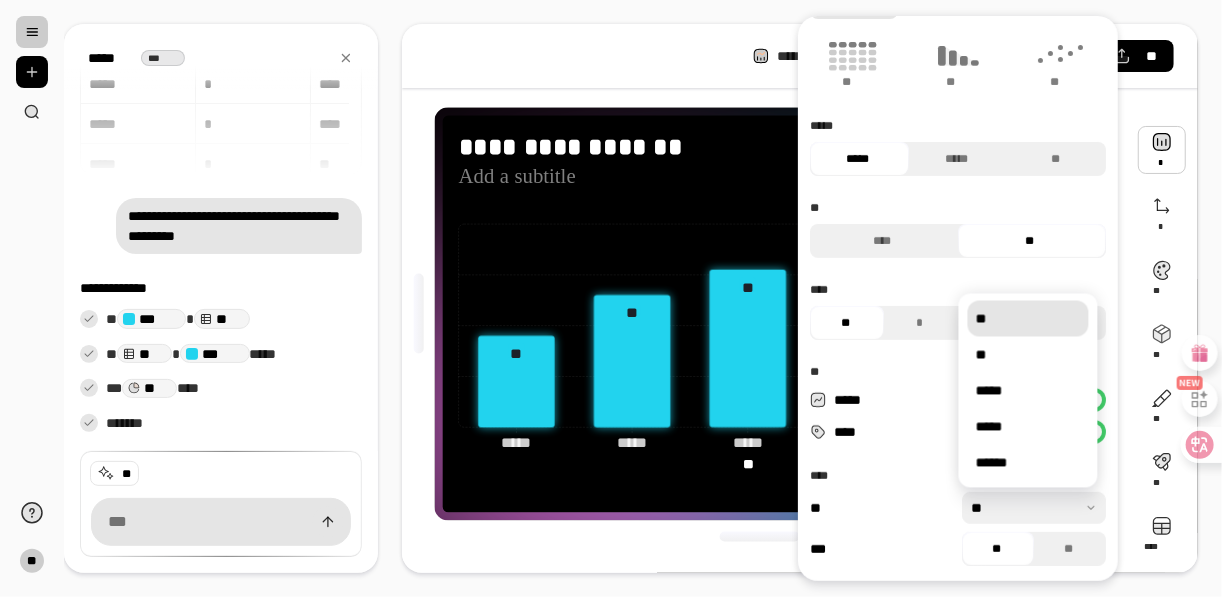 click on "* ** * ** * ** ** ** ** ***** ***** ***** ** ** **** ** **** ** * ** ** ** ***** **** **** ** ** ** ** ***** ***** ****** *** ** **" at bounding box center [958, 225] 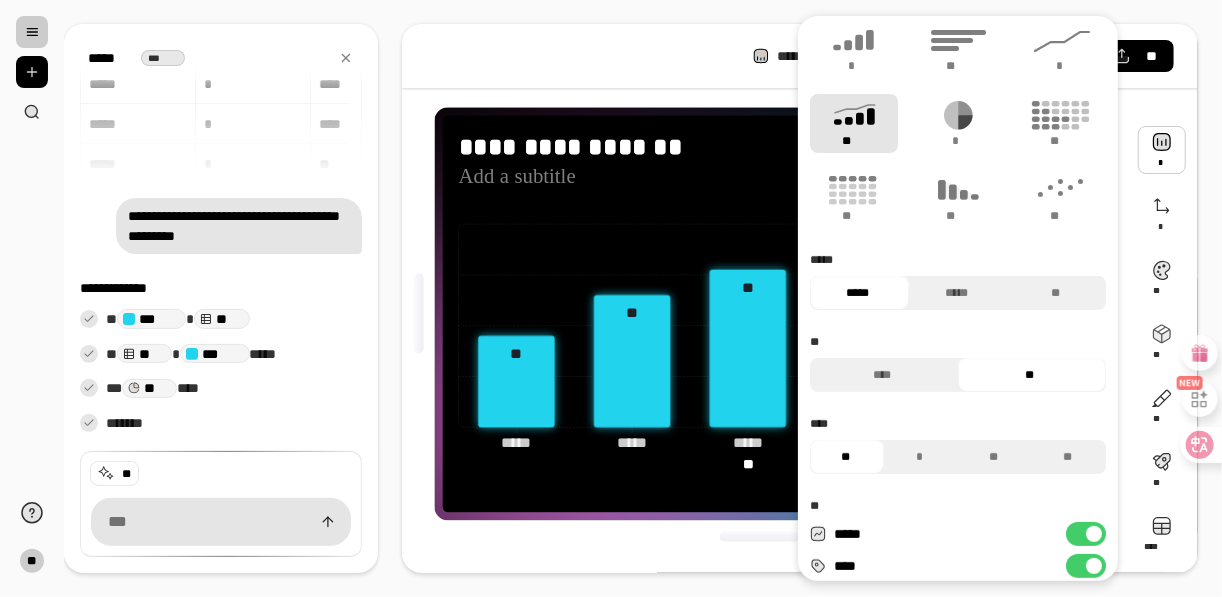 scroll, scrollTop: 0, scrollLeft: 0, axis: both 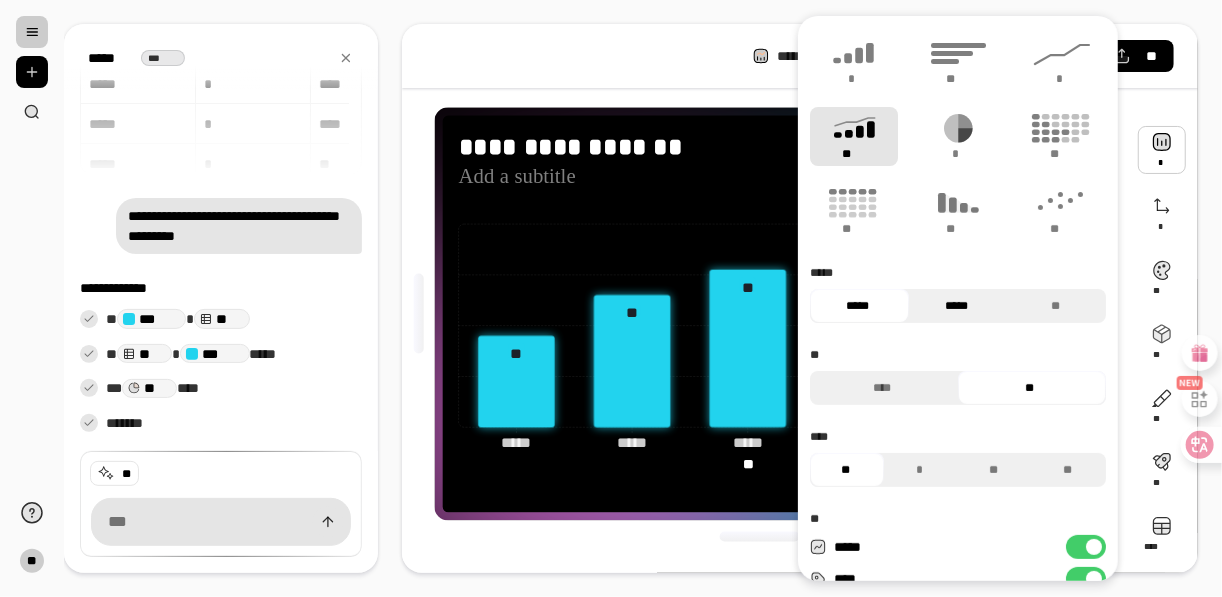 click on "*****" at bounding box center [957, 306] 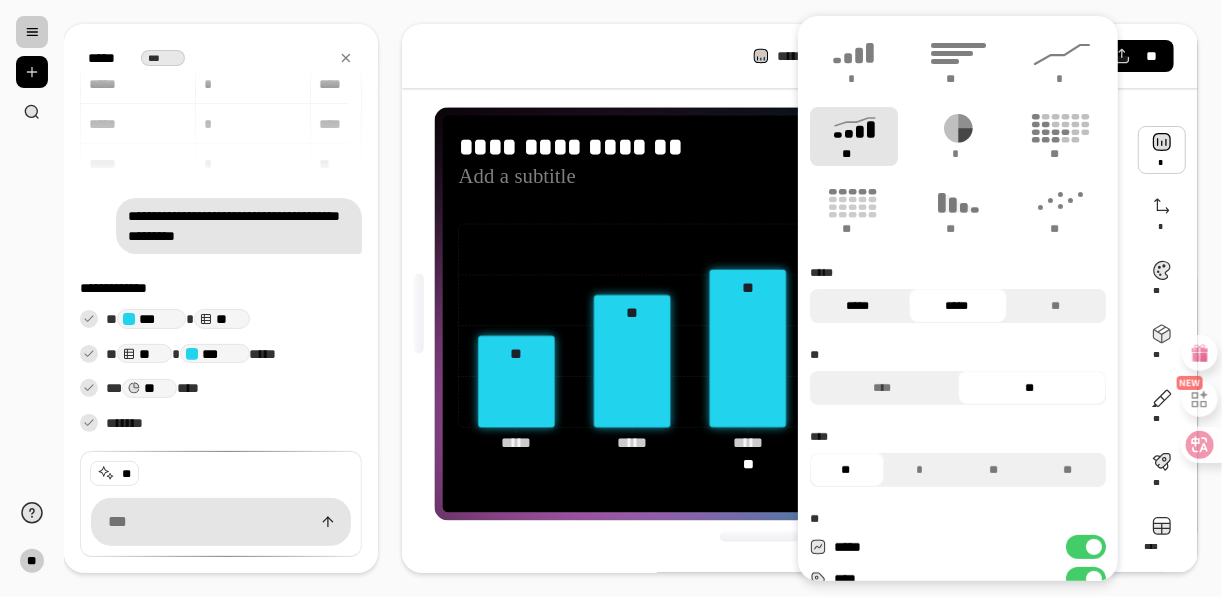 click on "*****" at bounding box center [858, 306] 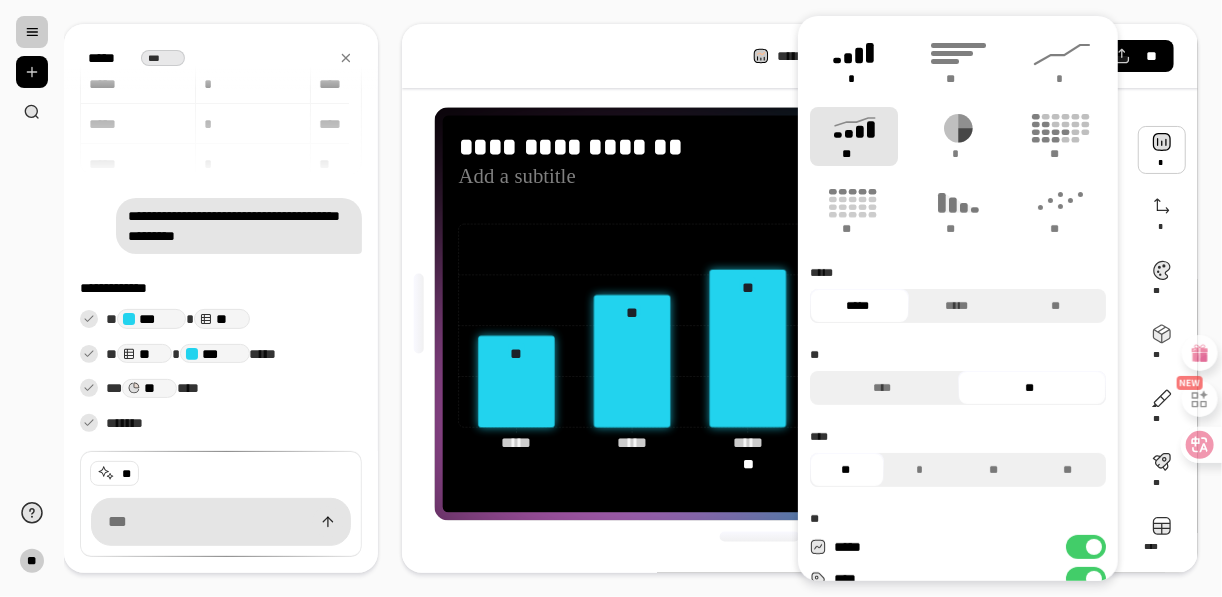 click 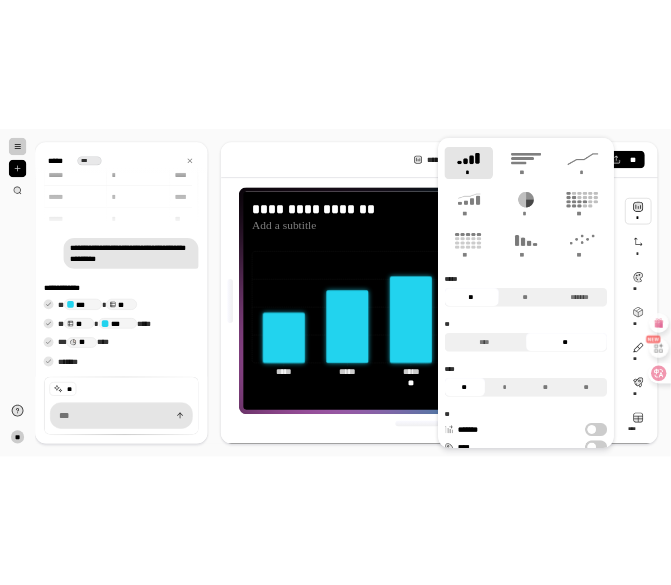 scroll, scrollTop: 80, scrollLeft: 0, axis: vertical 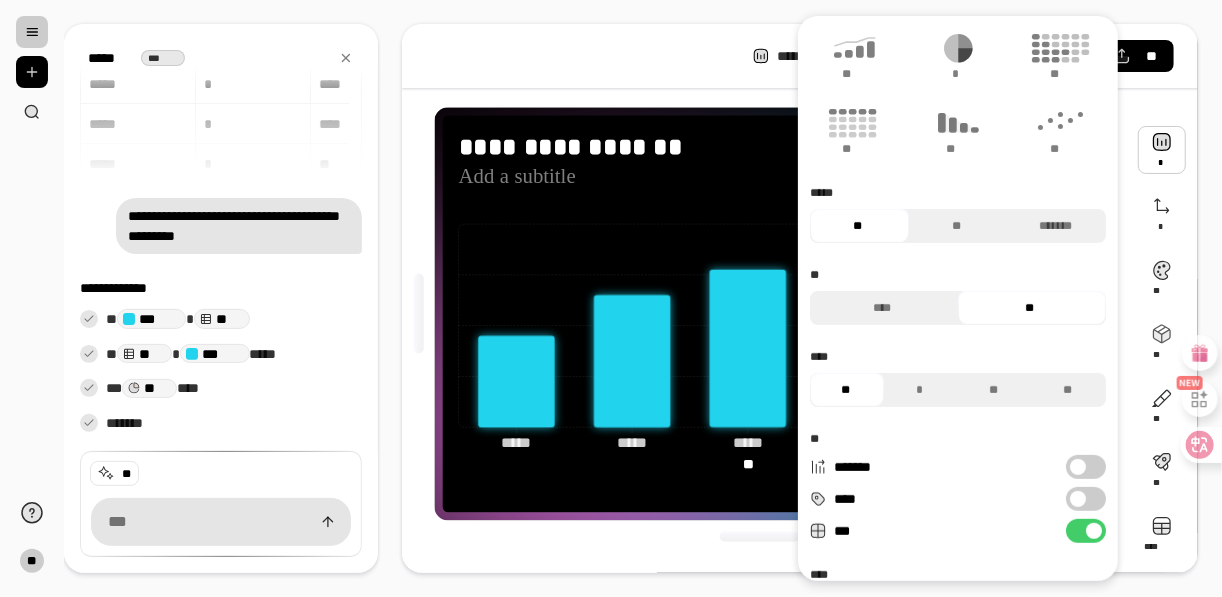 click at bounding box center (1078, 499) 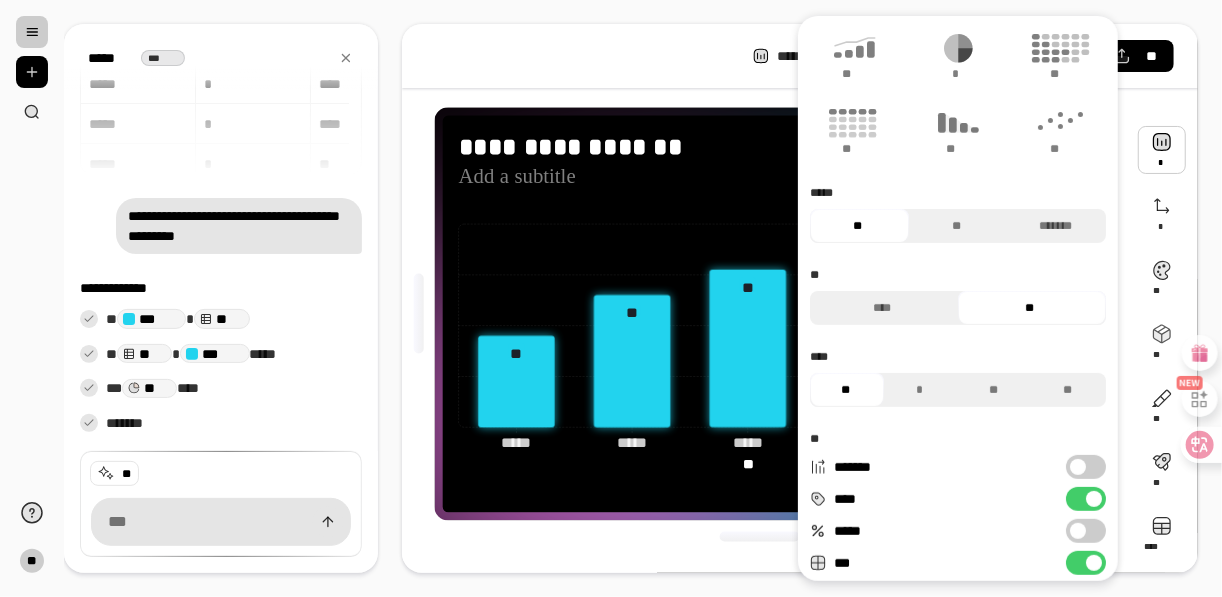 click on "*****" at bounding box center (1086, 531) 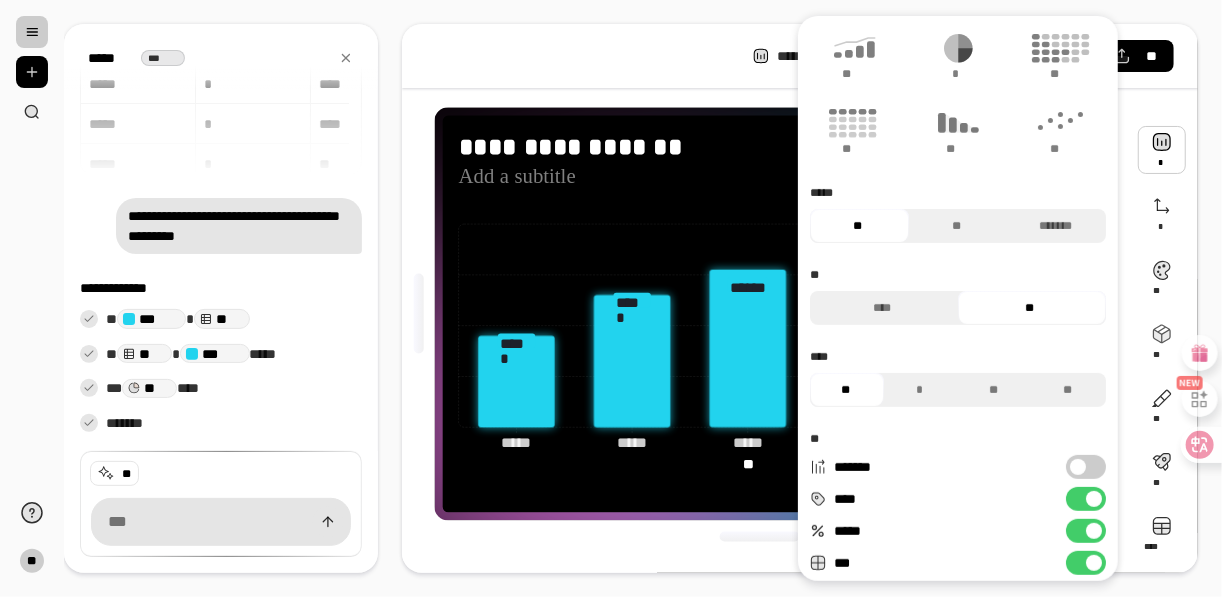 click at bounding box center (1094, 531) 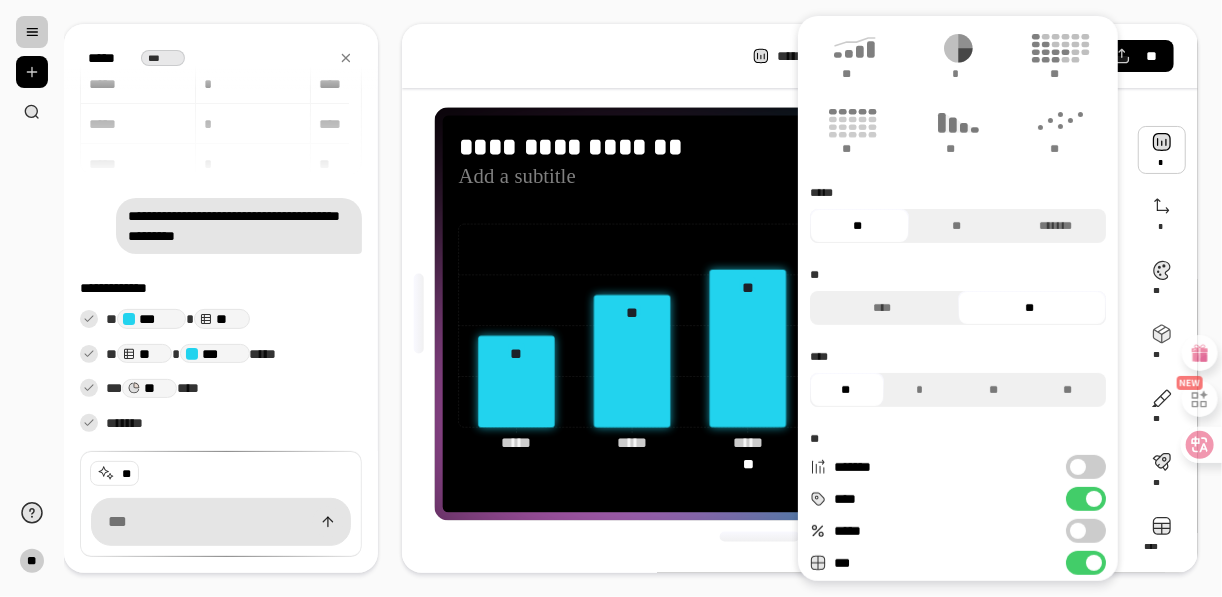 click on "*****" at bounding box center [1086, 531] 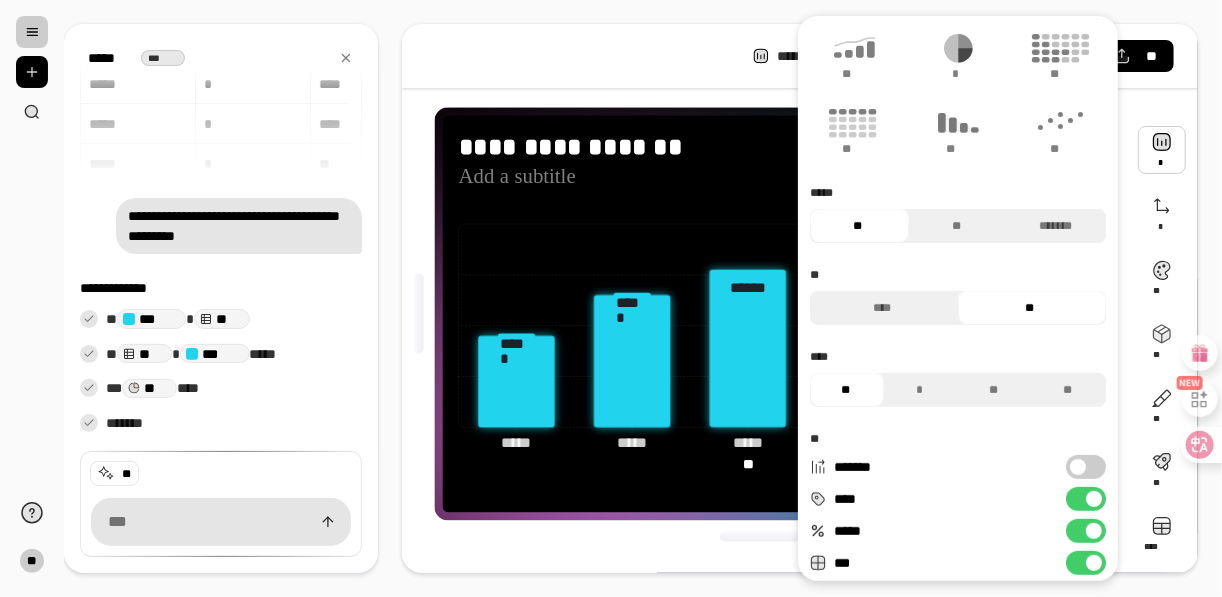 click at bounding box center [1094, 499] 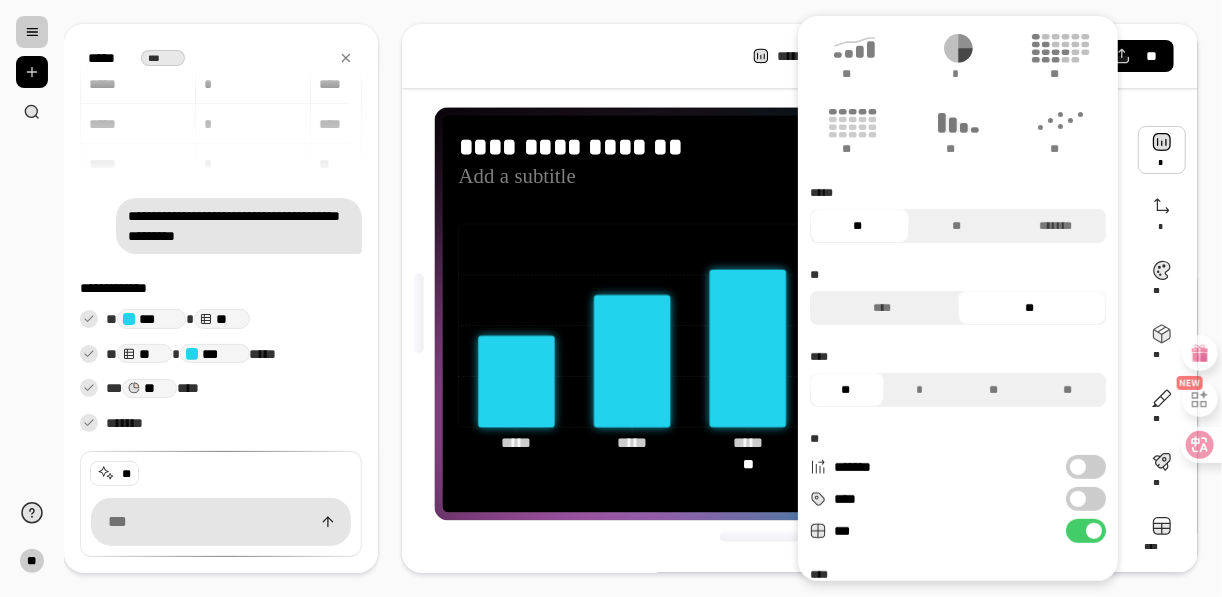click on "****" at bounding box center [1086, 499] 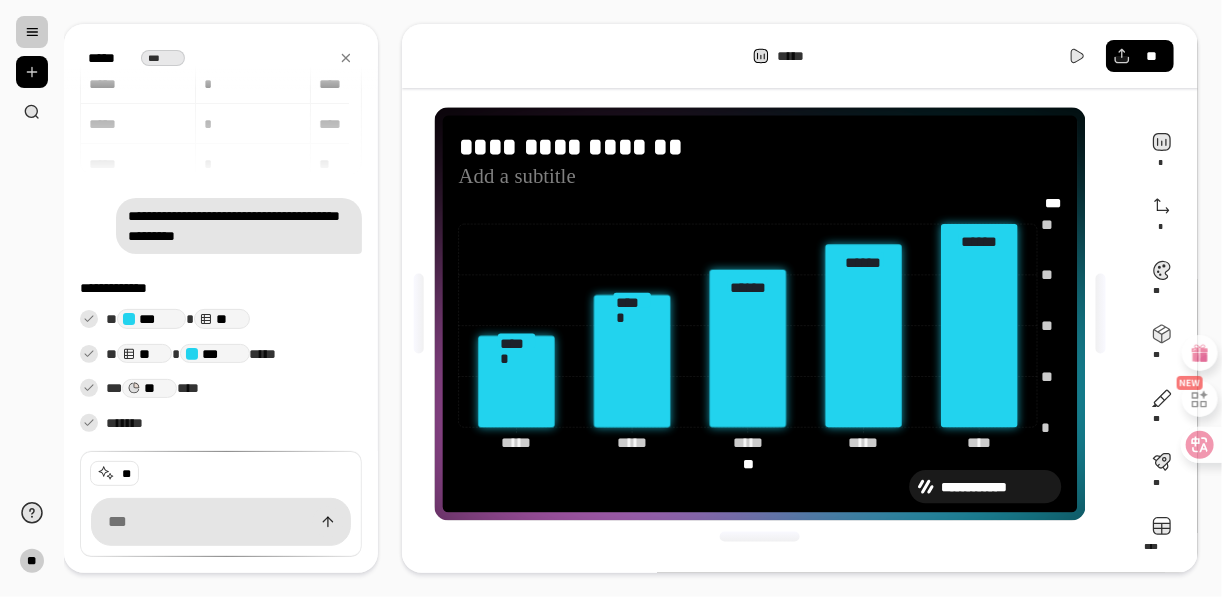 click on "**********" at bounding box center (643, 298) 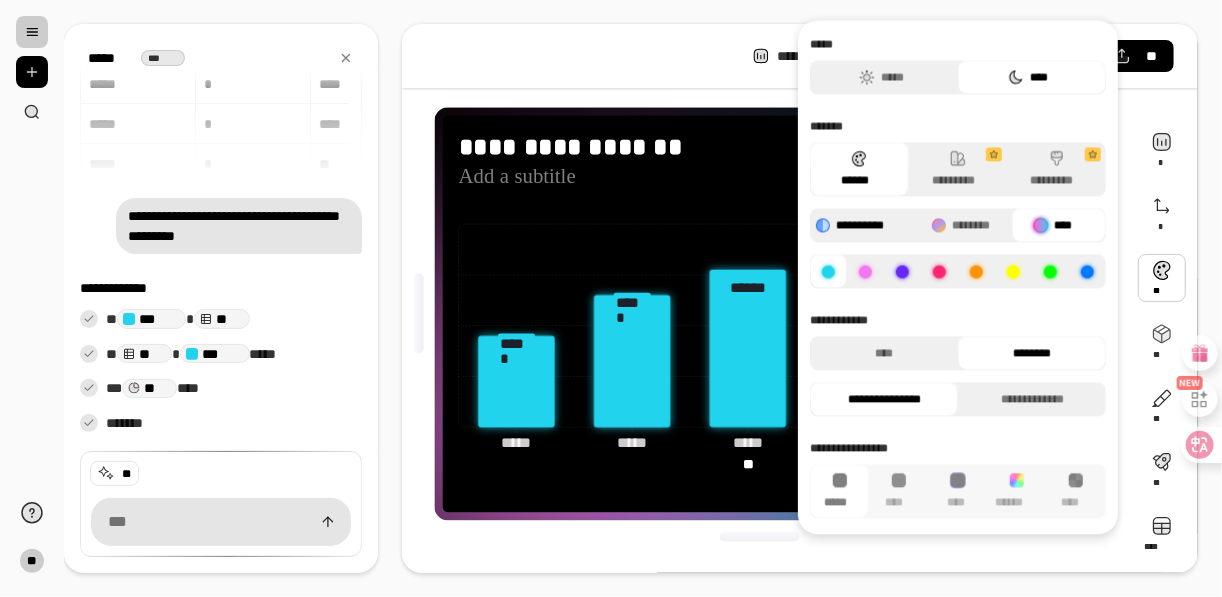 click on "**********" at bounding box center [874, 225] 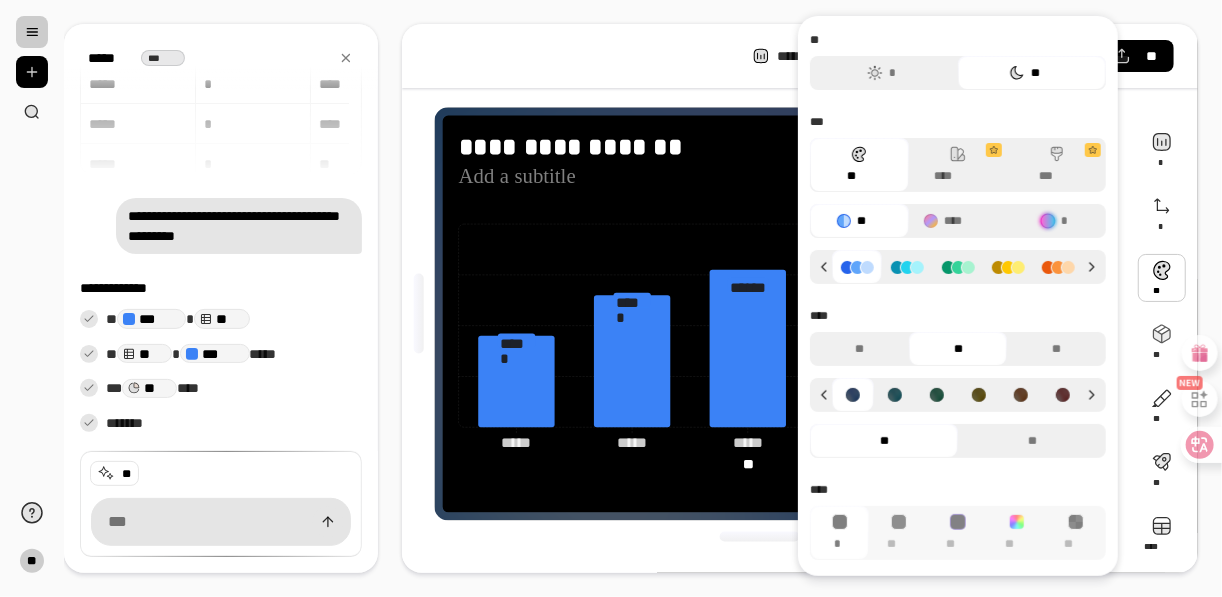 click 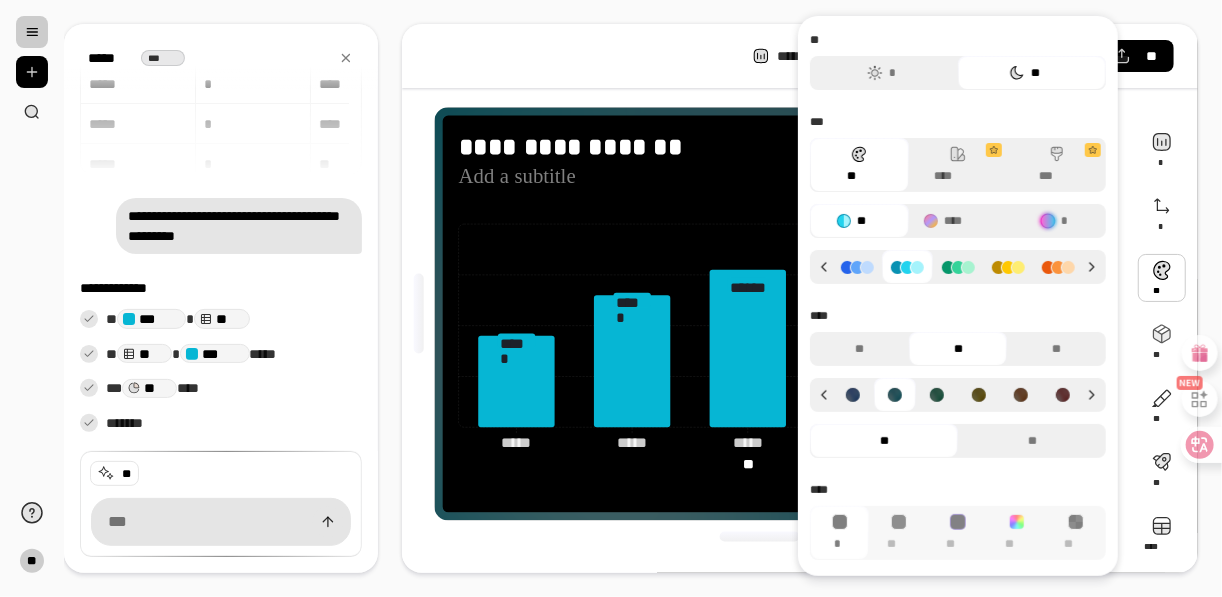 click 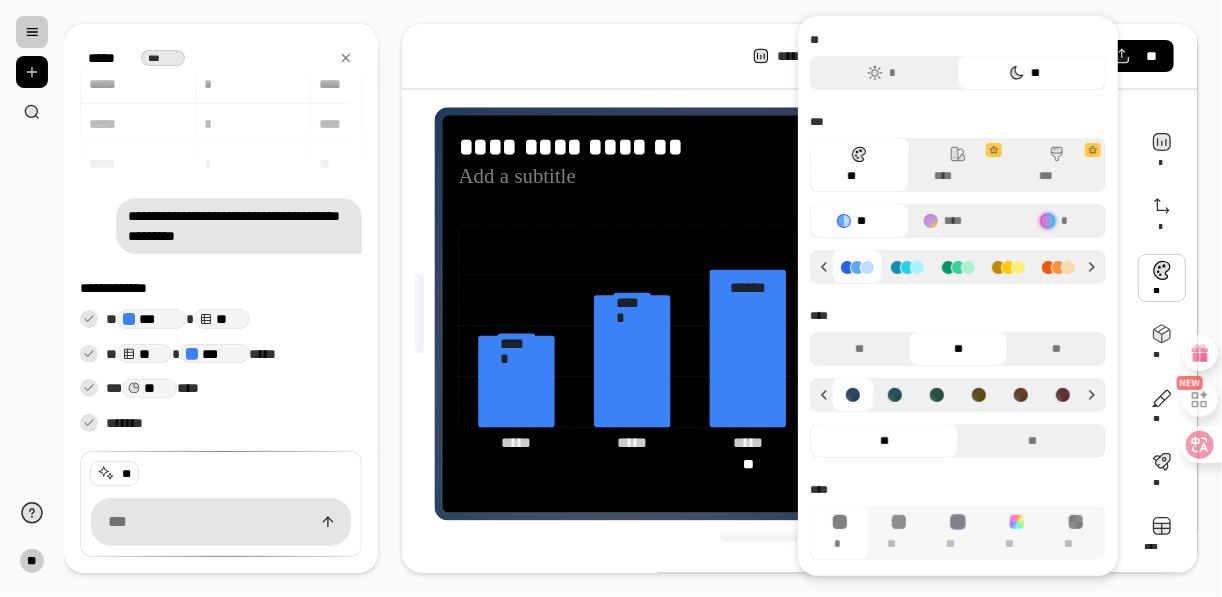click on "**********" at bounding box center [800, 298] 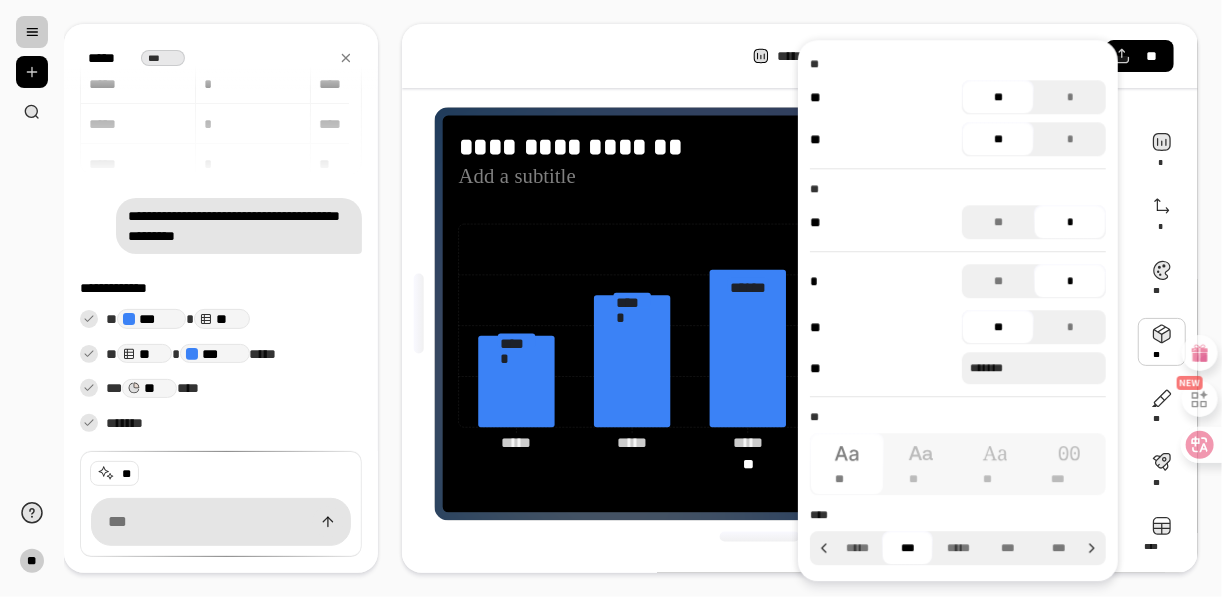 click on "**********" at bounding box center (766, 314) 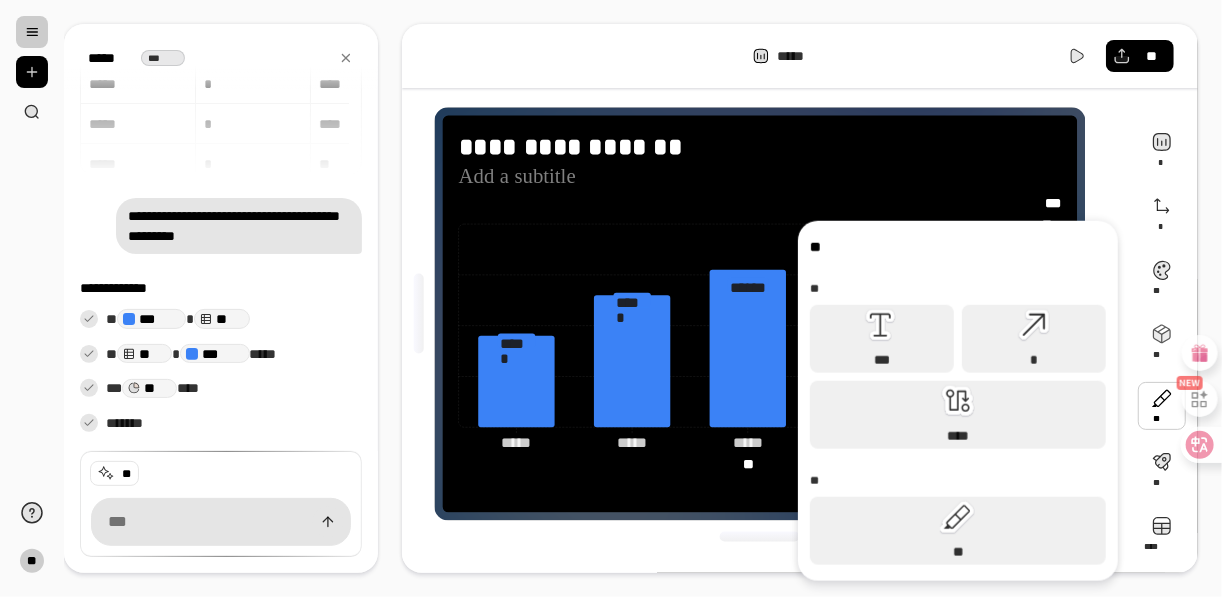 click on "**********" at bounding box center (800, 298) 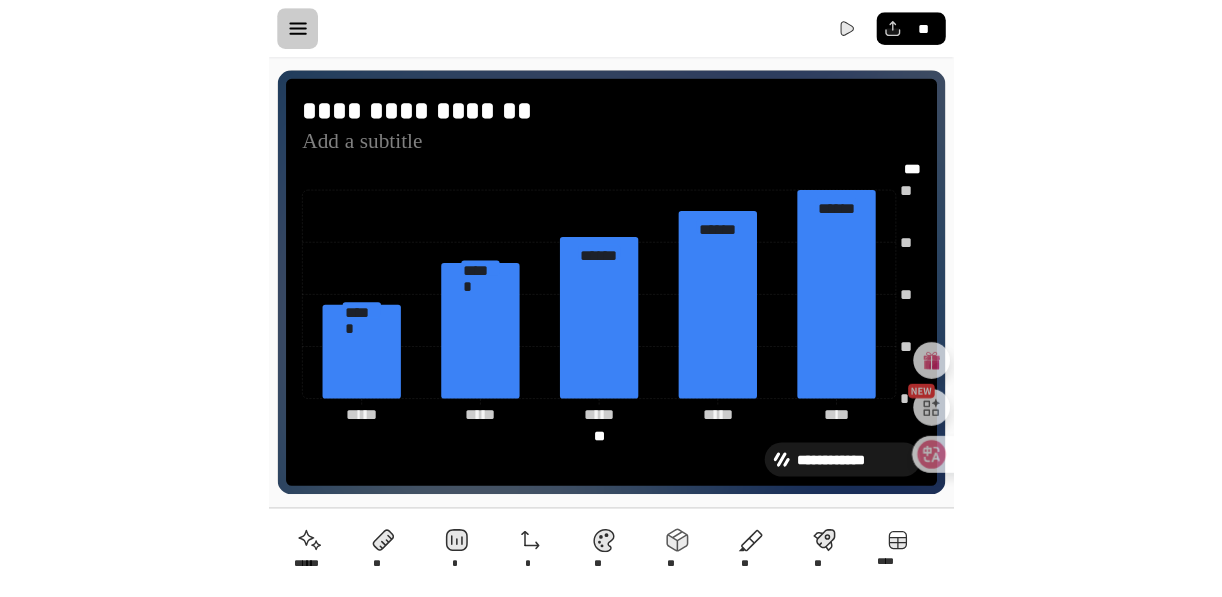 scroll, scrollTop: 0, scrollLeft: 0, axis: both 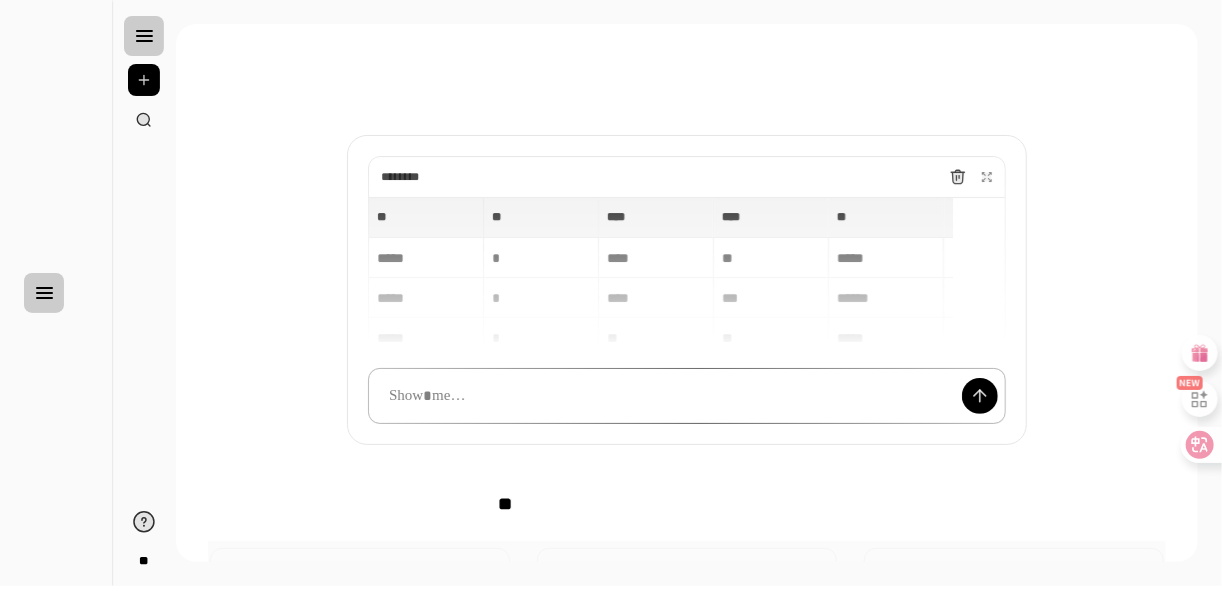 type on "**" 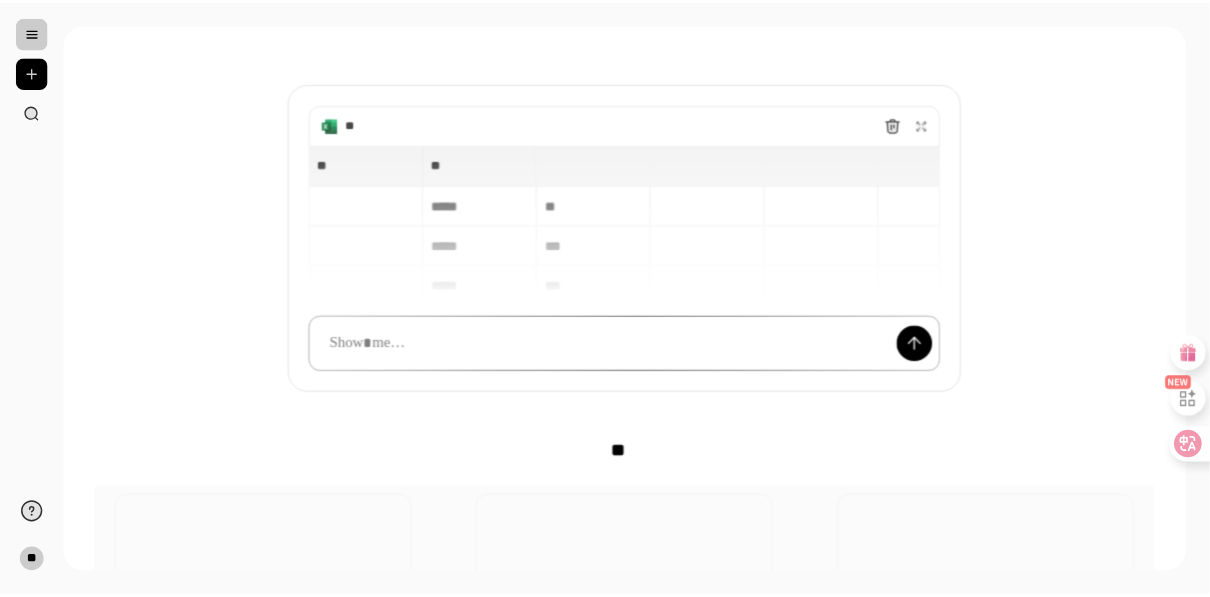 scroll, scrollTop: 80, scrollLeft: 0, axis: vertical 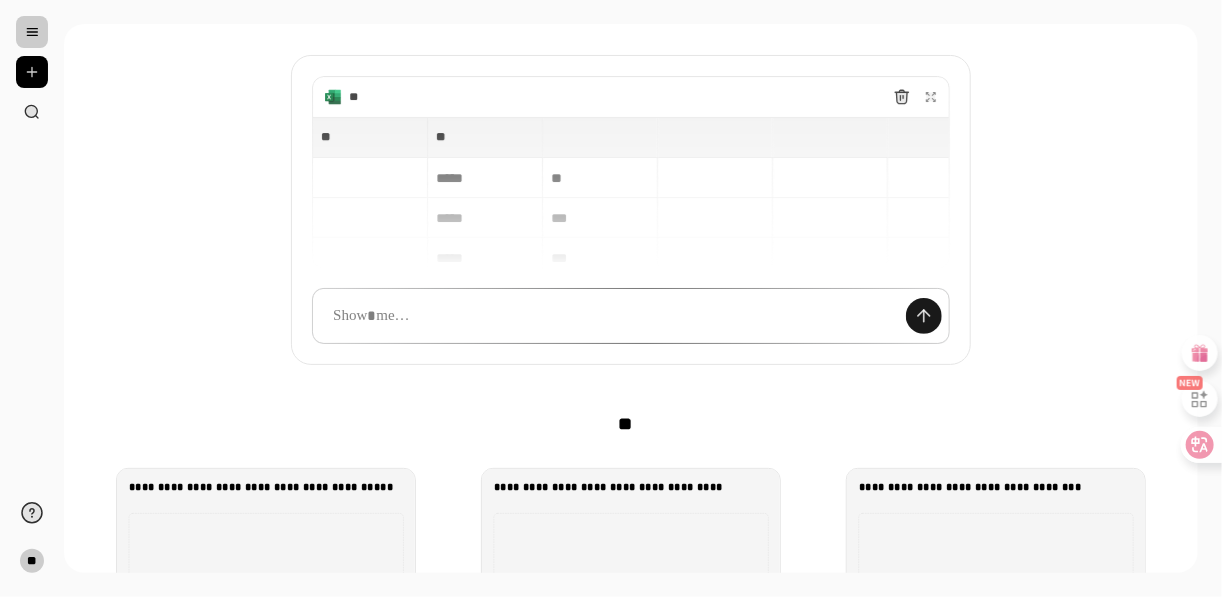 click at bounding box center (924, 316) 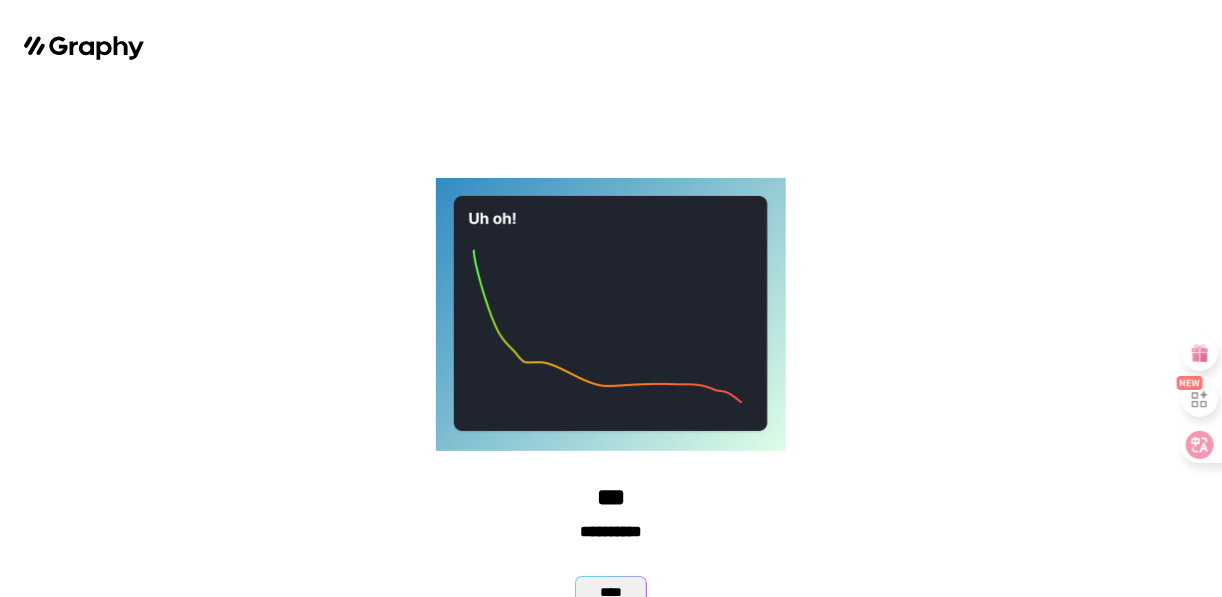 click on "****" at bounding box center [611, 592] 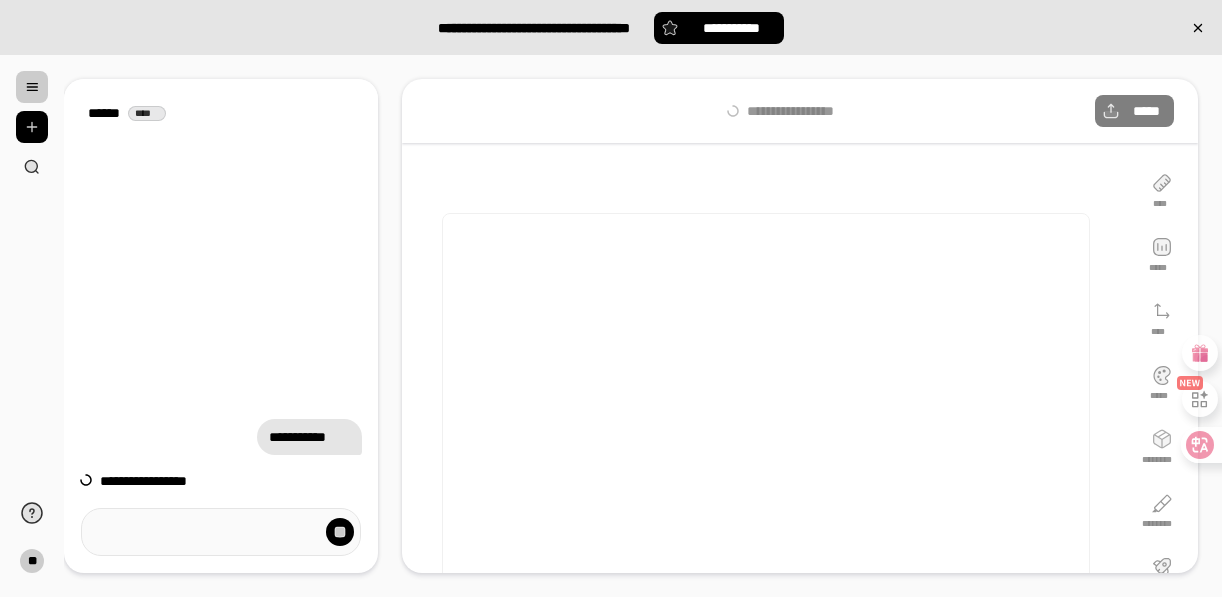 scroll, scrollTop: 0, scrollLeft: 0, axis: both 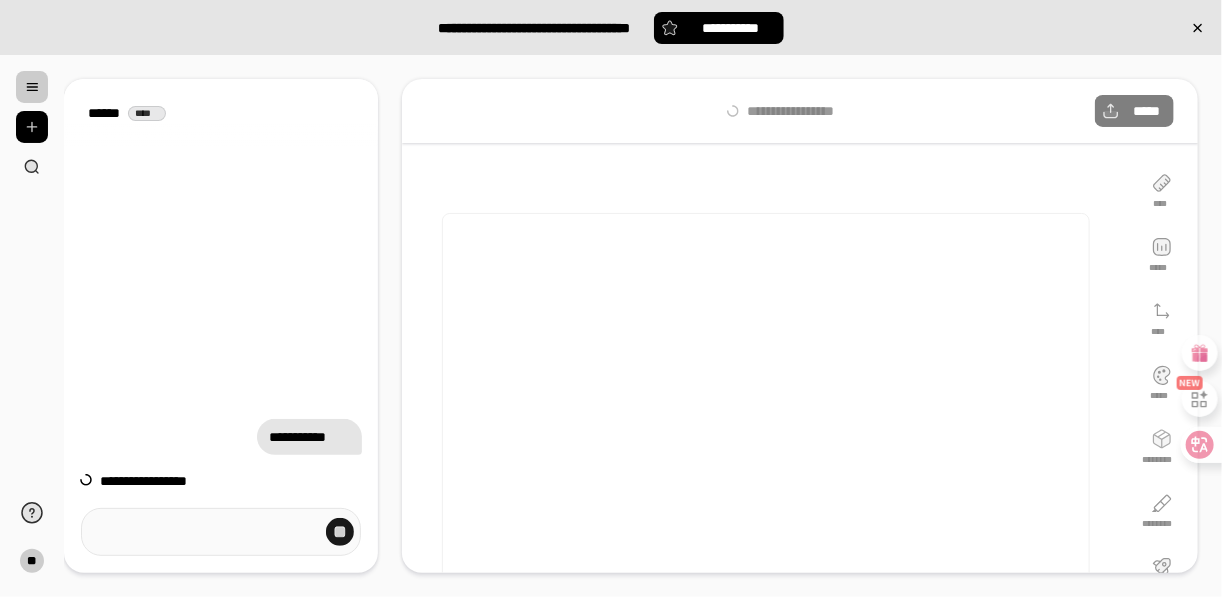 click at bounding box center (340, 532) 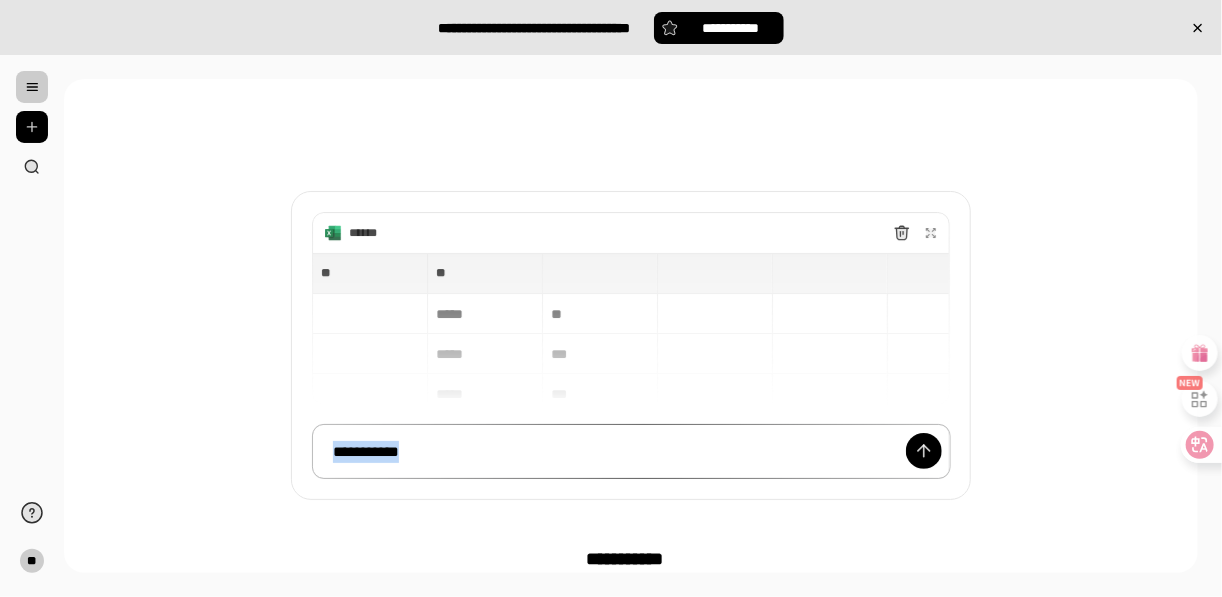 drag, startPoint x: 449, startPoint y: 450, endPoint x: 319, endPoint y: 450, distance: 130 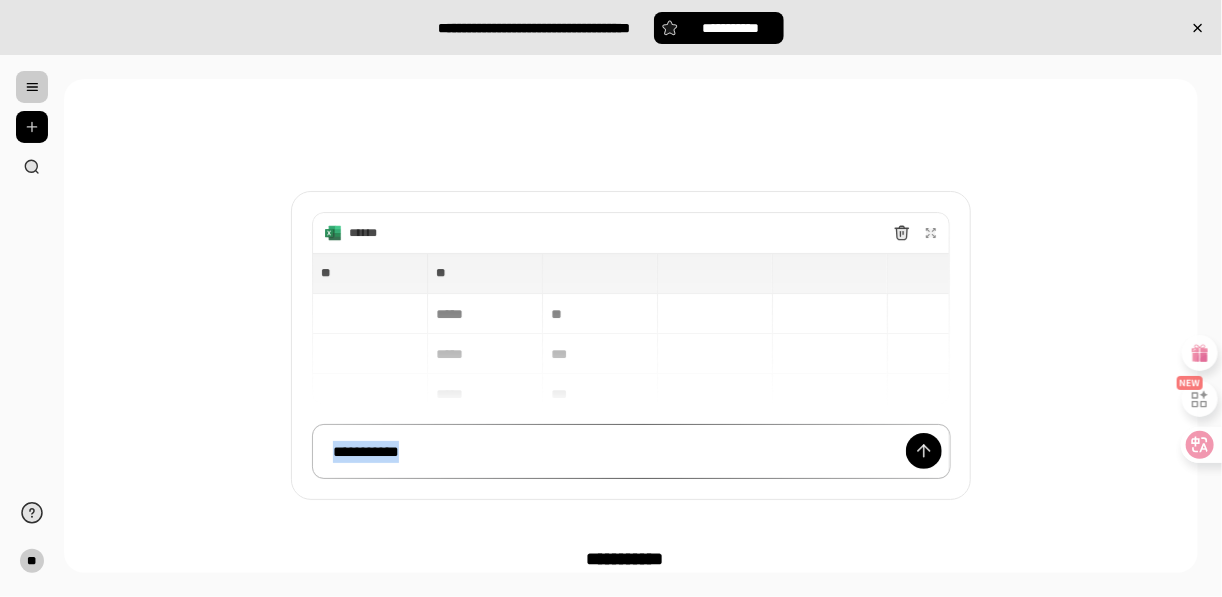 type 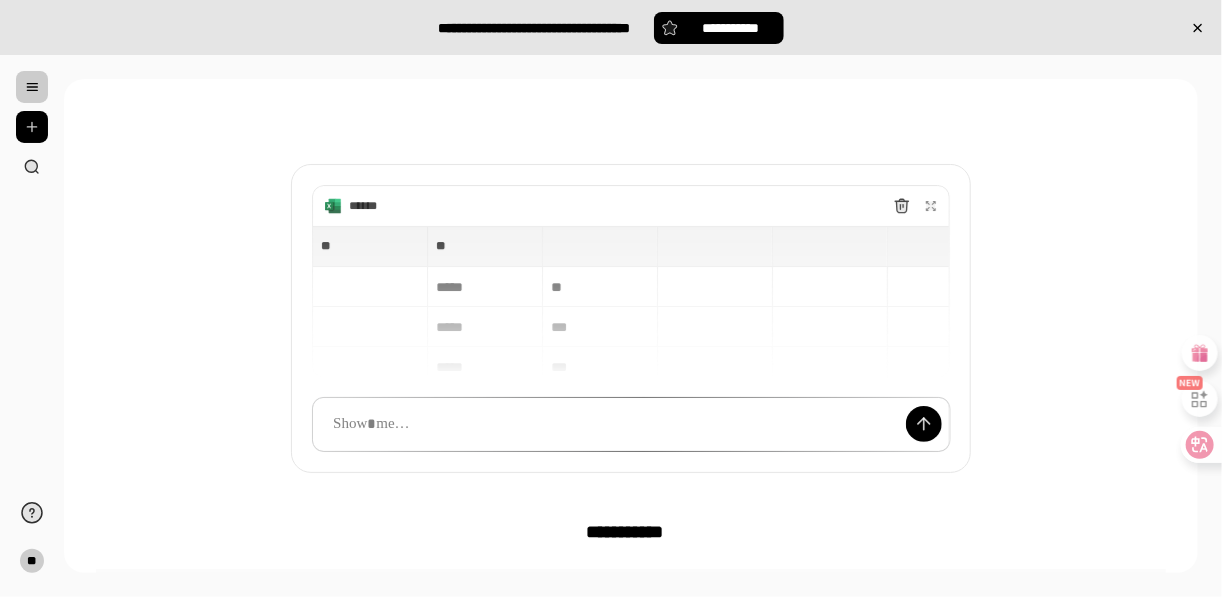 scroll, scrollTop: 0, scrollLeft: 0, axis: both 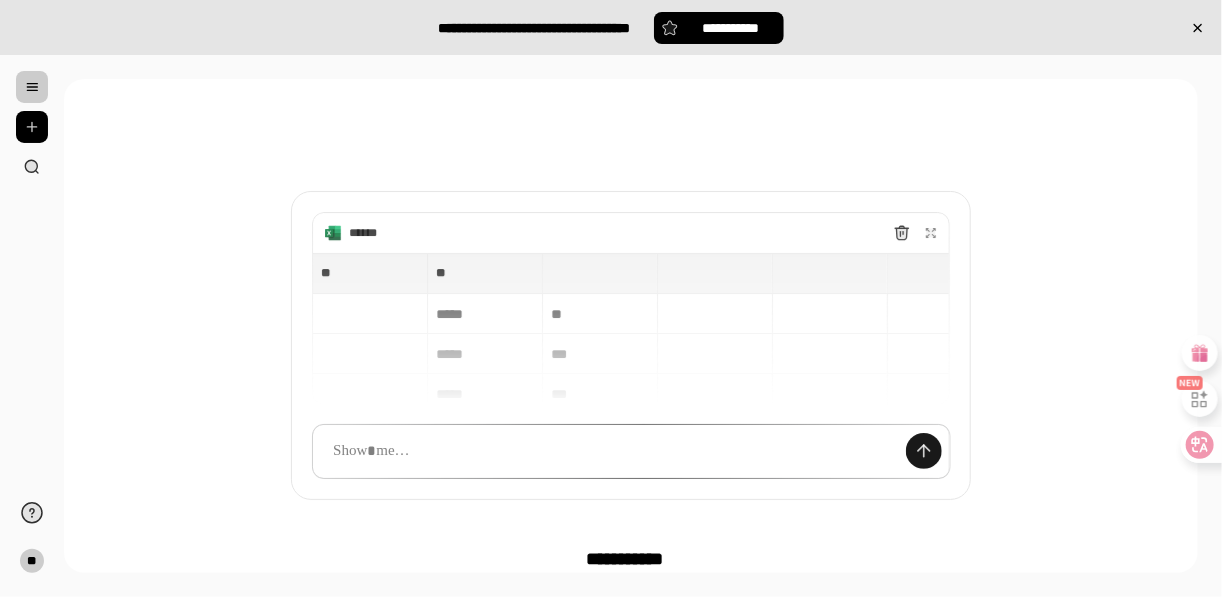 click at bounding box center [924, 451] 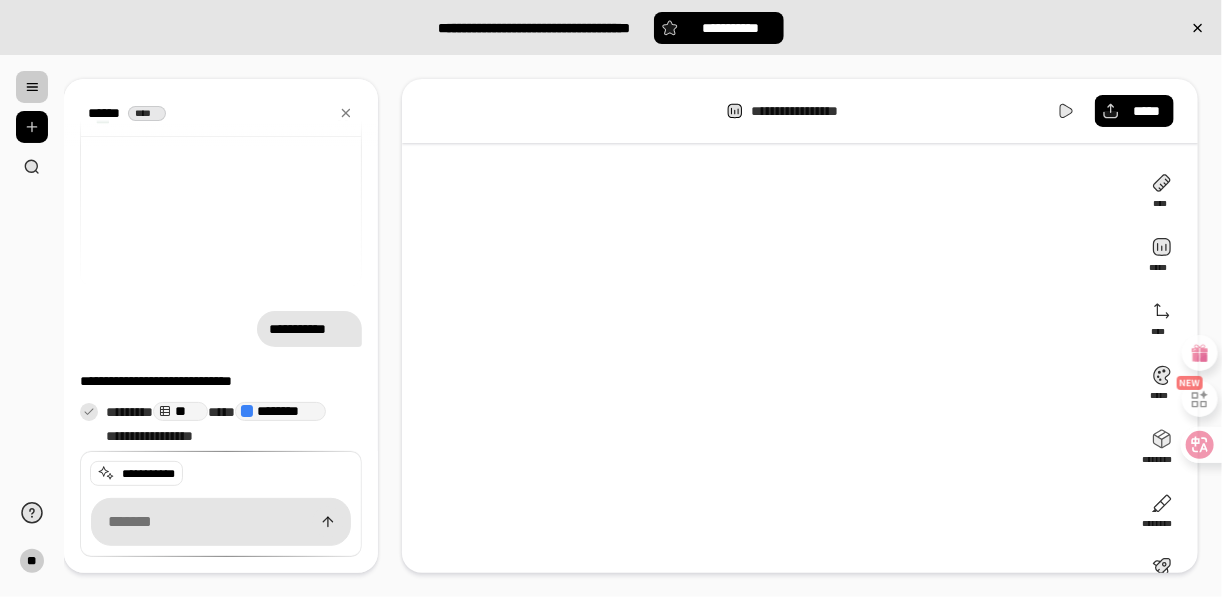 scroll, scrollTop: 127, scrollLeft: 0, axis: vertical 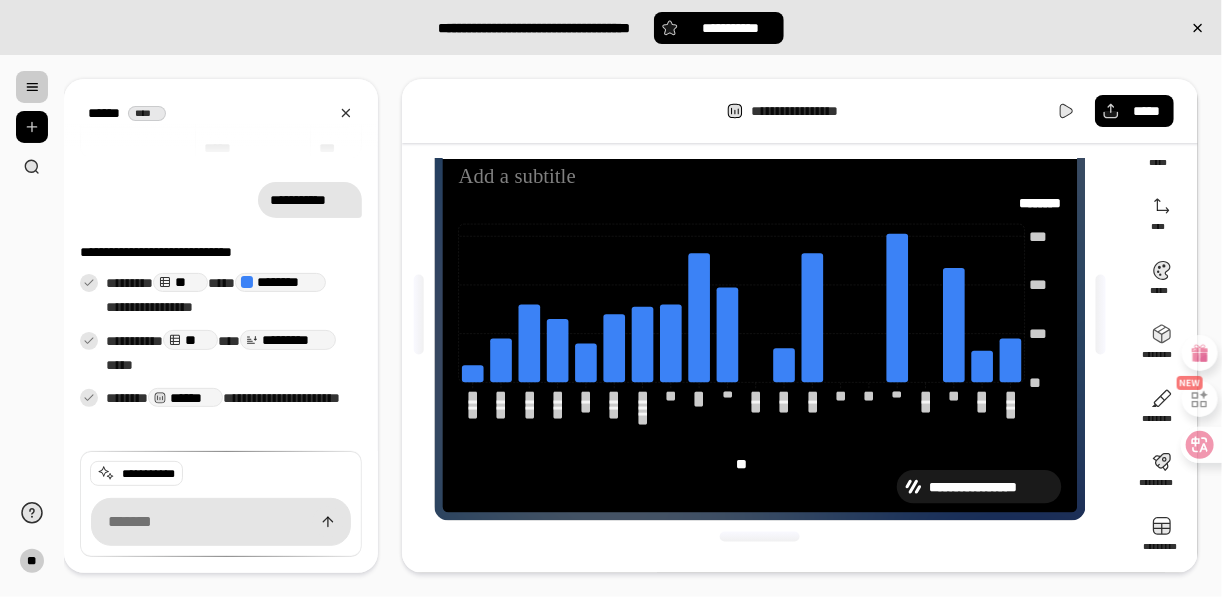 click 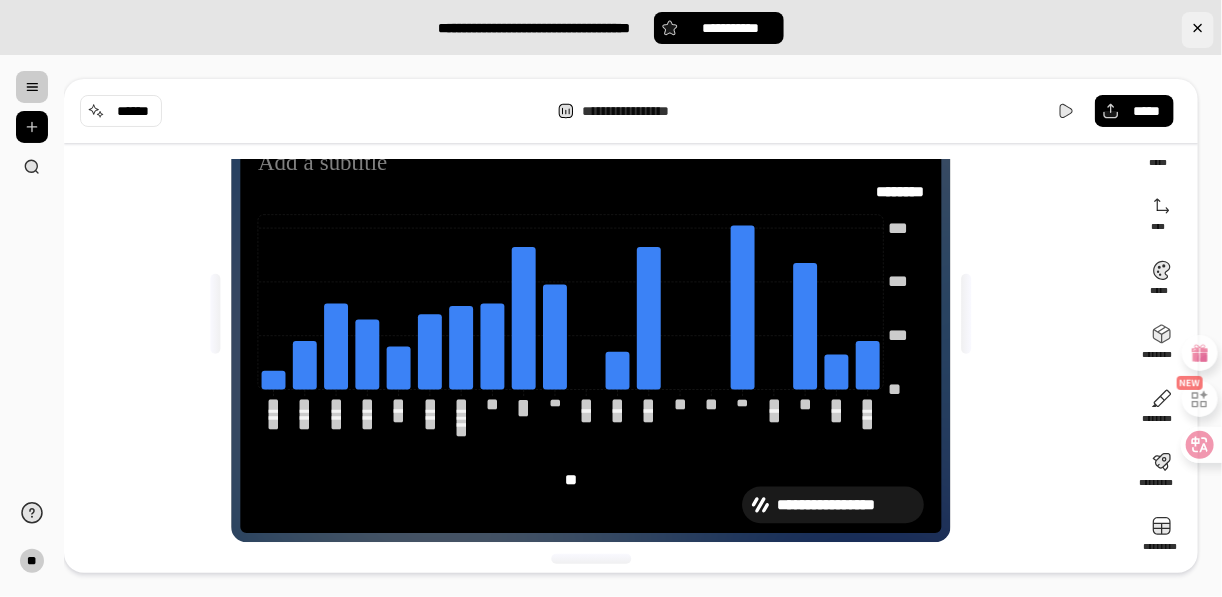 click 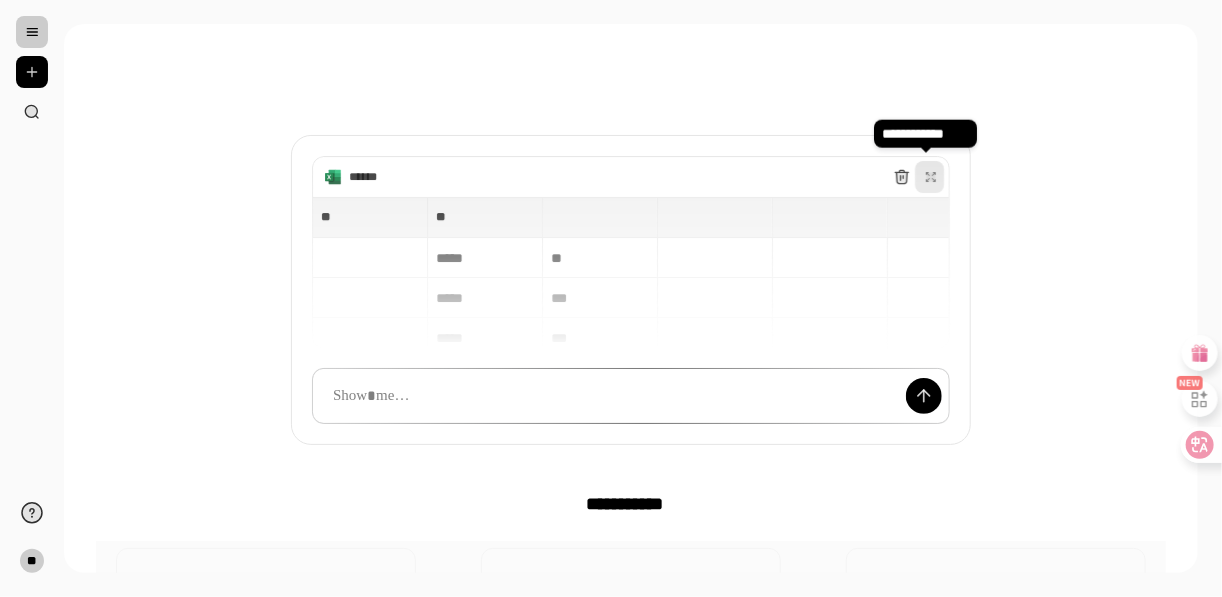 click at bounding box center [931, 177] 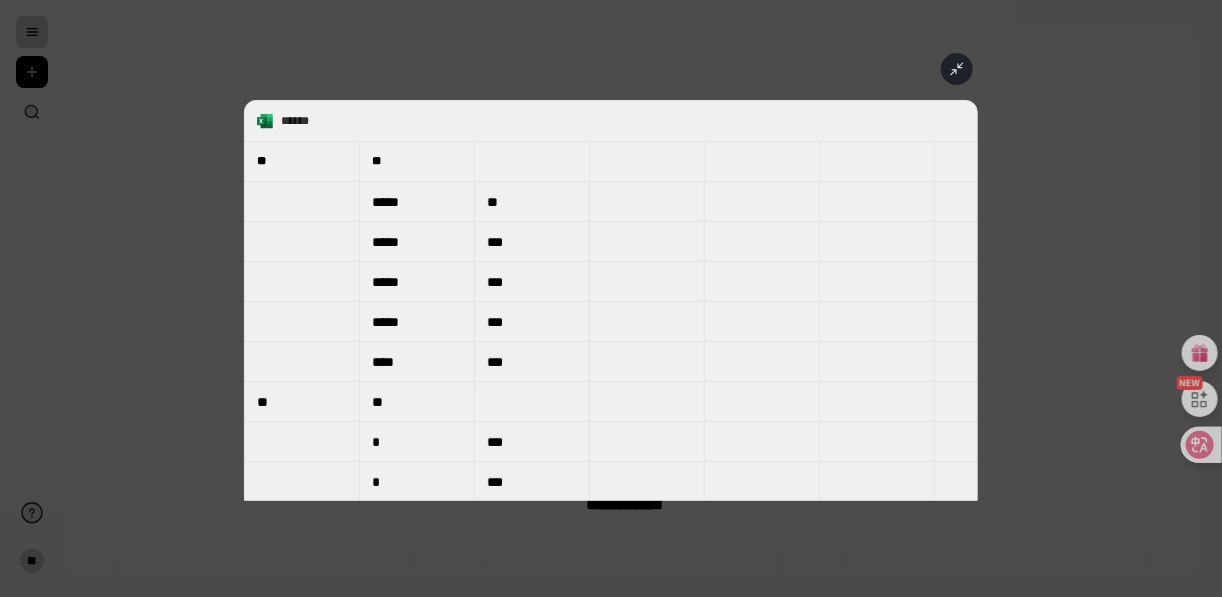 click 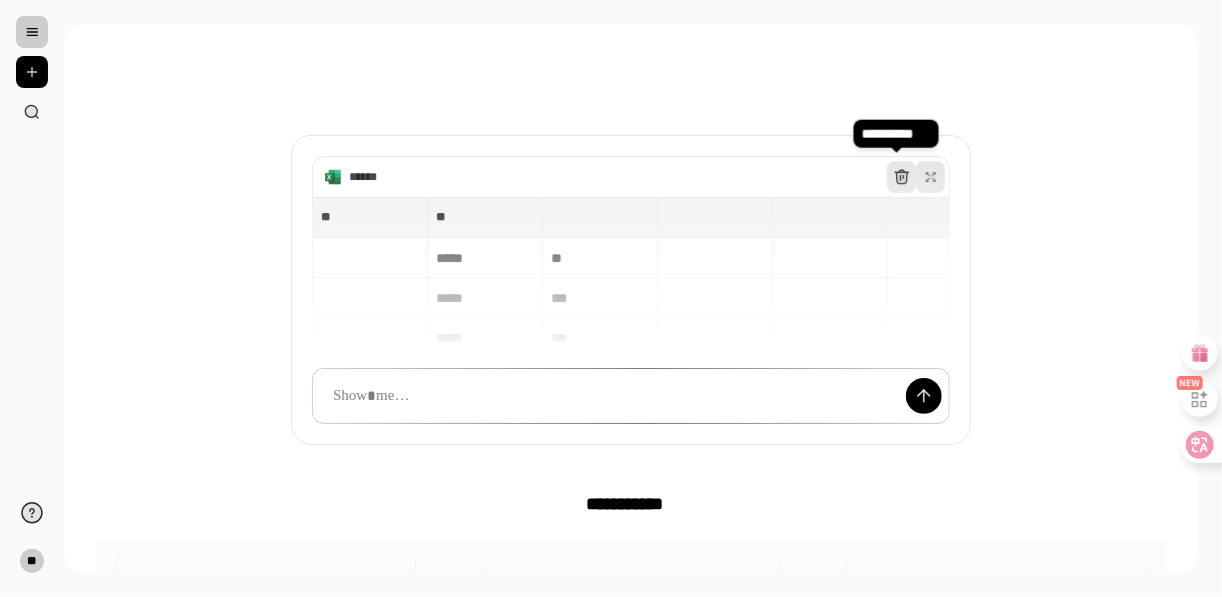 click 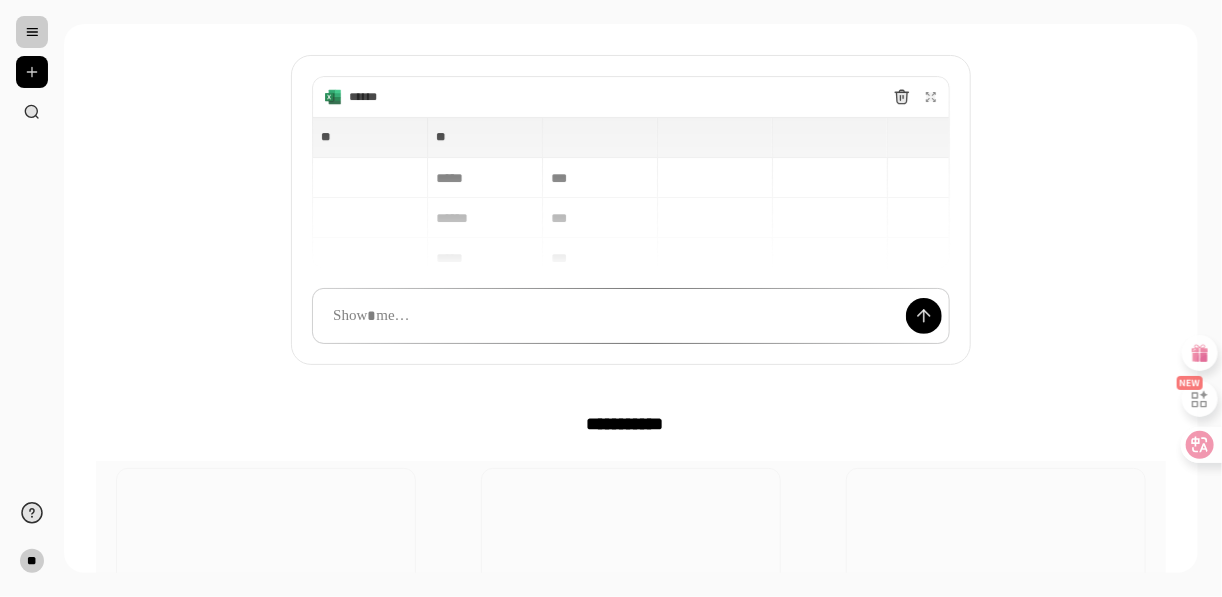 scroll, scrollTop: 0, scrollLeft: 0, axis: both 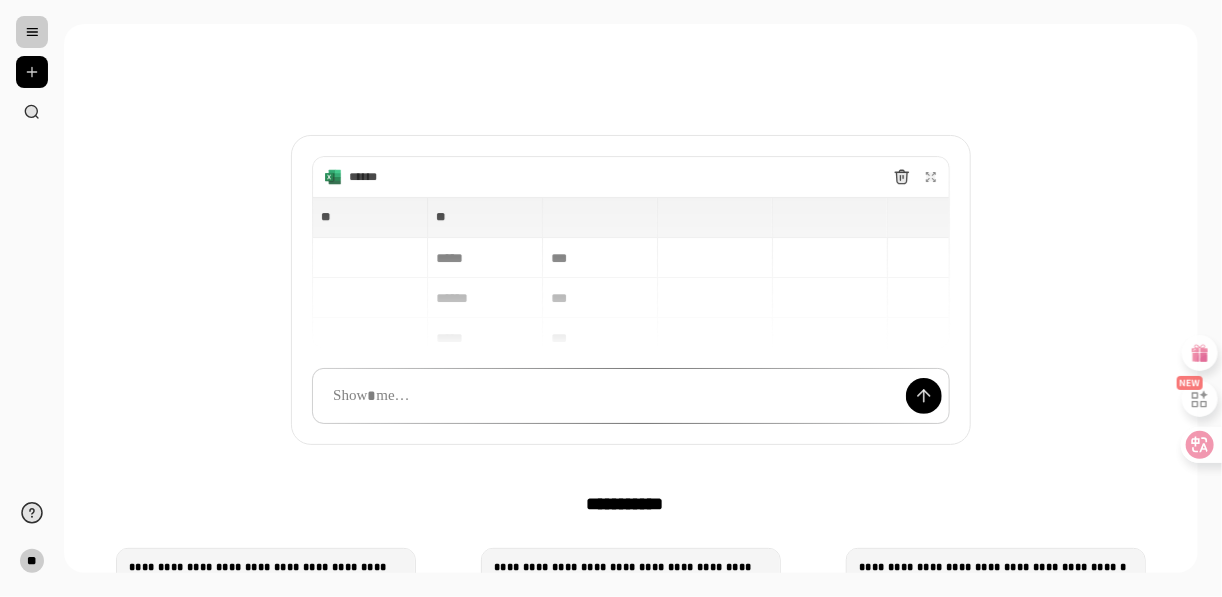 click on "******" at bounding box center (600, 177) 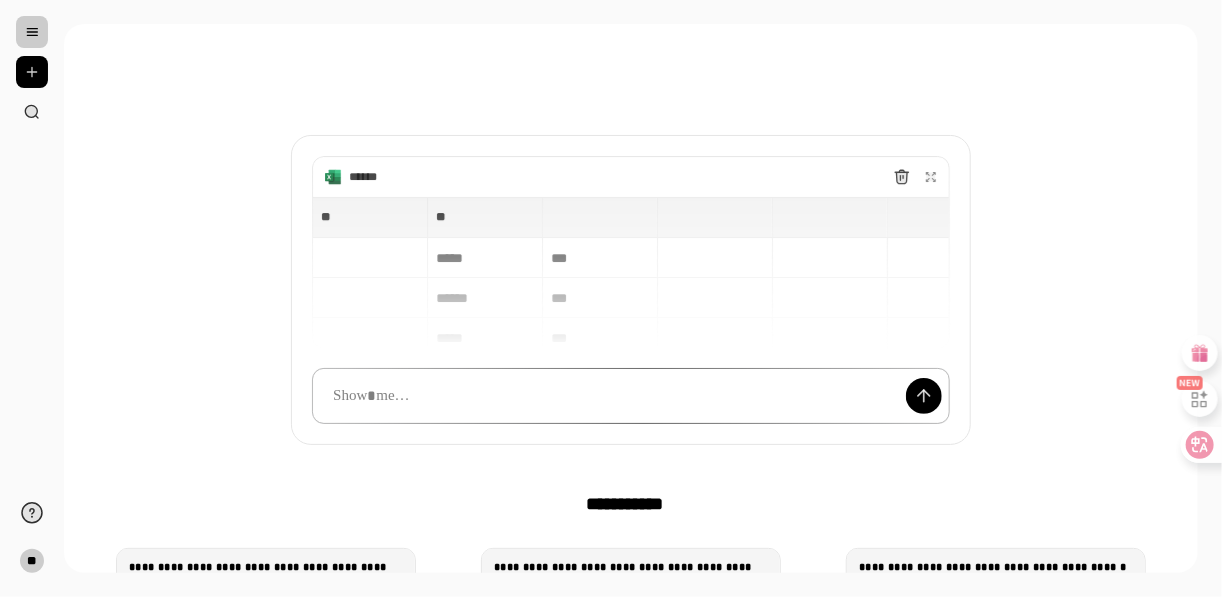 scroll, scrollTop: 14, scrollLeft: 0, axis: vertical 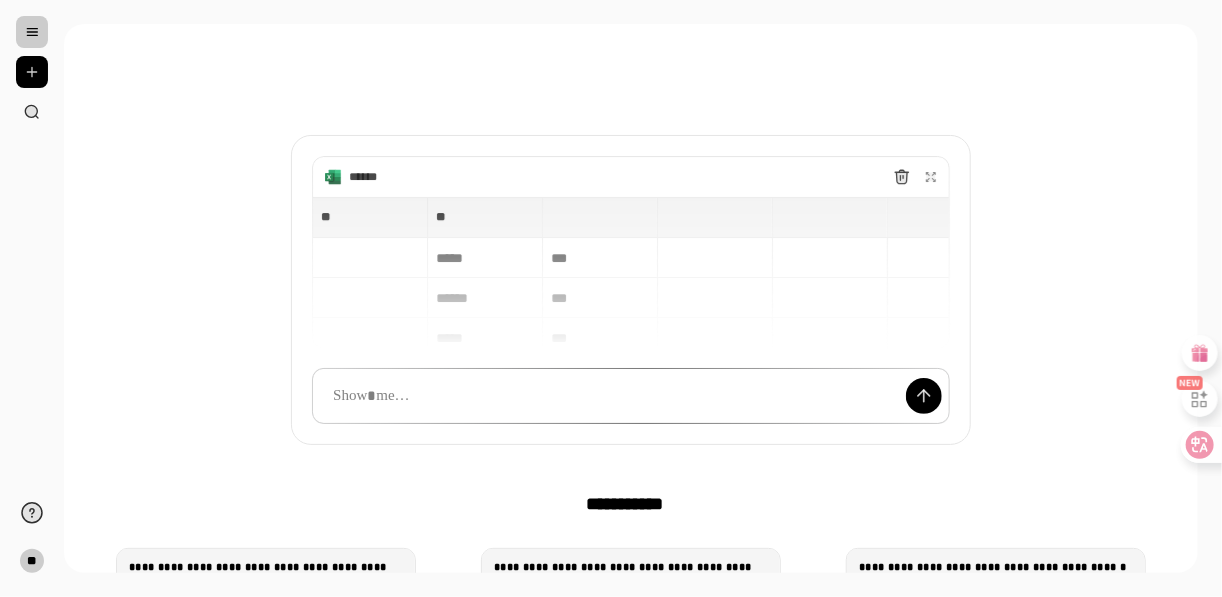 click on "** ** ** ** ***** *** ****** *** ***** *** **** ***" at bounding box center [631, 273] 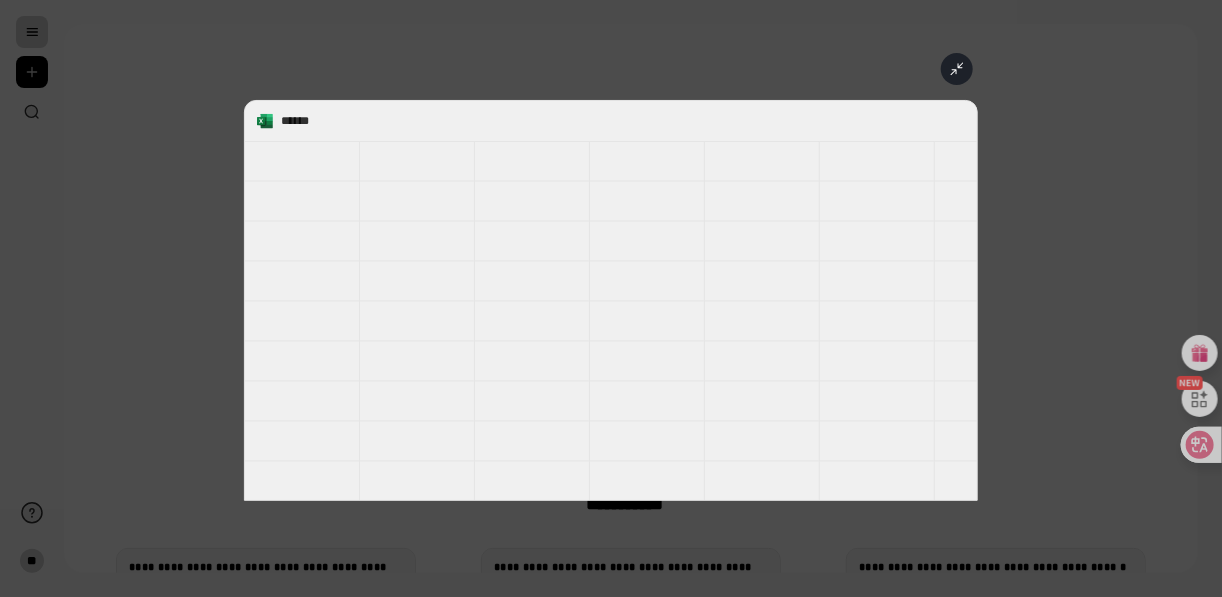 scroll, scrollTop: 1654, scrollLeft: 0, axis: vertical 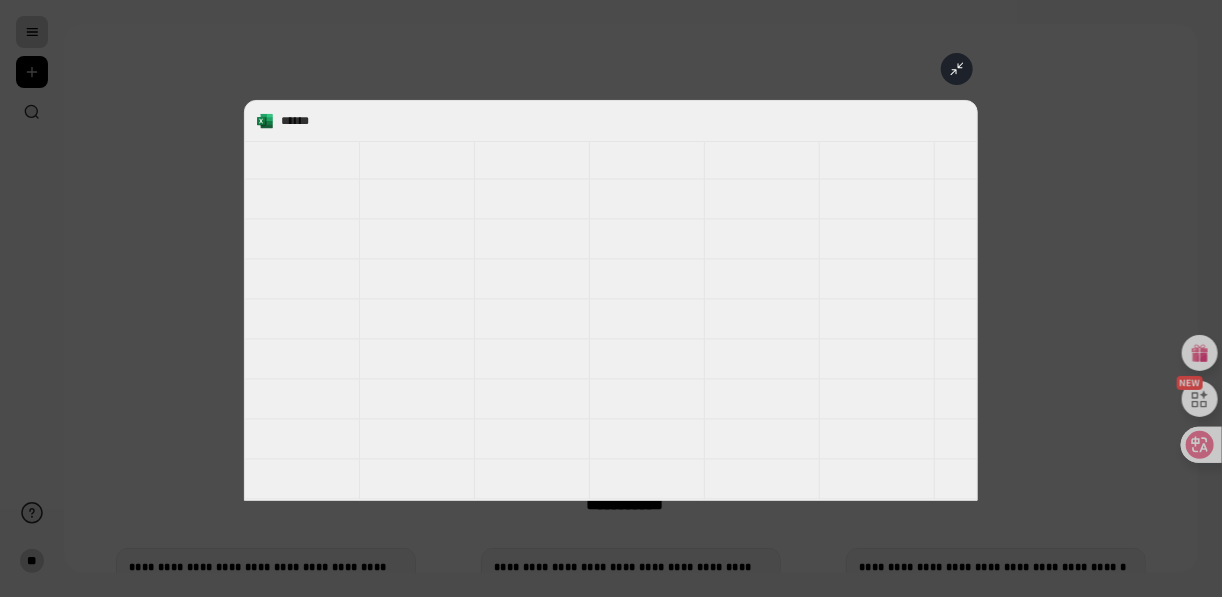 click 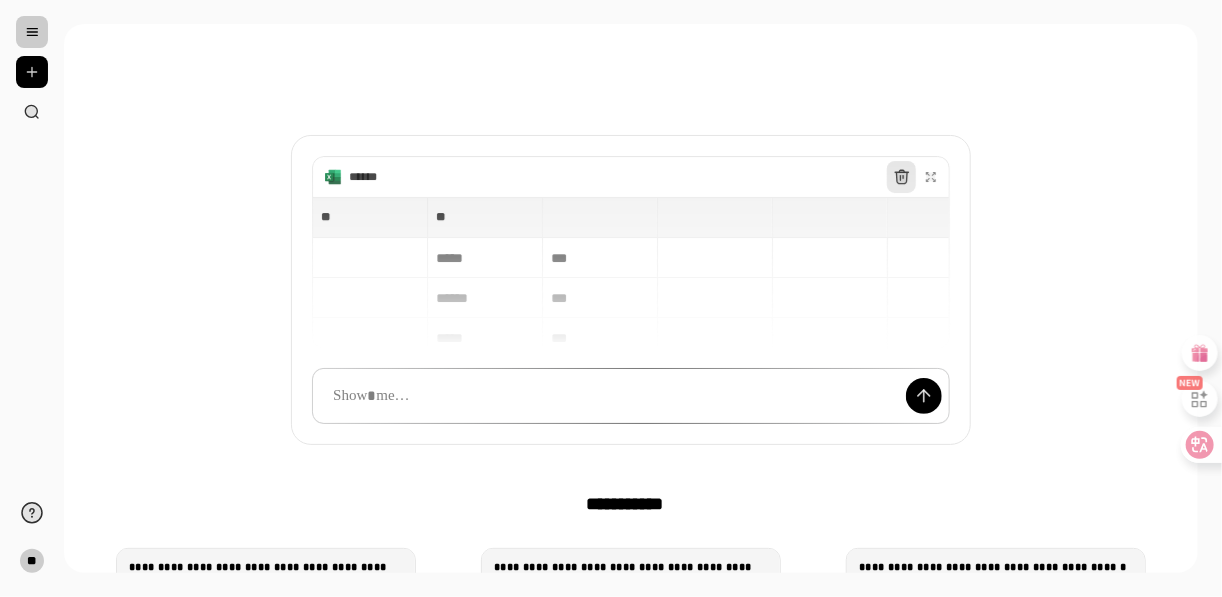 click 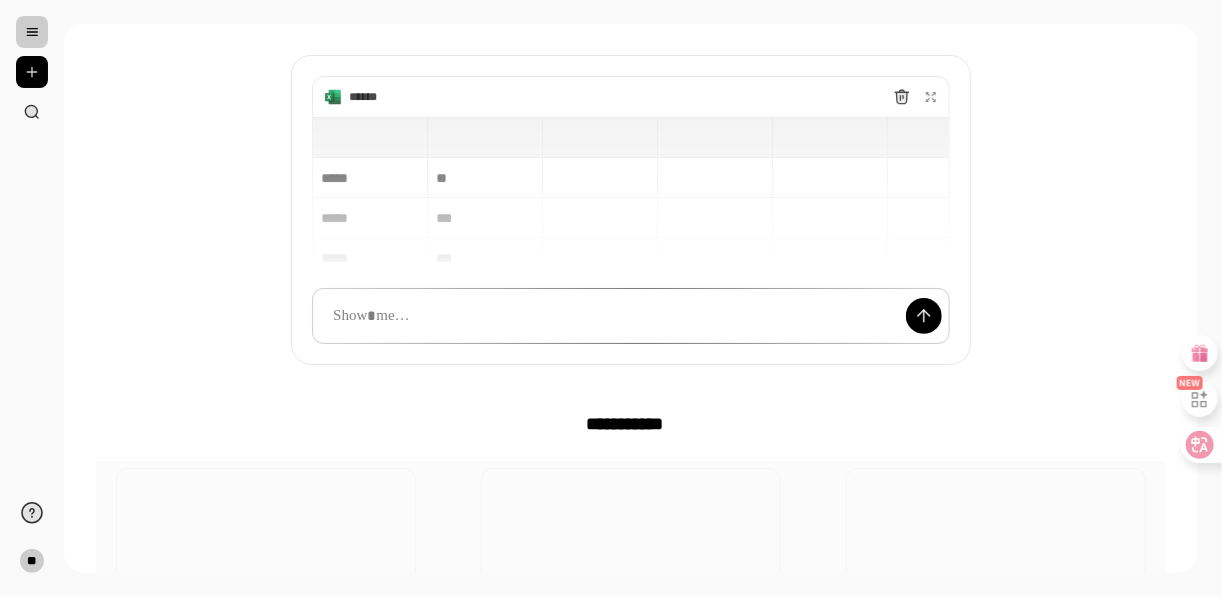 scroll, scrollTop: 0, scrollLeft: 0, axis: both 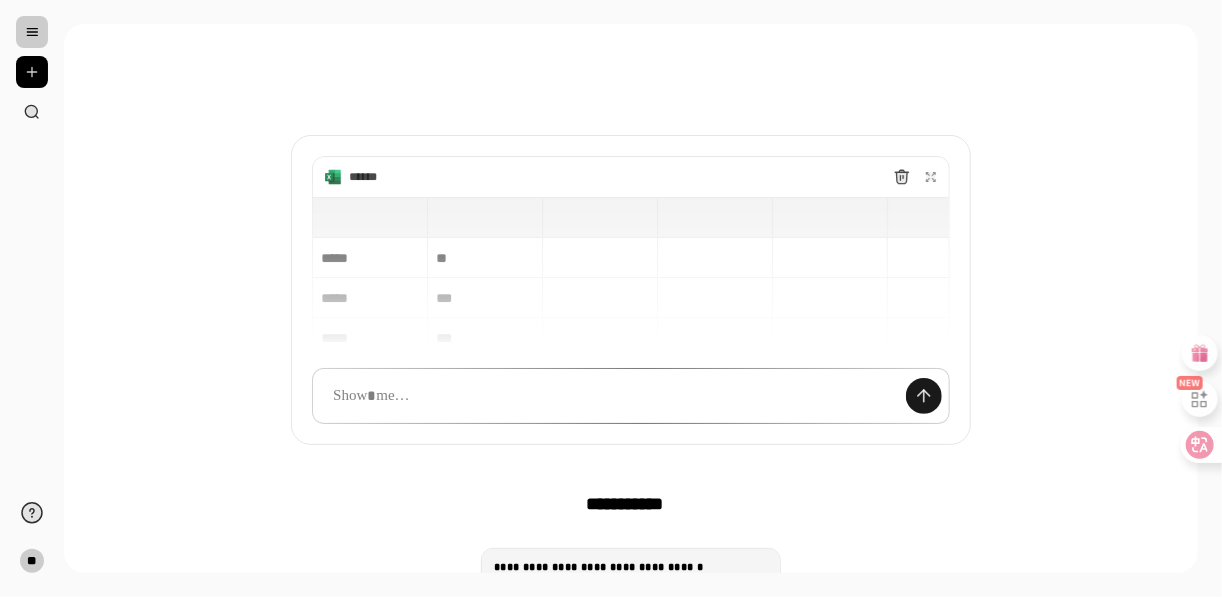 click at bounding box center (924, 396) 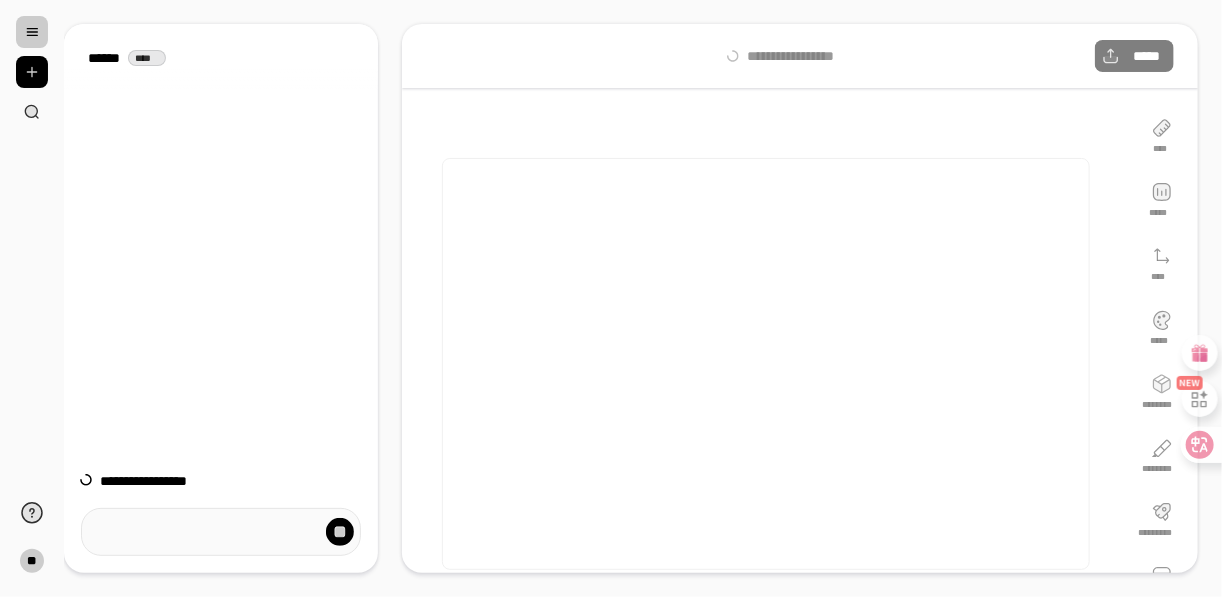 click on "**********" at bounding box center (643, 298) 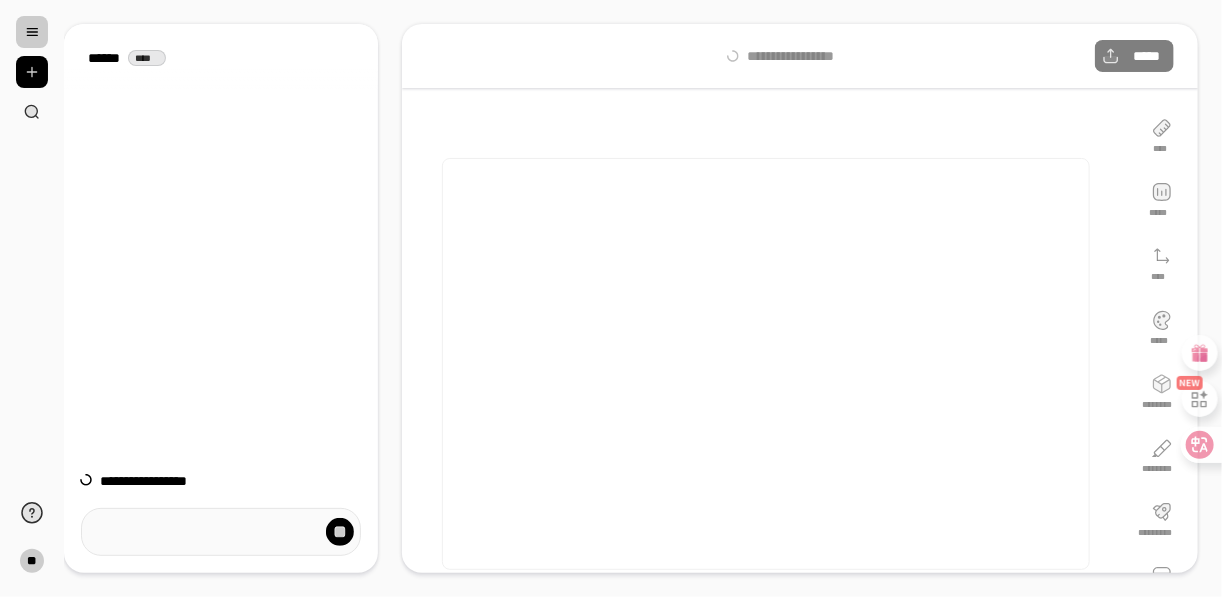 click on "**********" at bounding box center [631, 298] 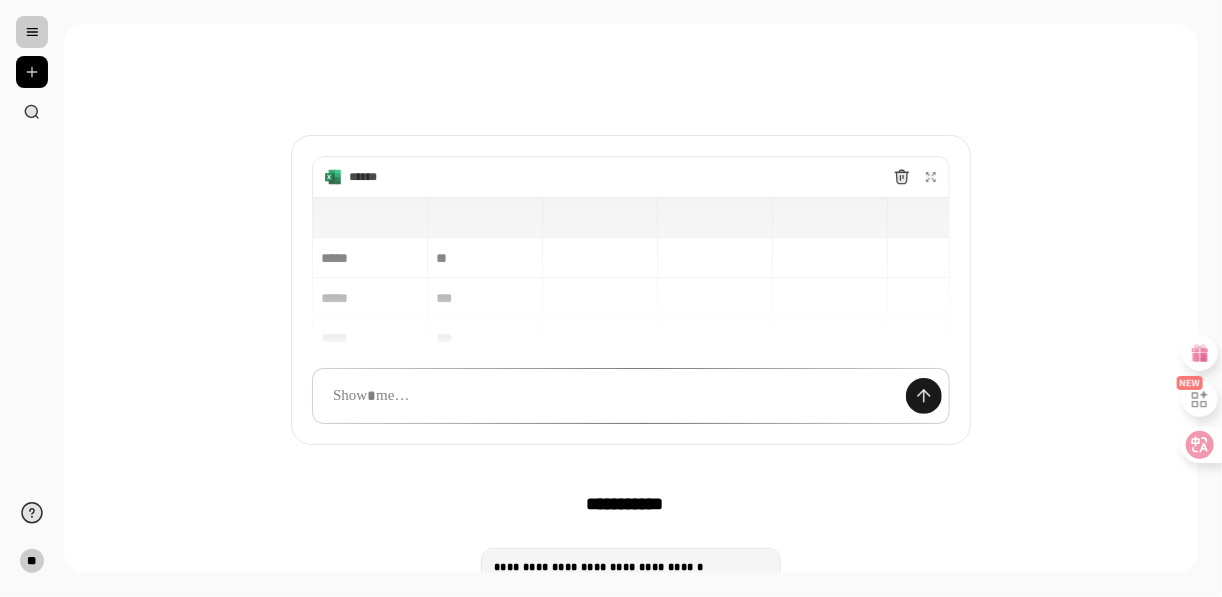 click at bounding box center (924, 396) 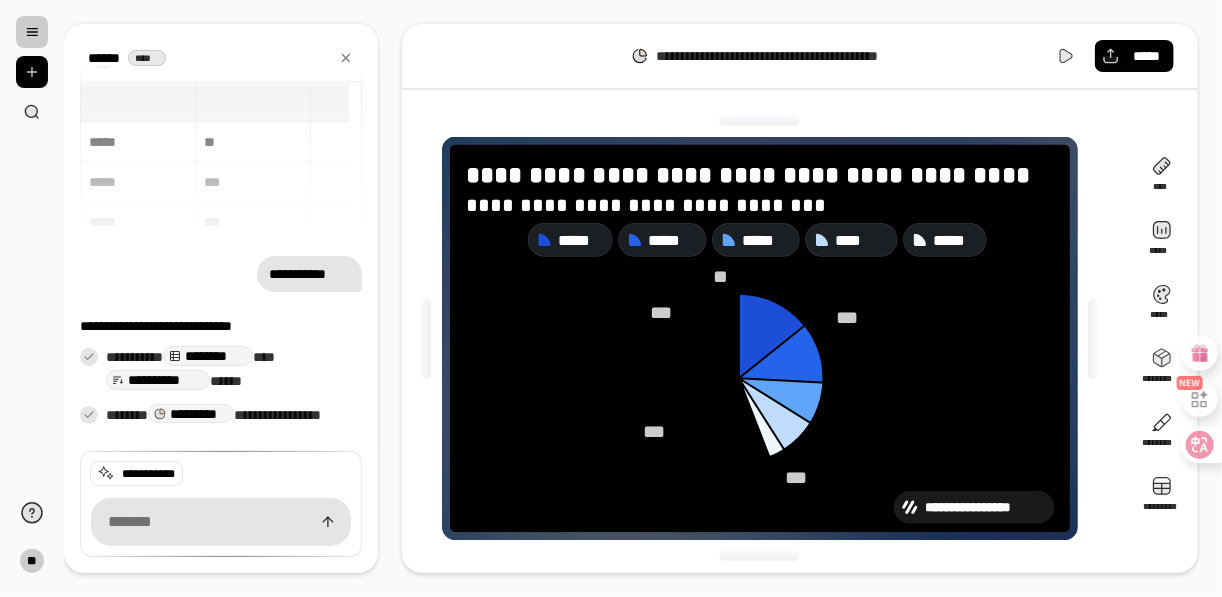 scroll, scrollTop: 14, scrollLeft: 0, axis: vertical 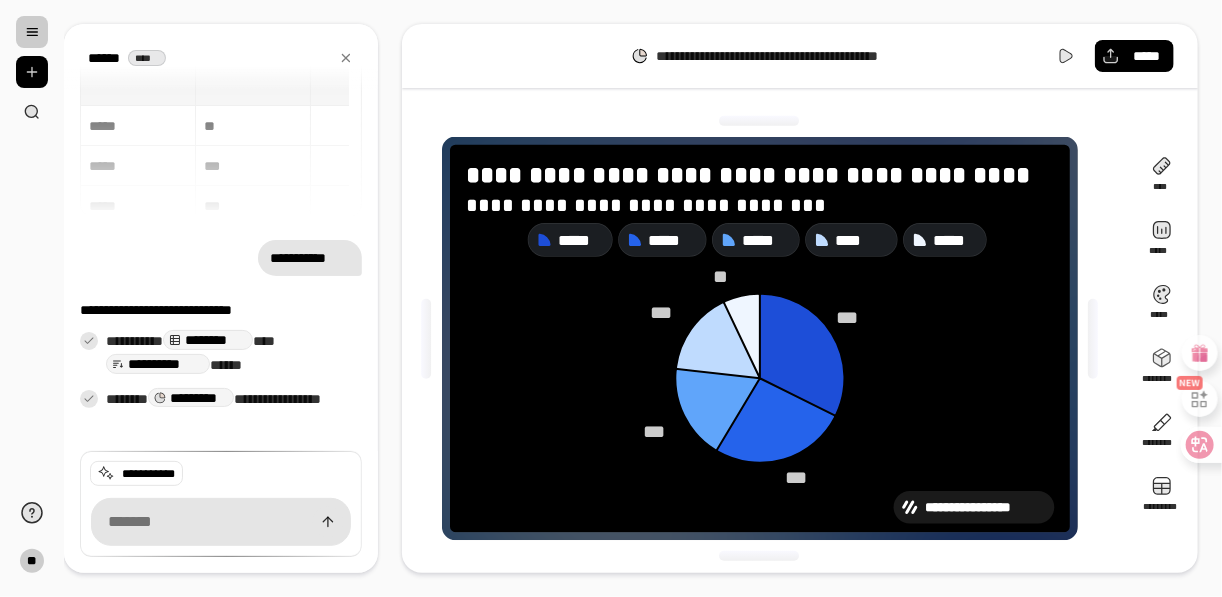 drag, startPoint x: 613, startPoint y: 19, endPoint x: 575, endPoint y: 104, distance: 93.10747 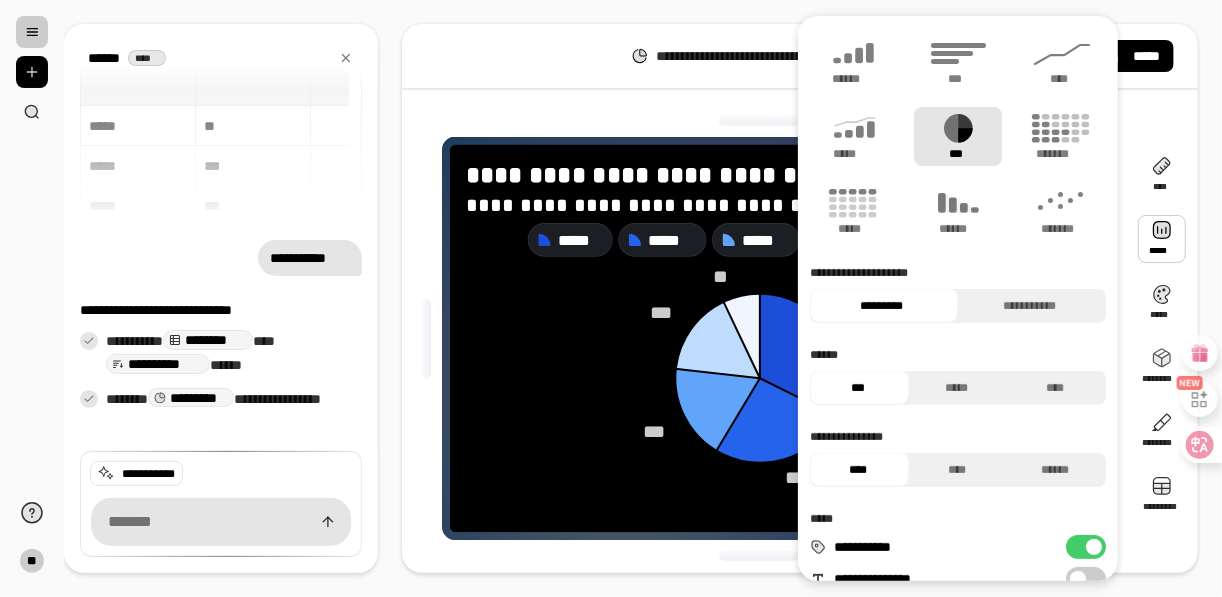 click on "**********" at bounding box center [766, 338] 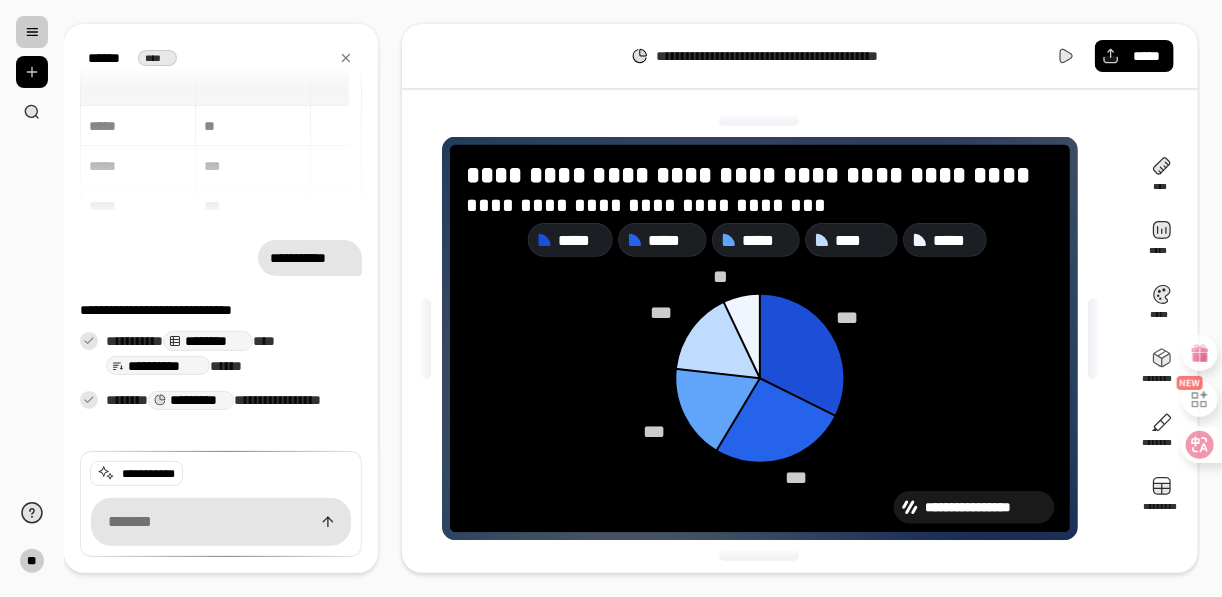 scroll, scrollTop: 2, scrollLeft: 0, axis: vertical 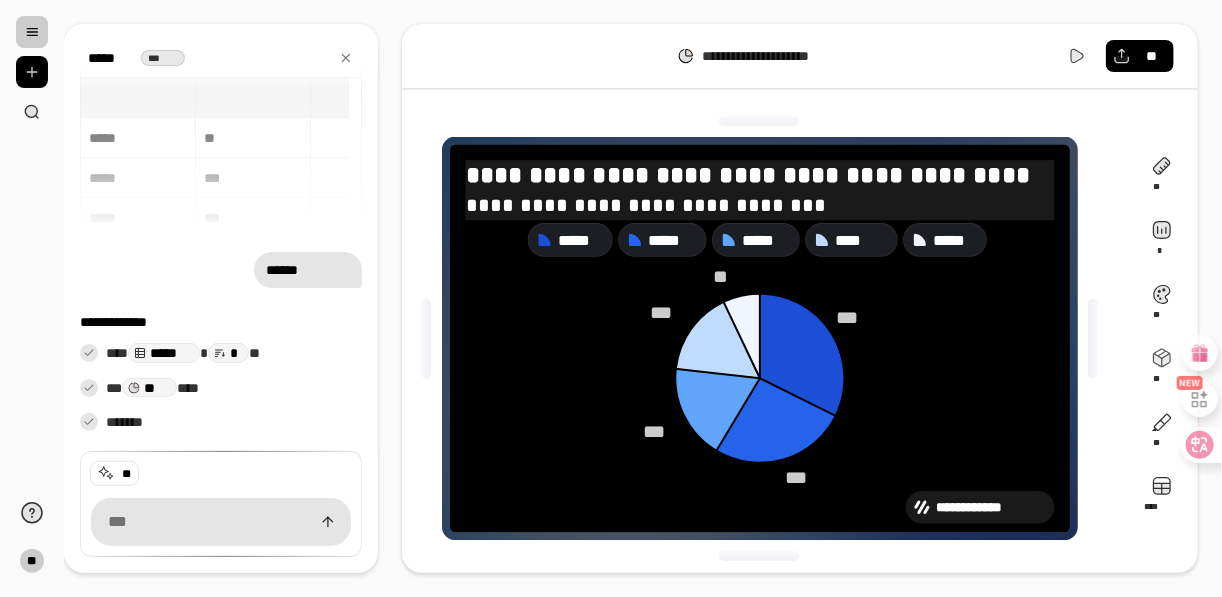 click on "**********" at bounding box center [759, 175] 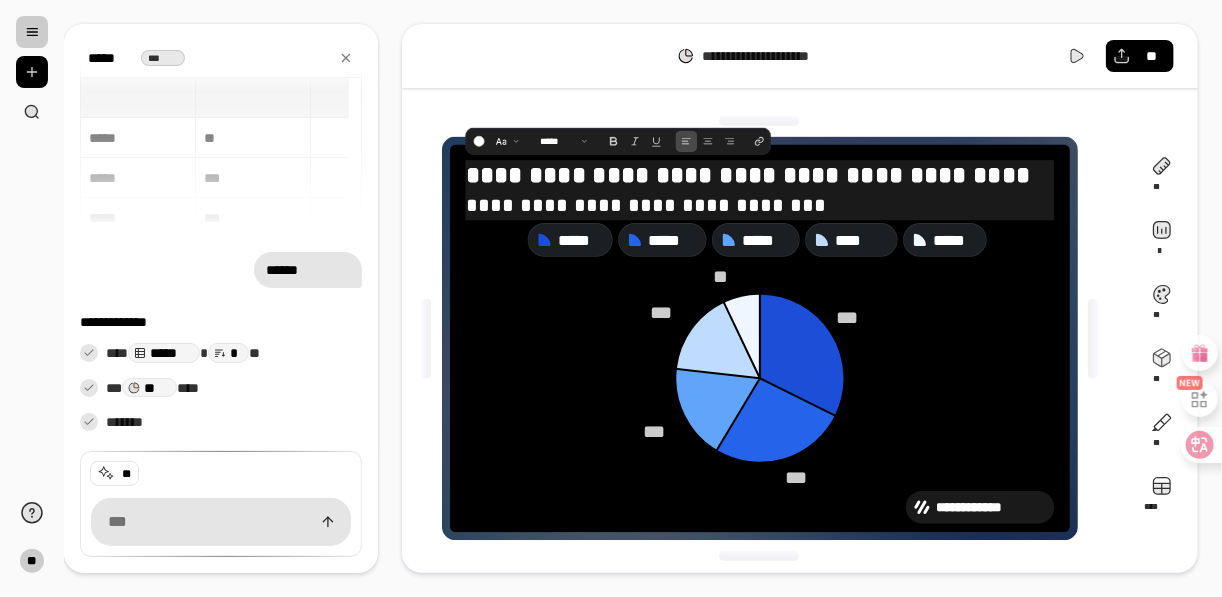 click on "**********" at bounding box center [759, 175] 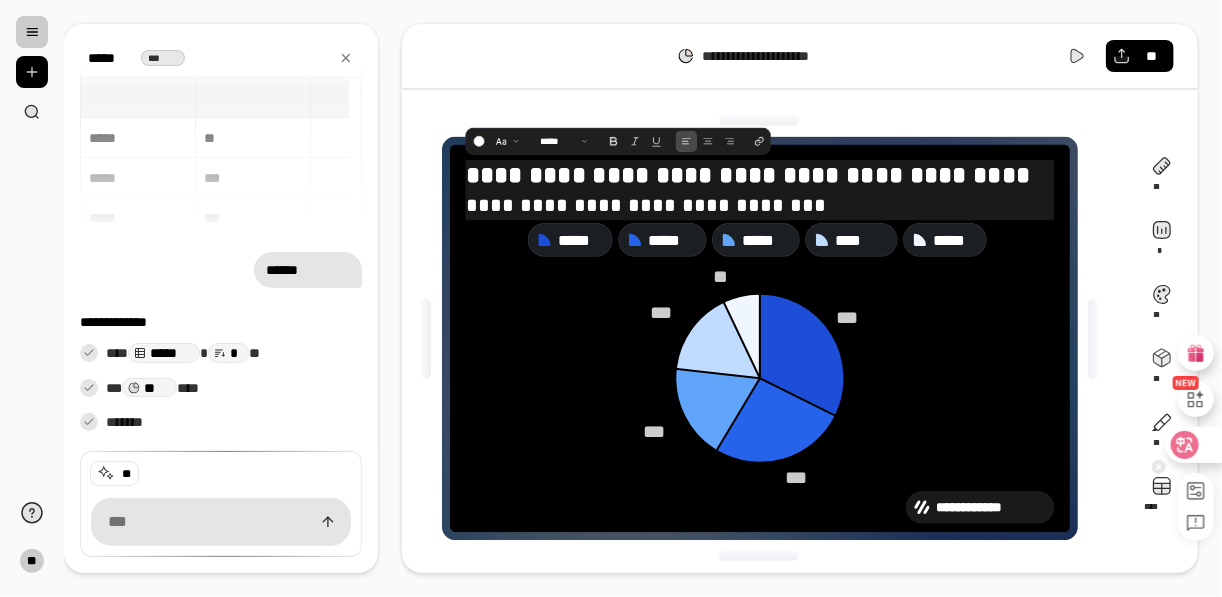 click at bounding box center [1193, 445] 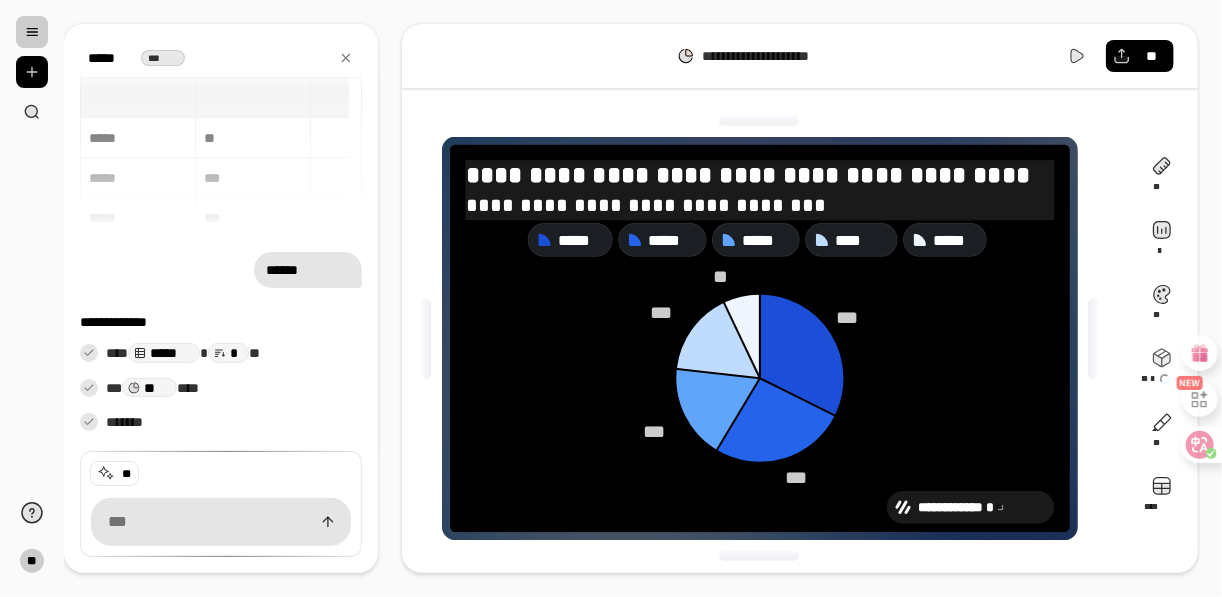 click on "**********" at bounding box center [759, 175] 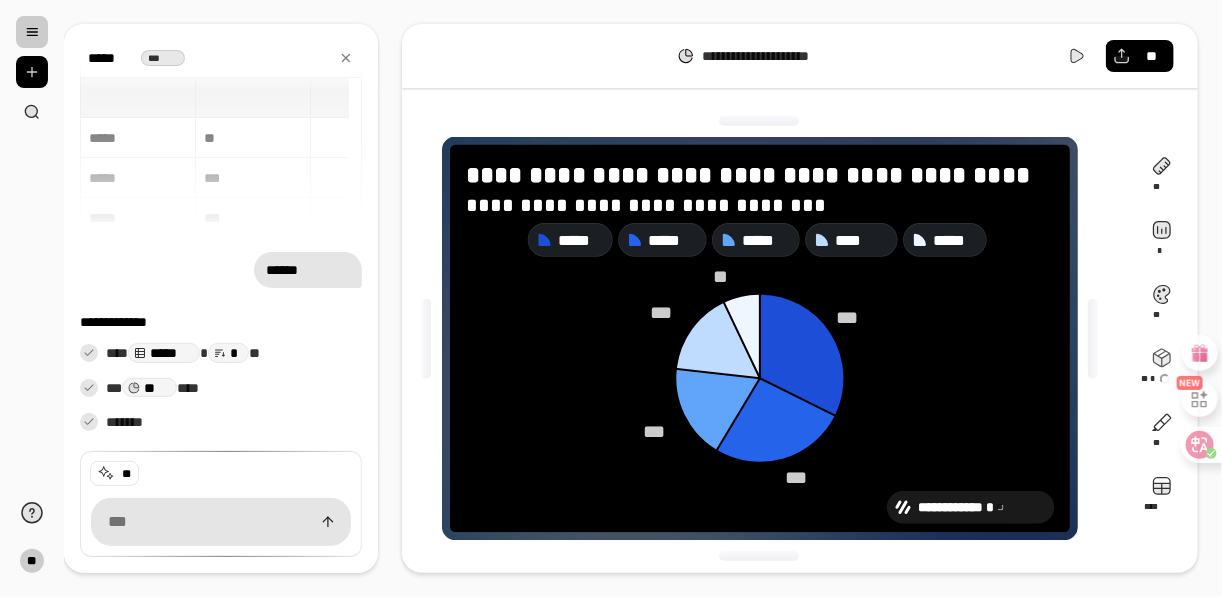 click on "**********" at bounding box center [766, 338] 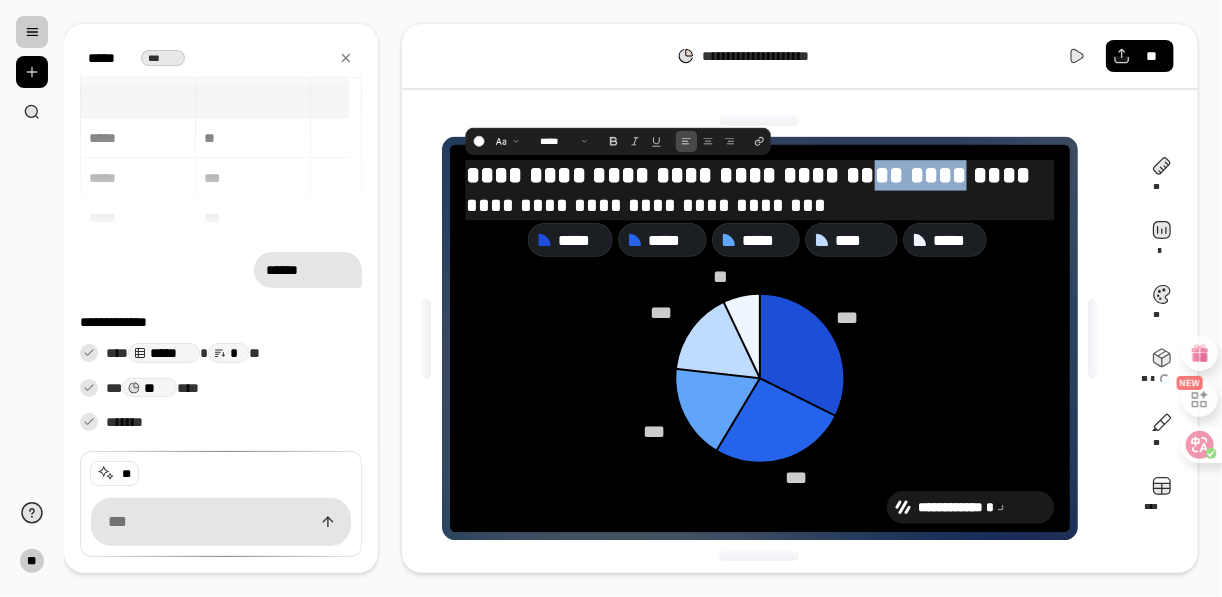 drag, startPoint x: 851, startPoint y: 164, endPoint x: 931, endPoint y: 178, distance: 81.21576 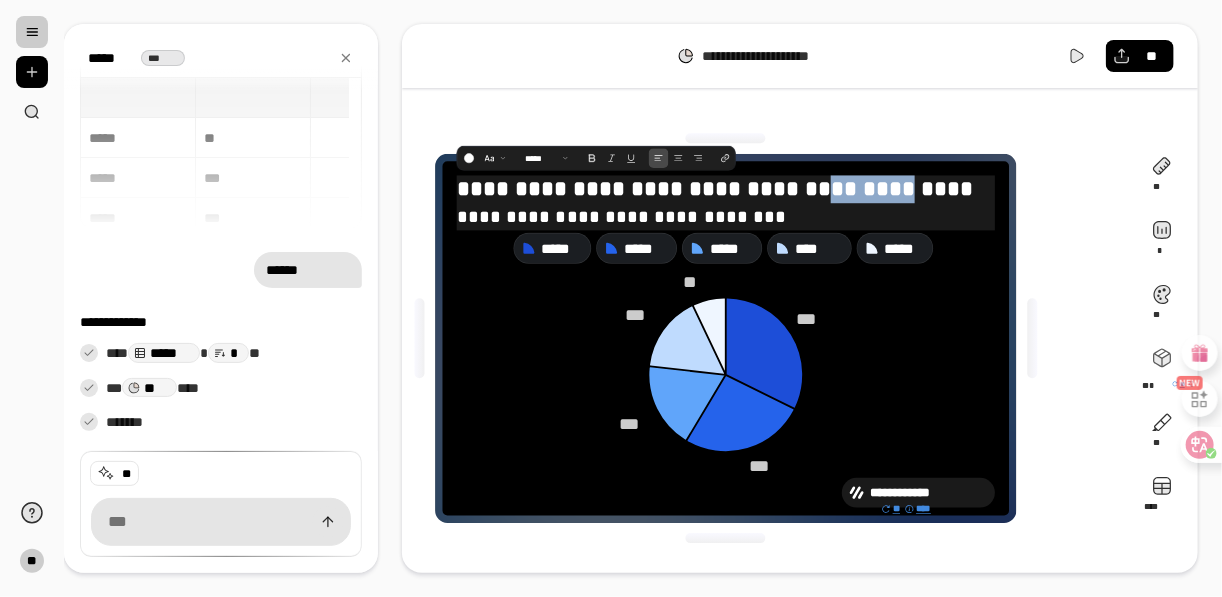 click on "**********" at bounding box center [726, 190] 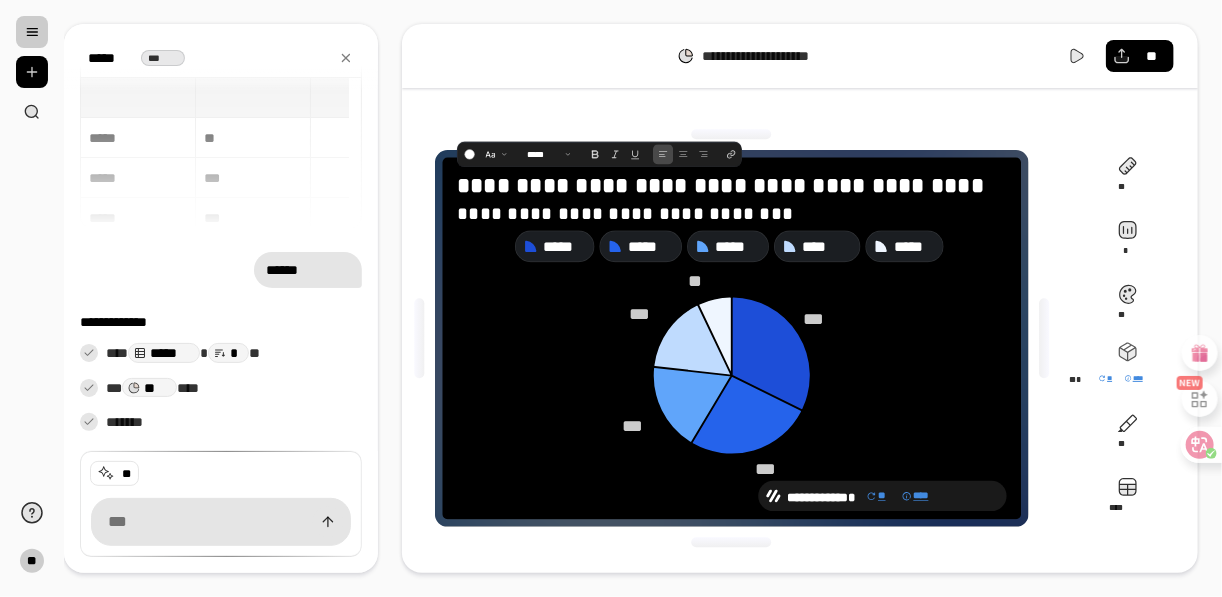 click on "**********" at bounding box center (732, 338) 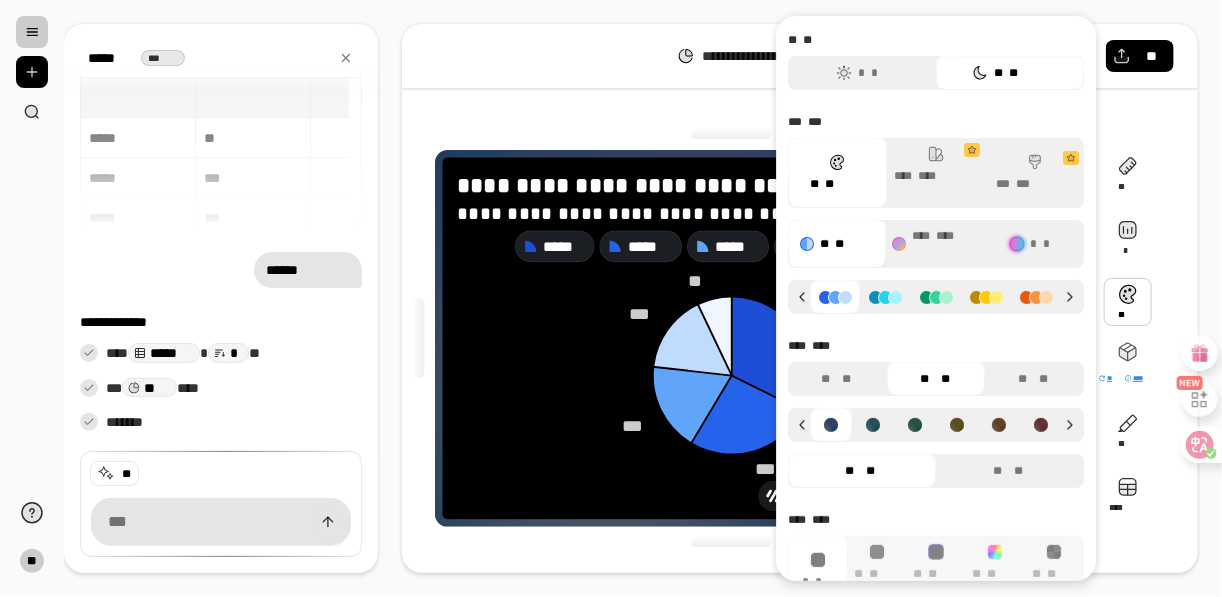 click at bounding box center (732, 134) 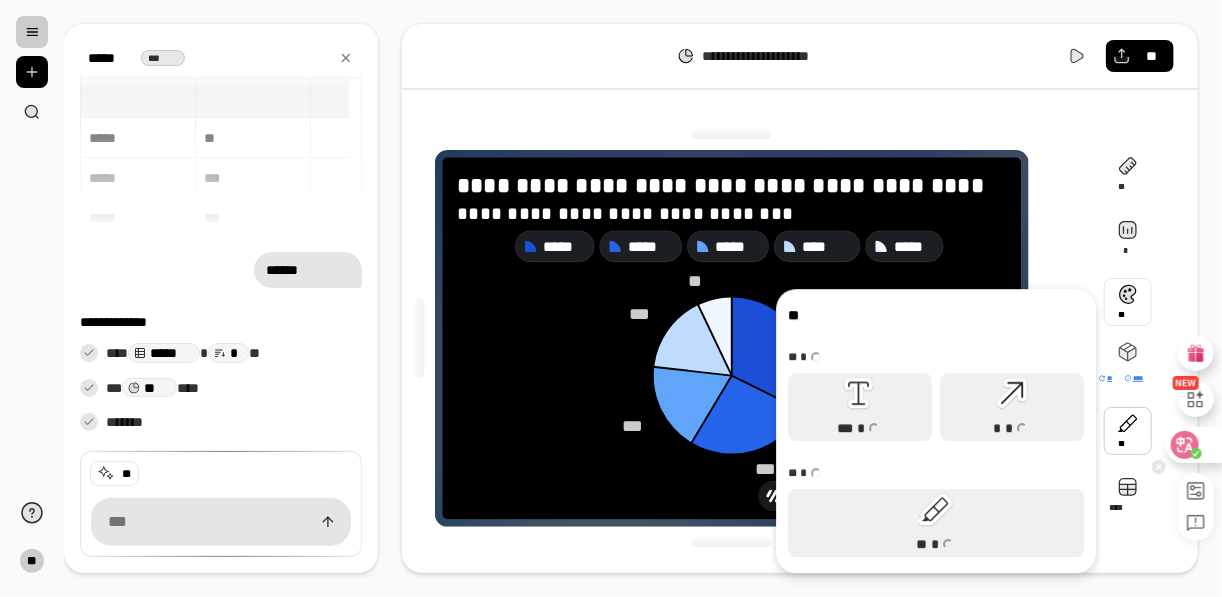 click 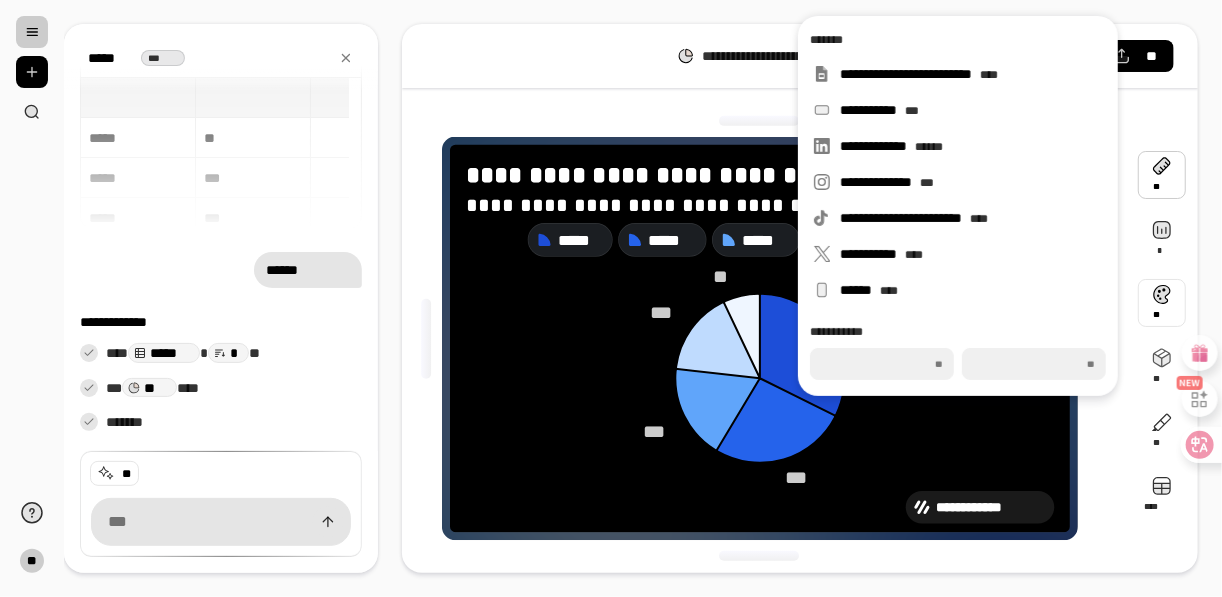 click at bounding box center (760, 121) 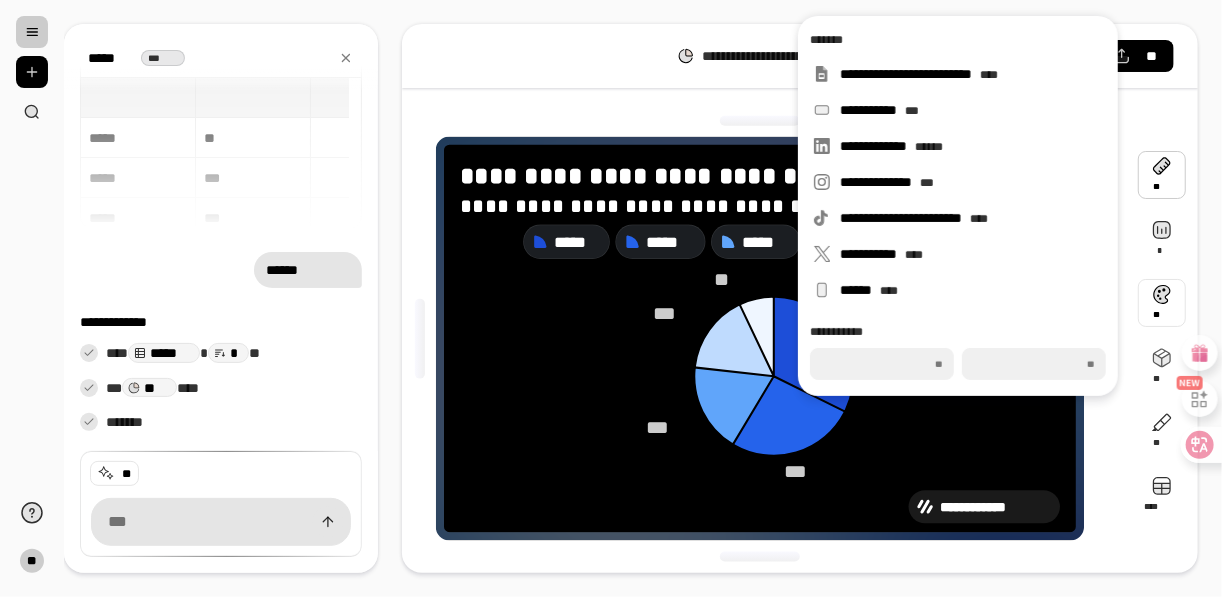 type on "***" 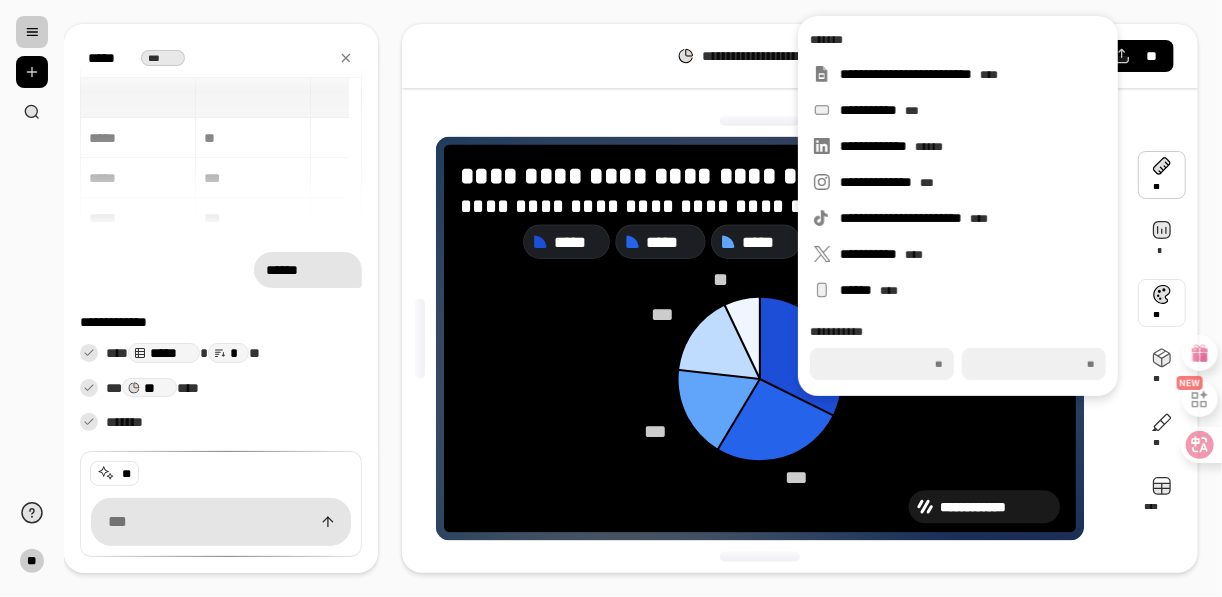 click at bounding box center [760, 121] 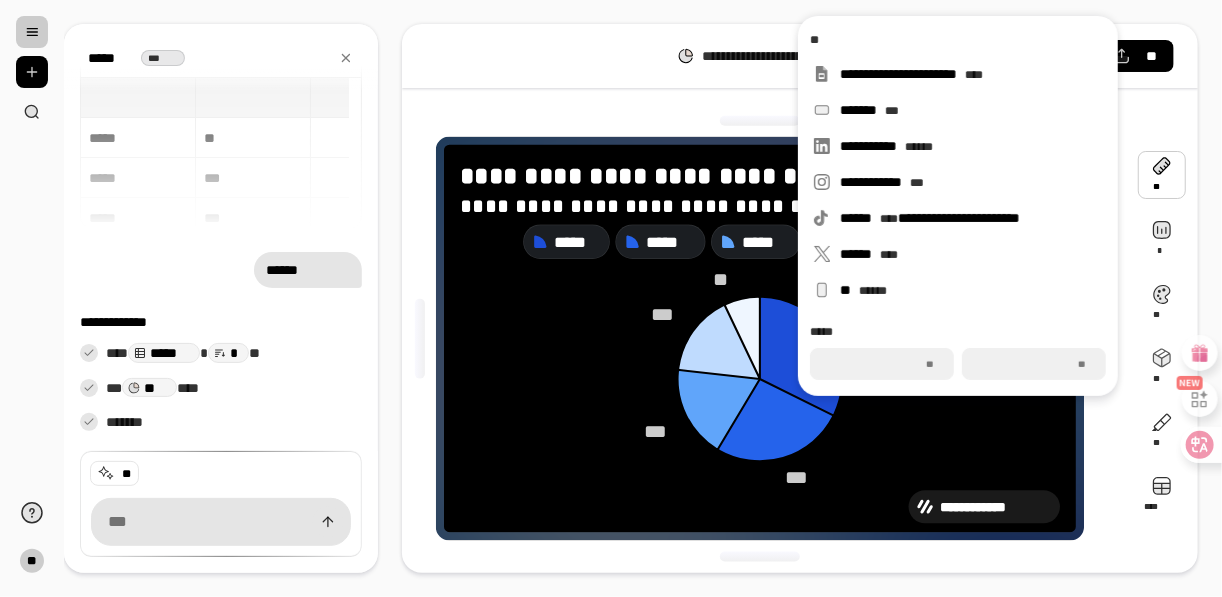click on "**********" at bounding box center (766, 338) 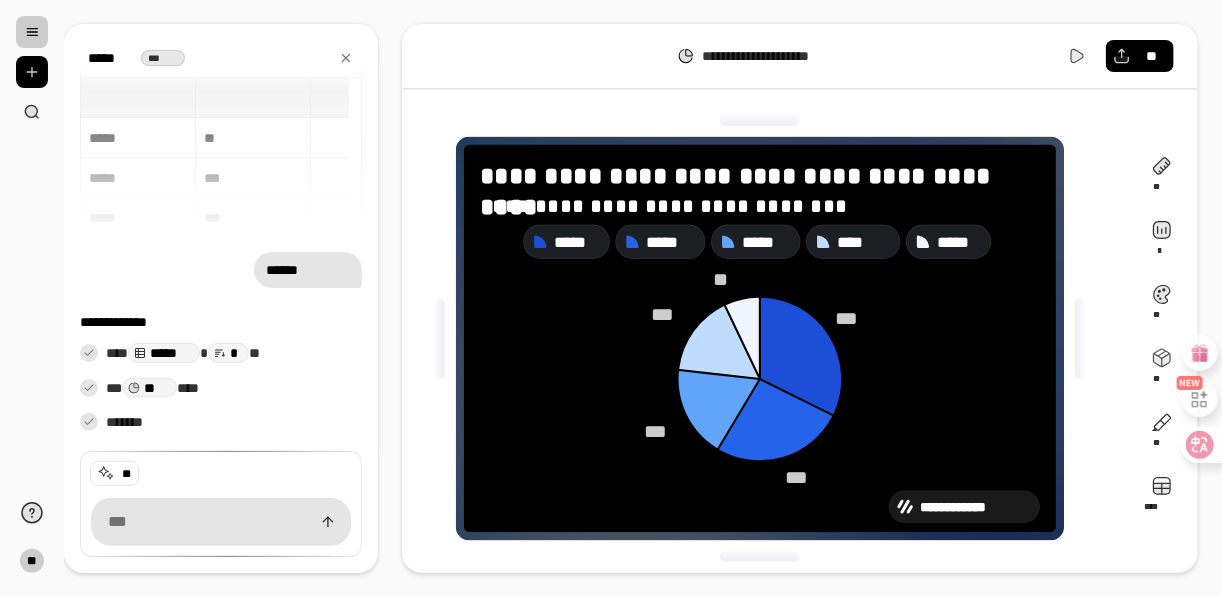 click at bounding box center [440, 338] 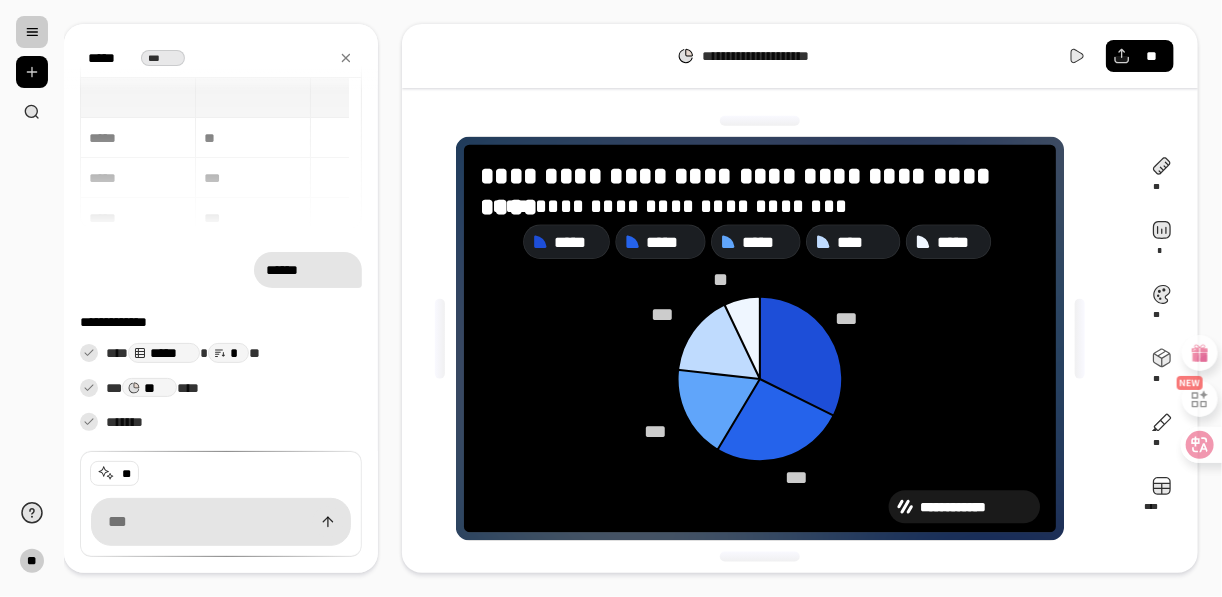 click at bounding box center (760, 121) 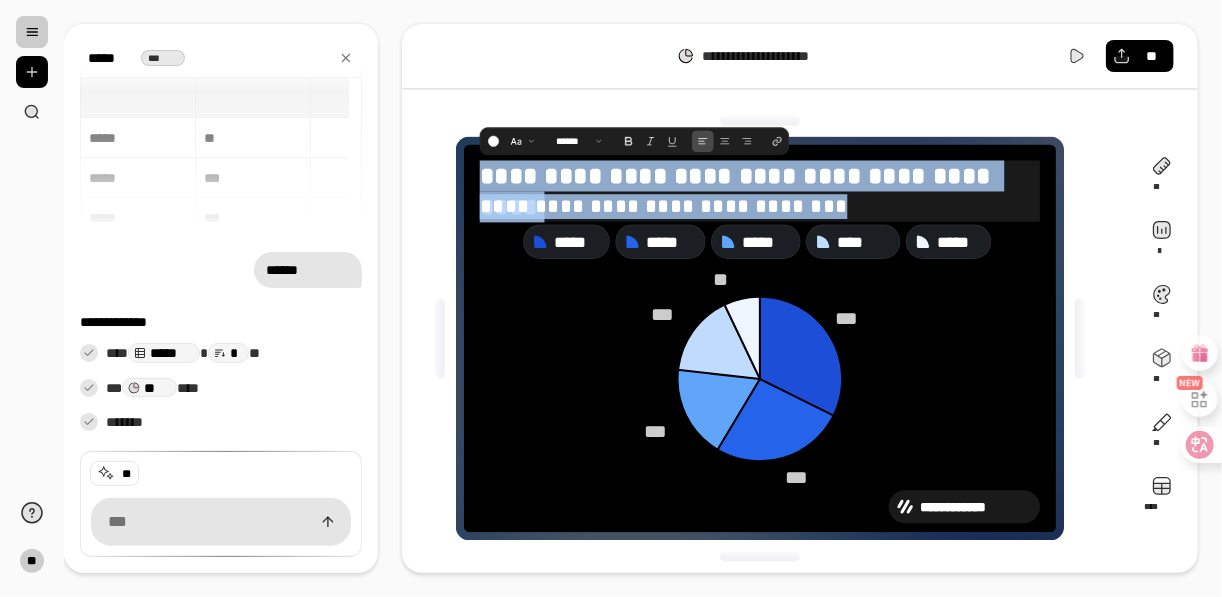 drag, startPoint x: 484, startPoint y: 173, endPoint x: 815, endPoint y: 219, distance: 334.1811 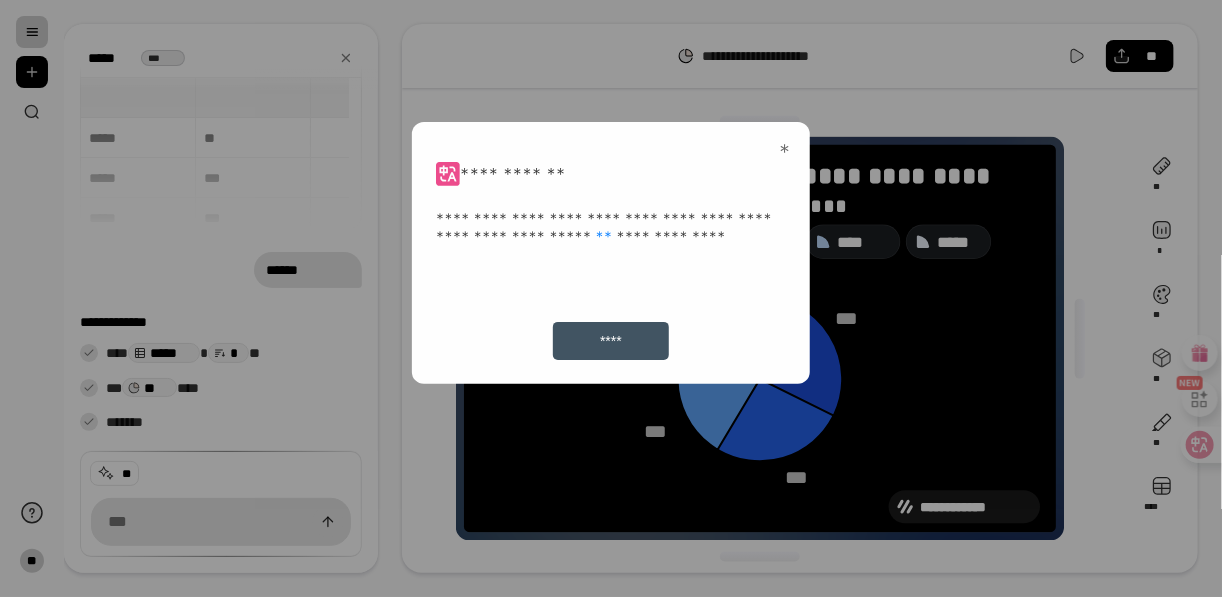 click on "****" at bounding box center (611, 341) 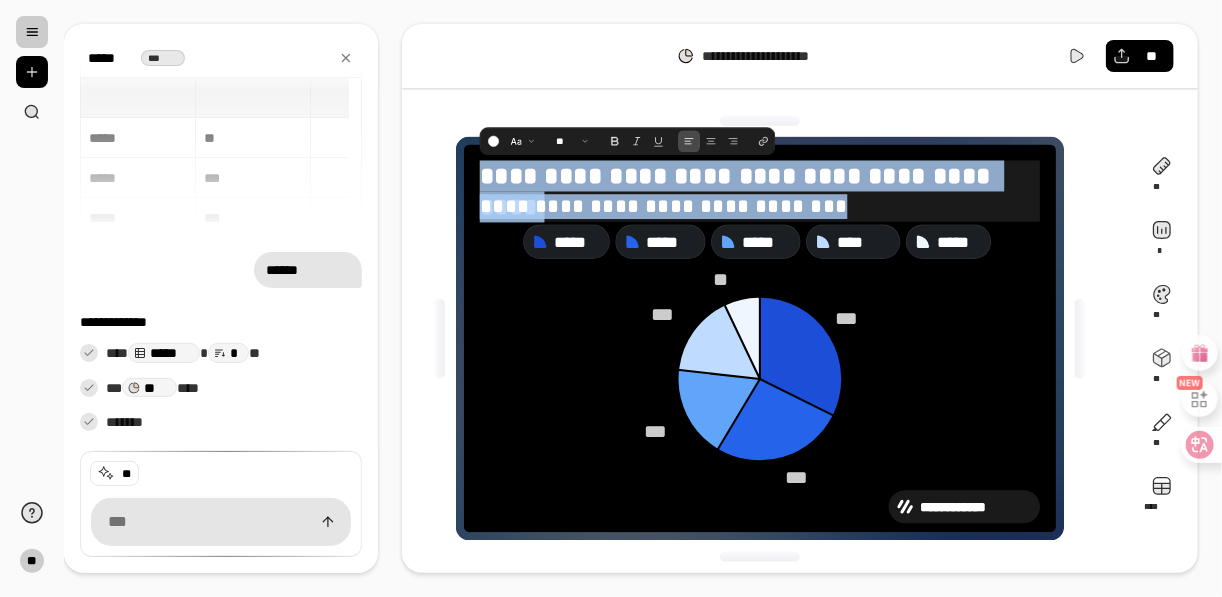 drag, startPoint x: 482, startPoint y: 171, endPoint x: 822, endPoint y: 219, distance: 343.37152 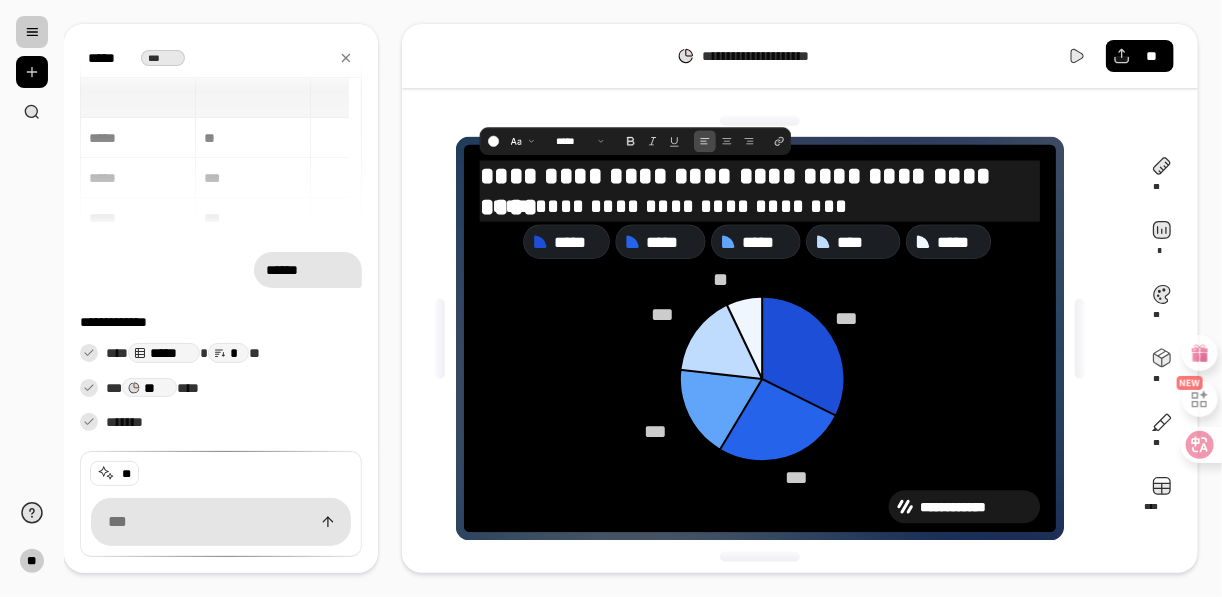 click on "**********" at bounding box center [759, 176] 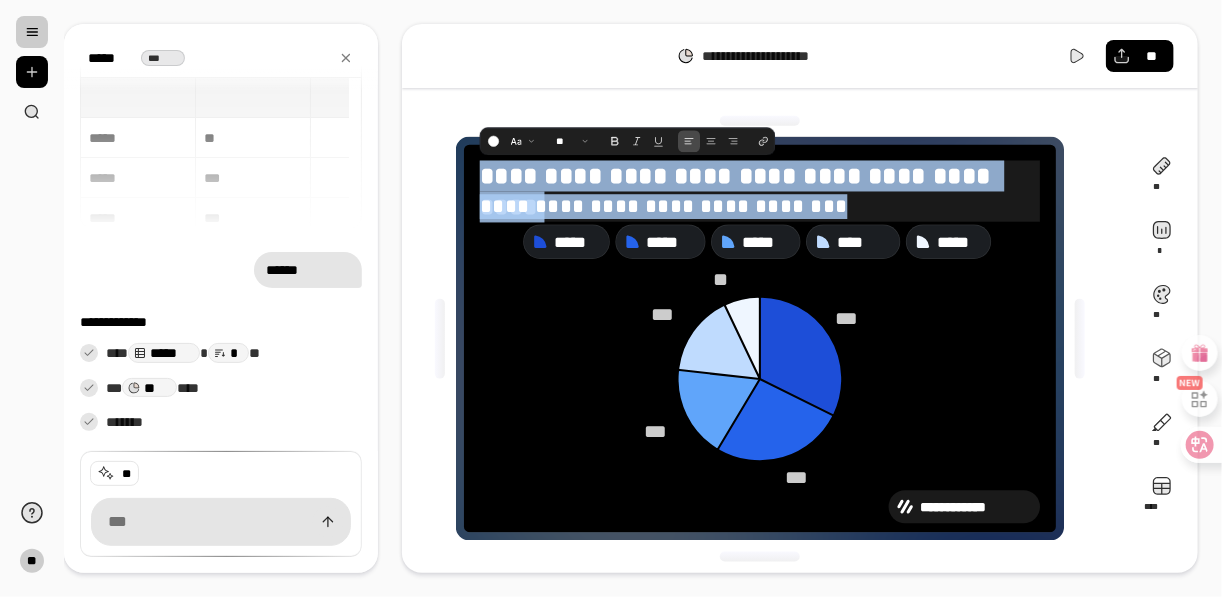 drag, startPoint x: 480, startPoint y: 173, endPoint x: 832, endPoint y: 205, distance: 353.45154 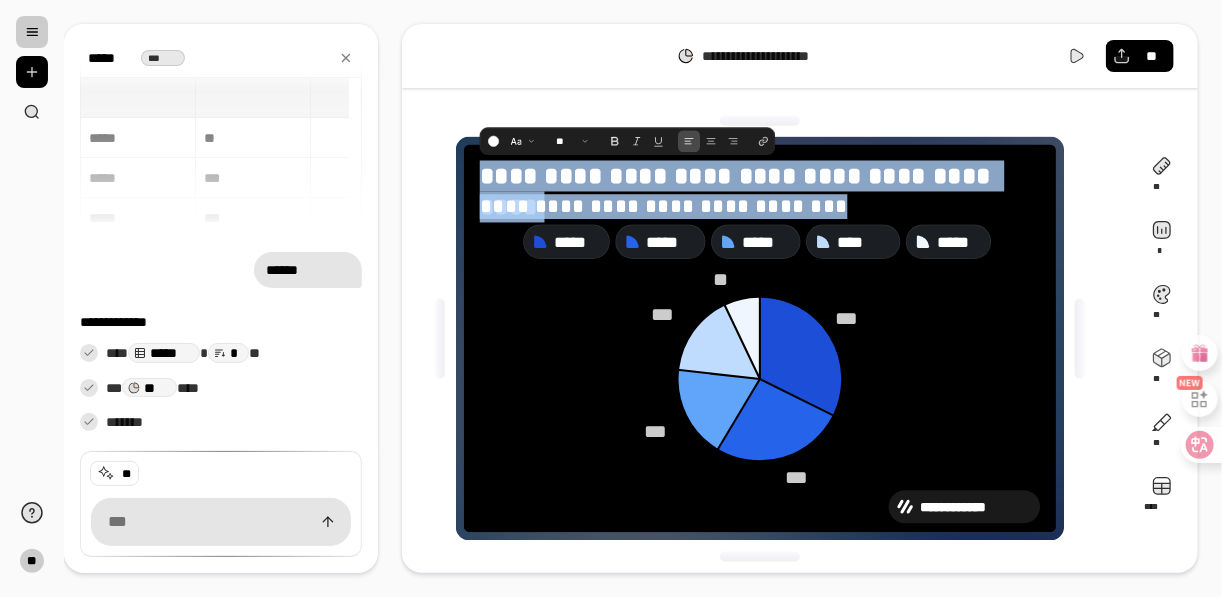 click on "**********" at bounding box center (800, 298) 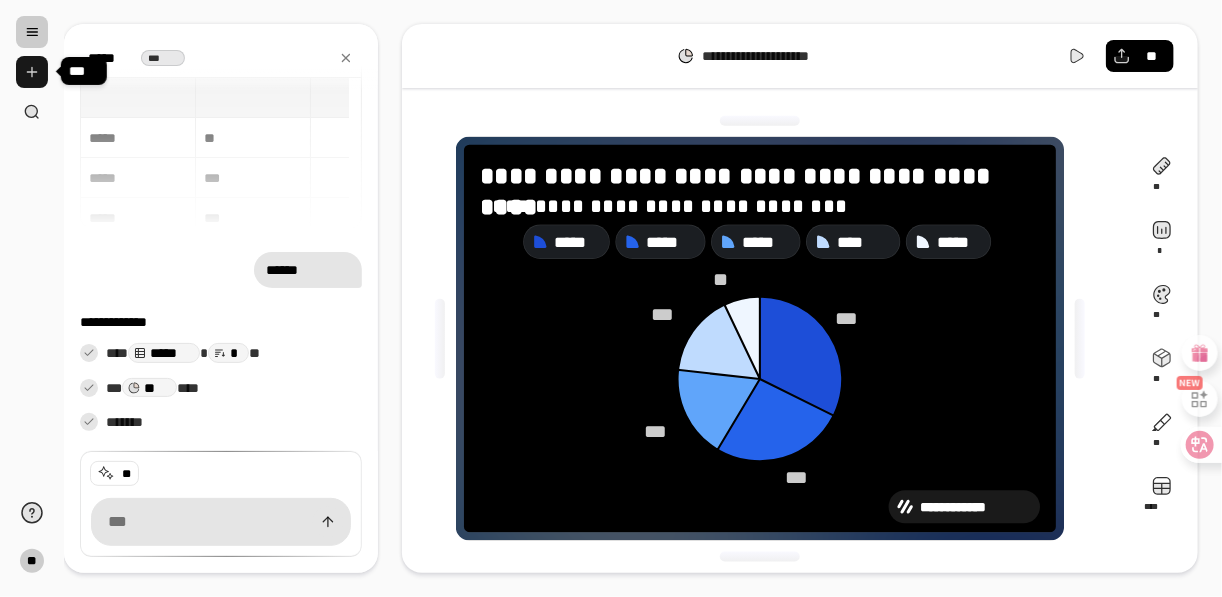 click at bounding box center [32, 72] 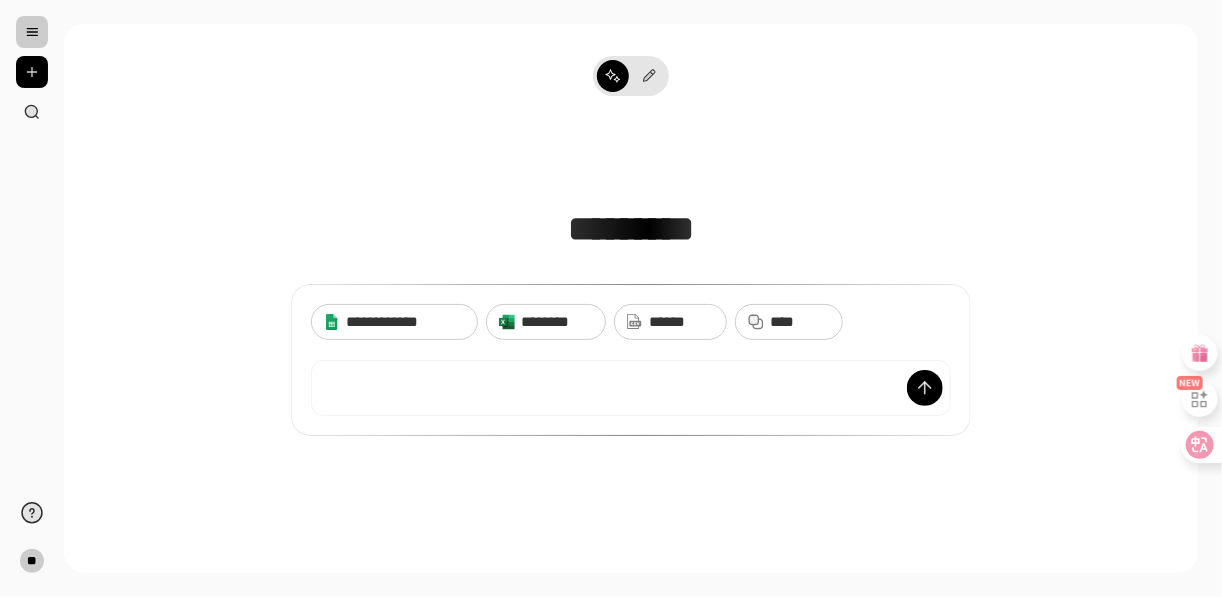 click at bounding box center [32, 32] 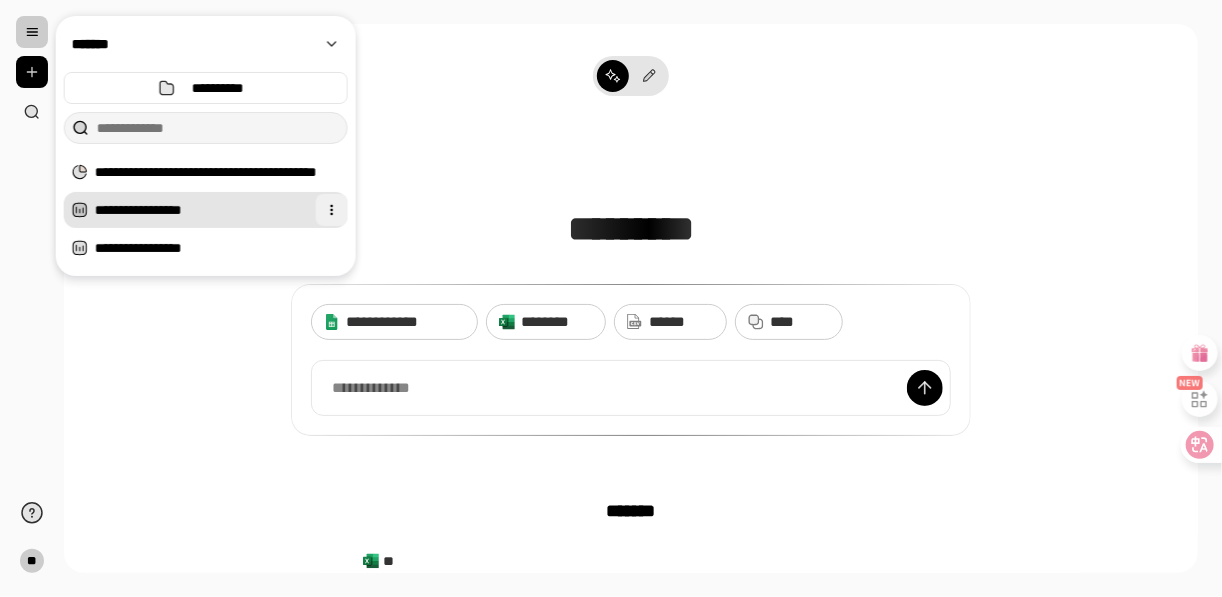 click at bounding box center (332, 210) 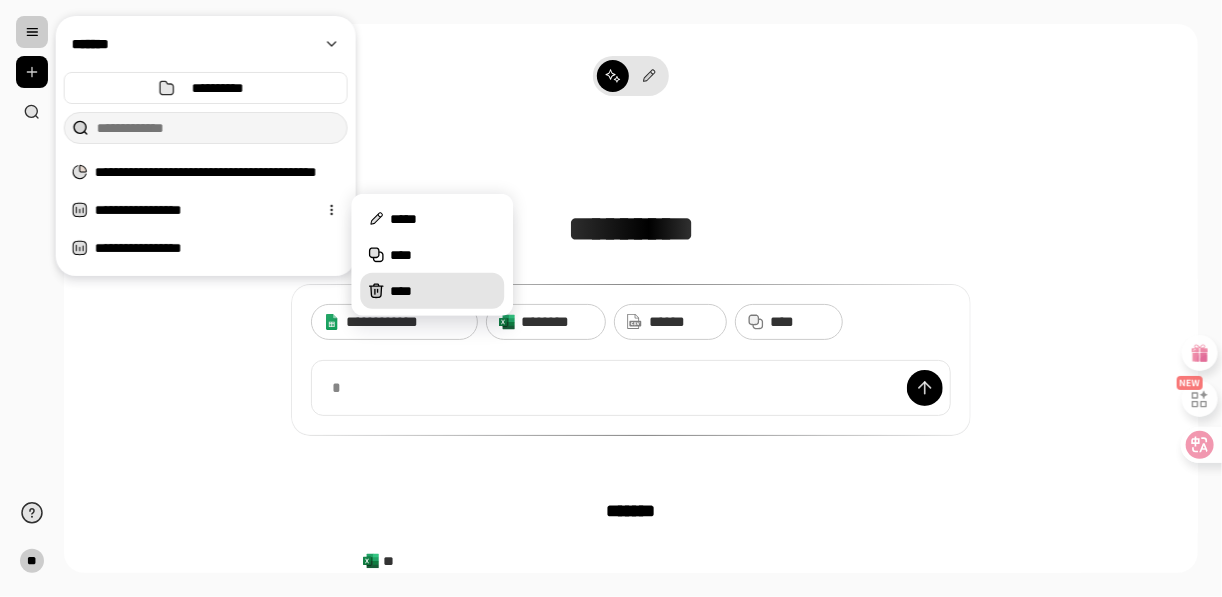 click on "****" at bounding box center (443, 291) 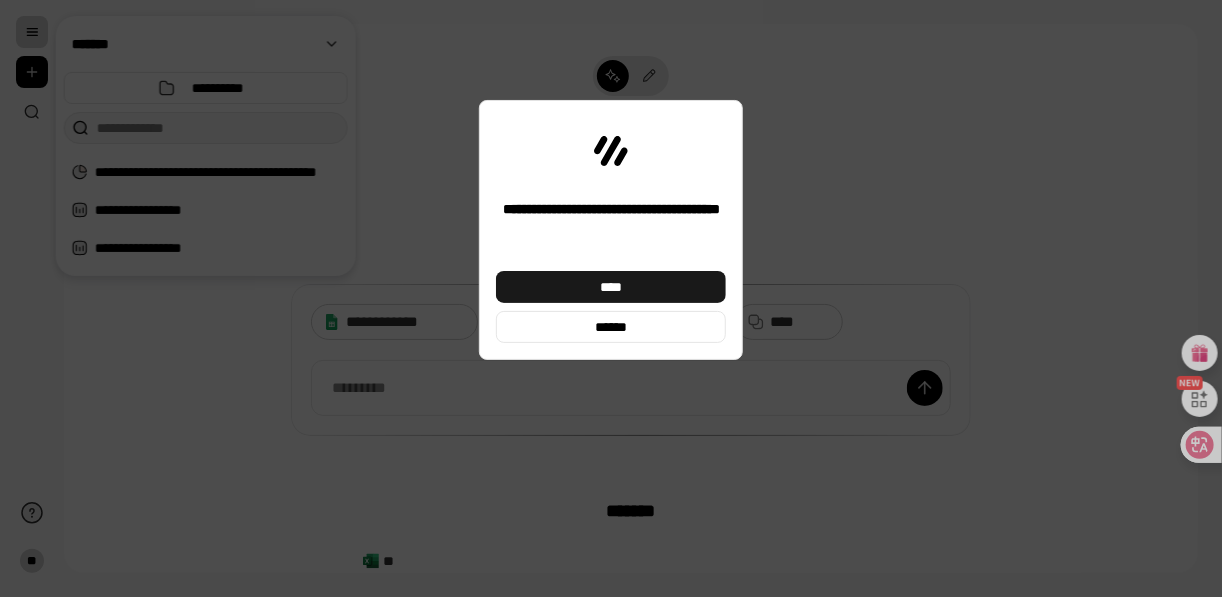 click on "****" at bounding box center [611, 287] 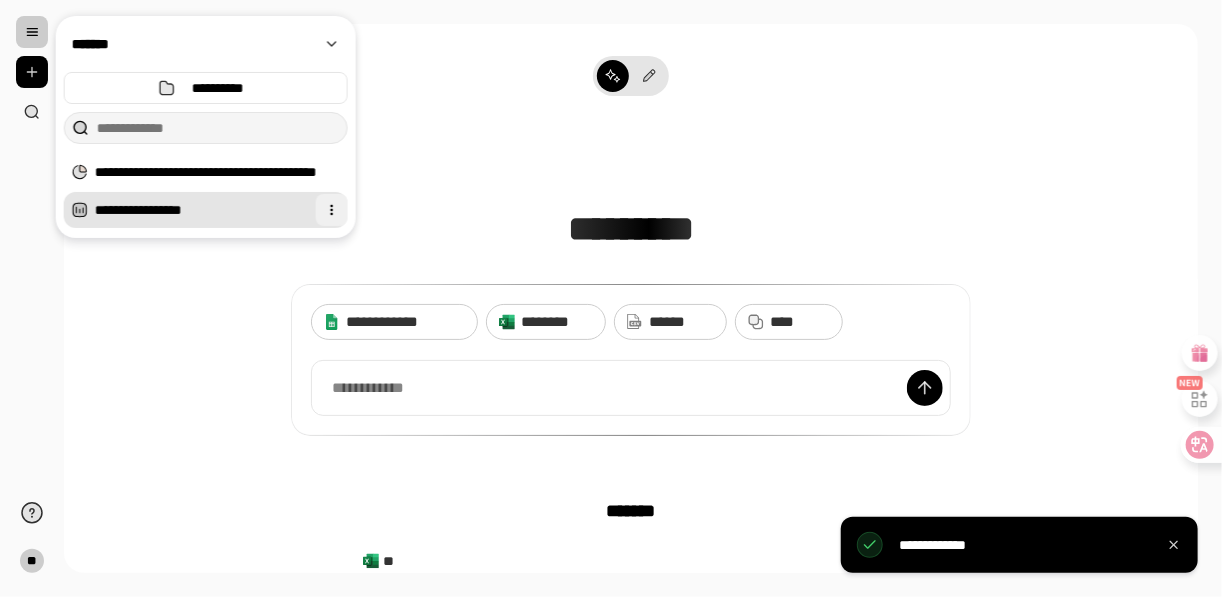 click at bounding box center (332, 210) 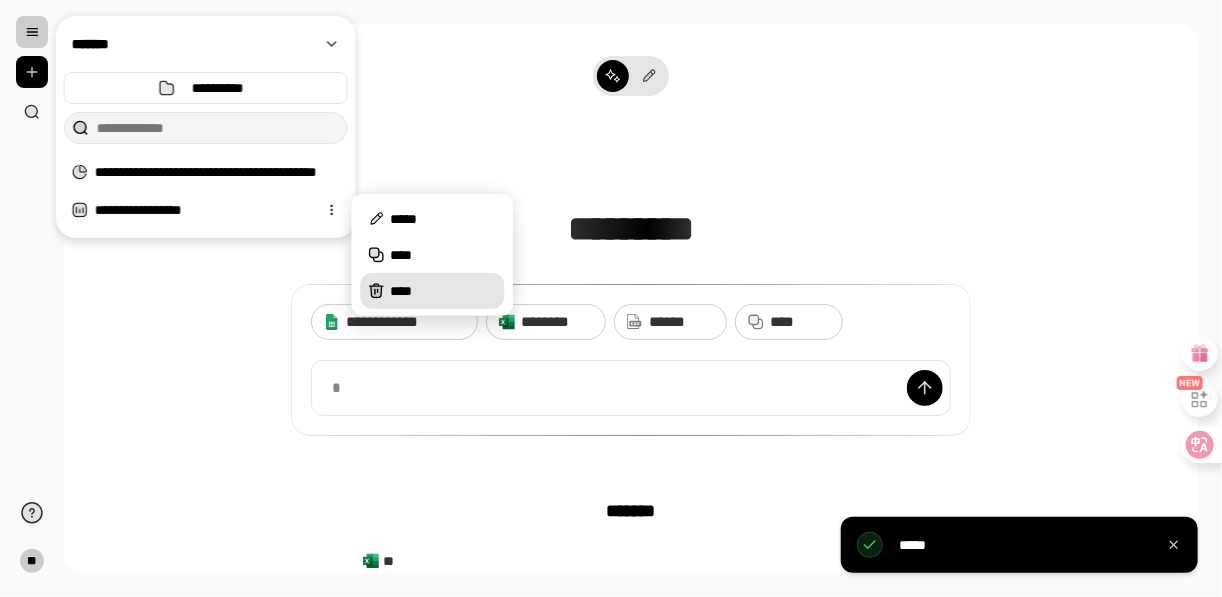 click on "****" at bounding box center [432, 291] 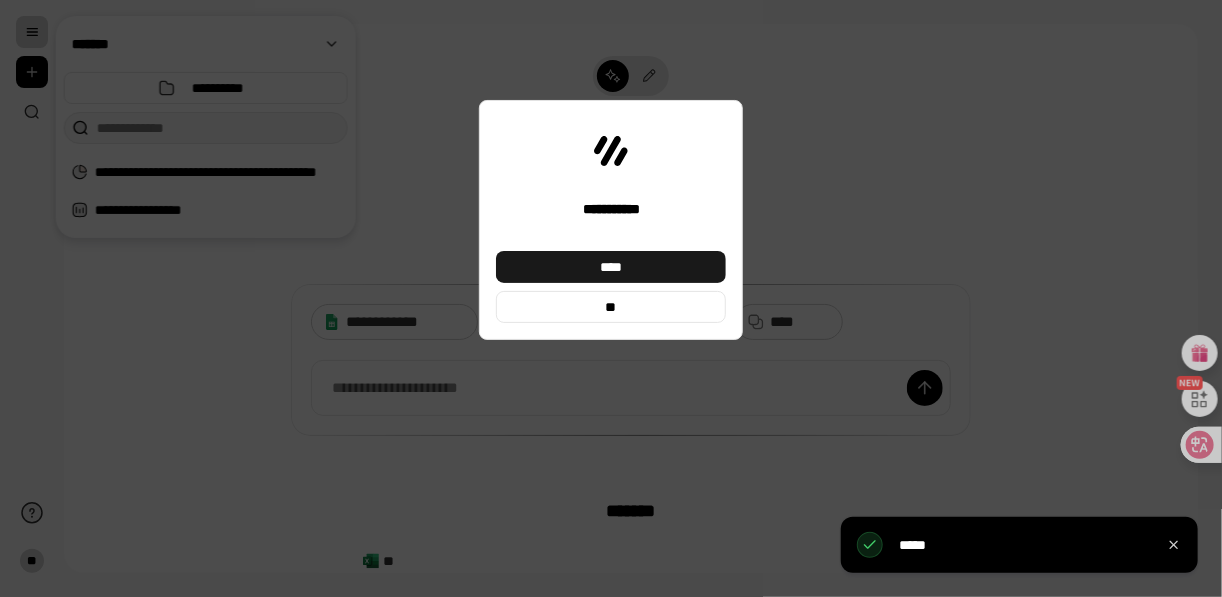 click on "****" at bounding box center (611, 267) 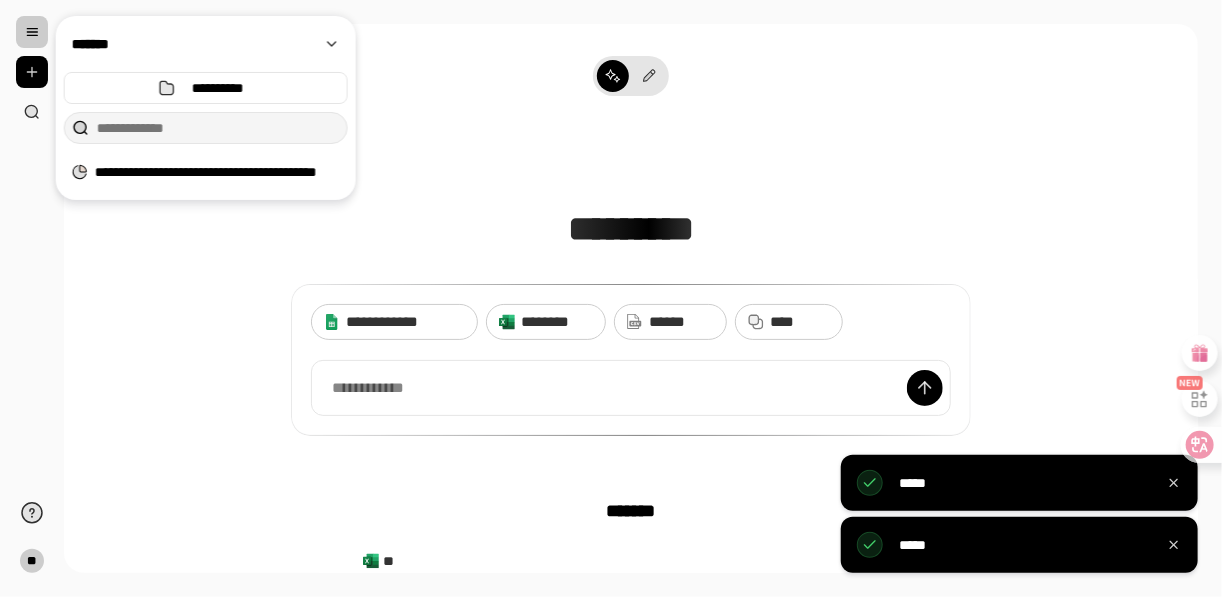 click on "**********" at bounding box center [631, 376] 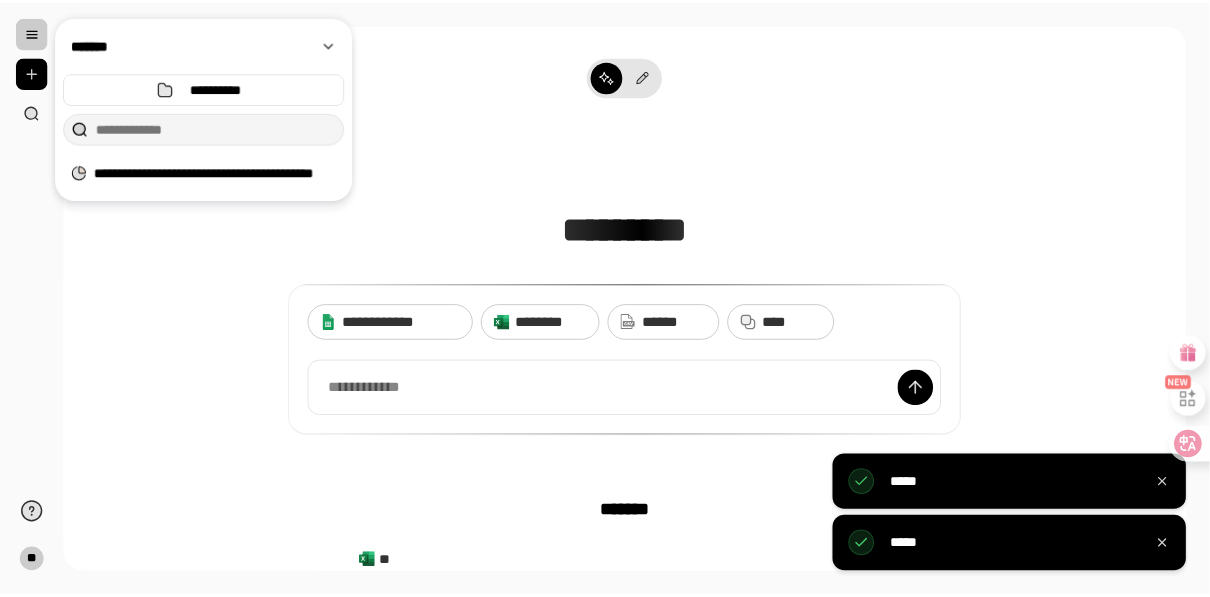 scroll, scrollTop: 14, scrollLeft: 0, axis: vertical 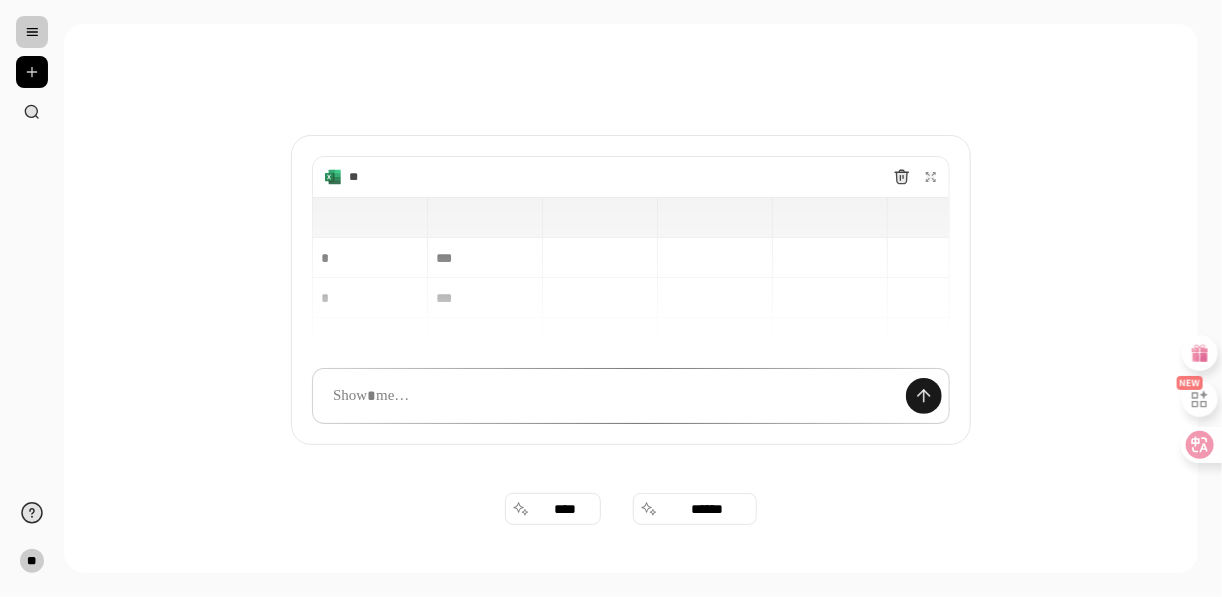 click at bounding box center (924, 396) 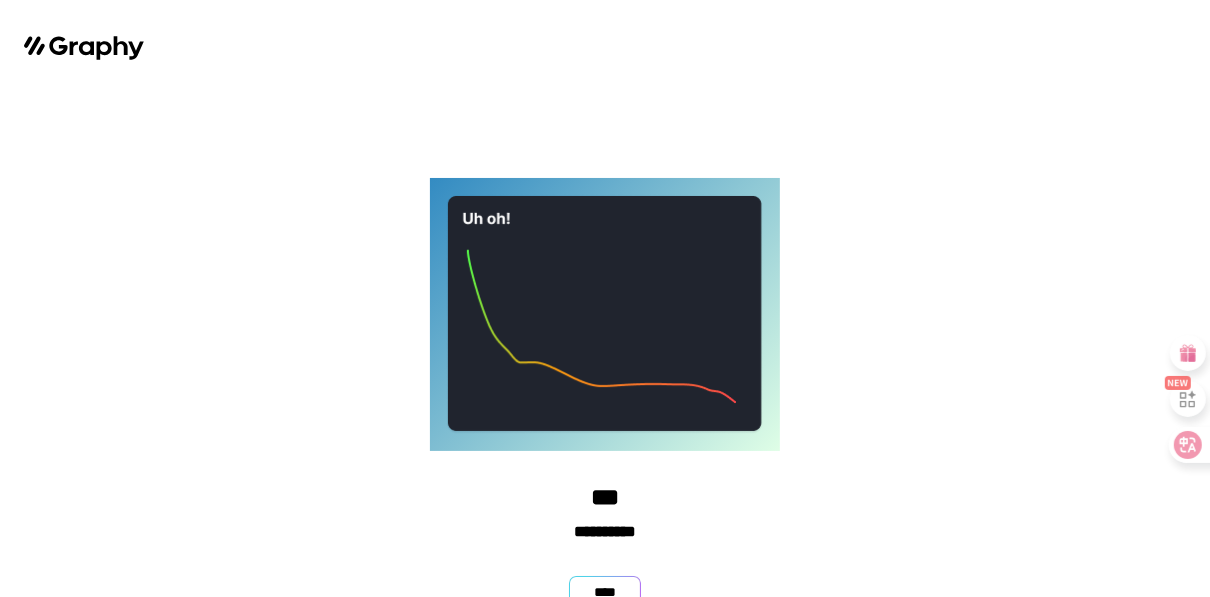 click at bounding box center (605, 314) 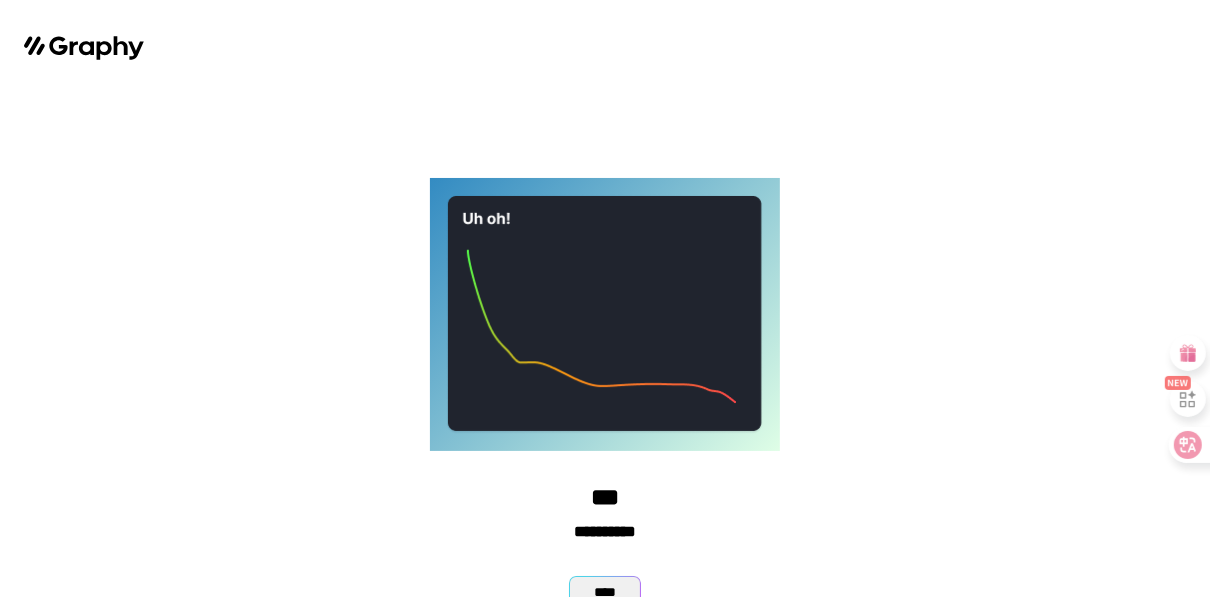 click on "****" at bounding box center (605, 592) 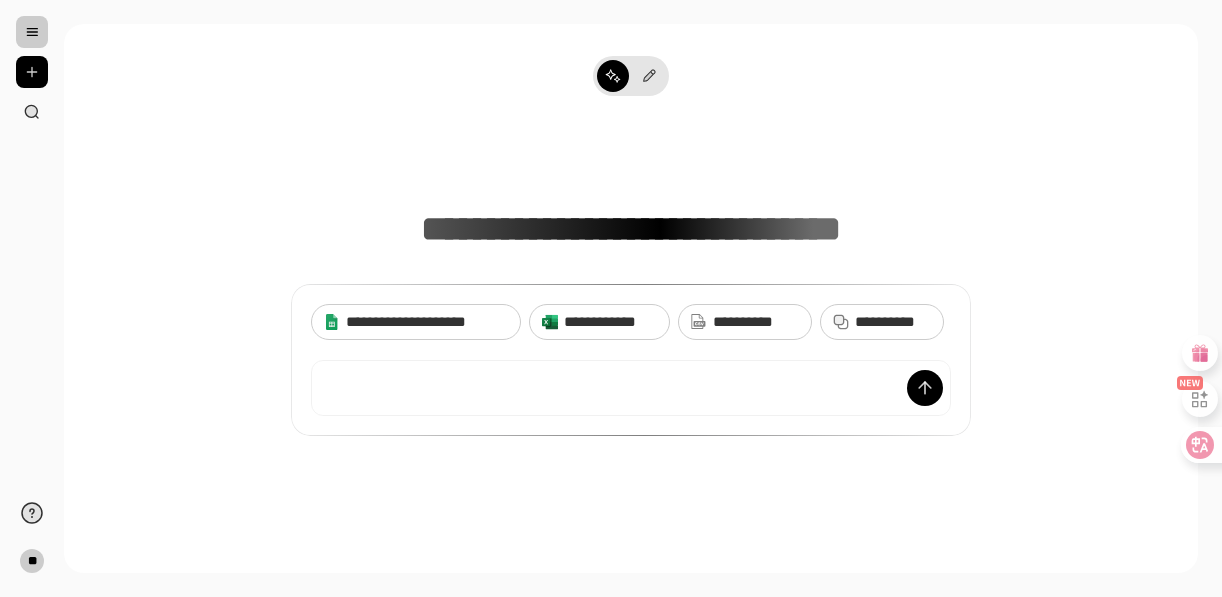 scroll, scrollTop: 0, scrollLeft: 0, axis: both 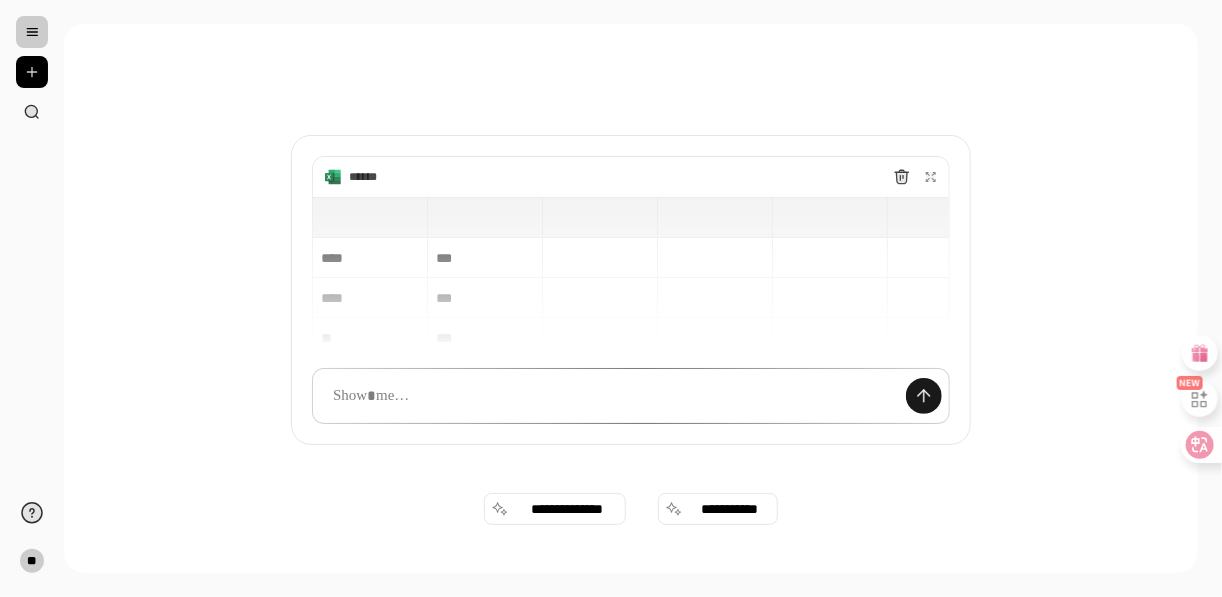 click at bounding box center [924, 396] 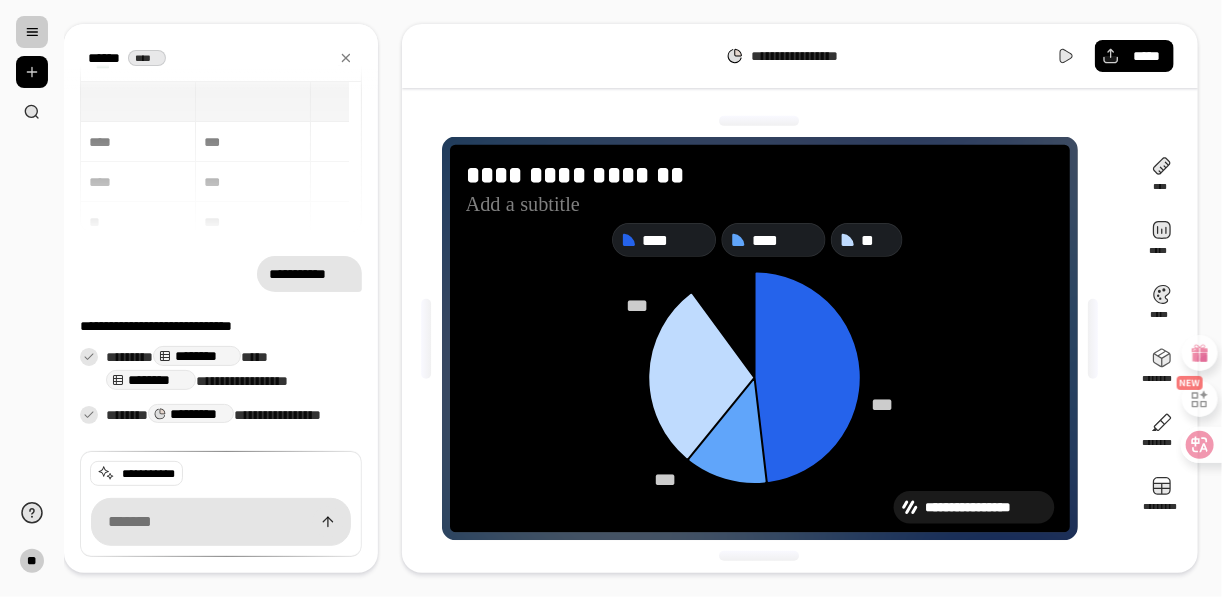 scroll, scrollTop: 14, scrollLeft: 0, axis: vertical 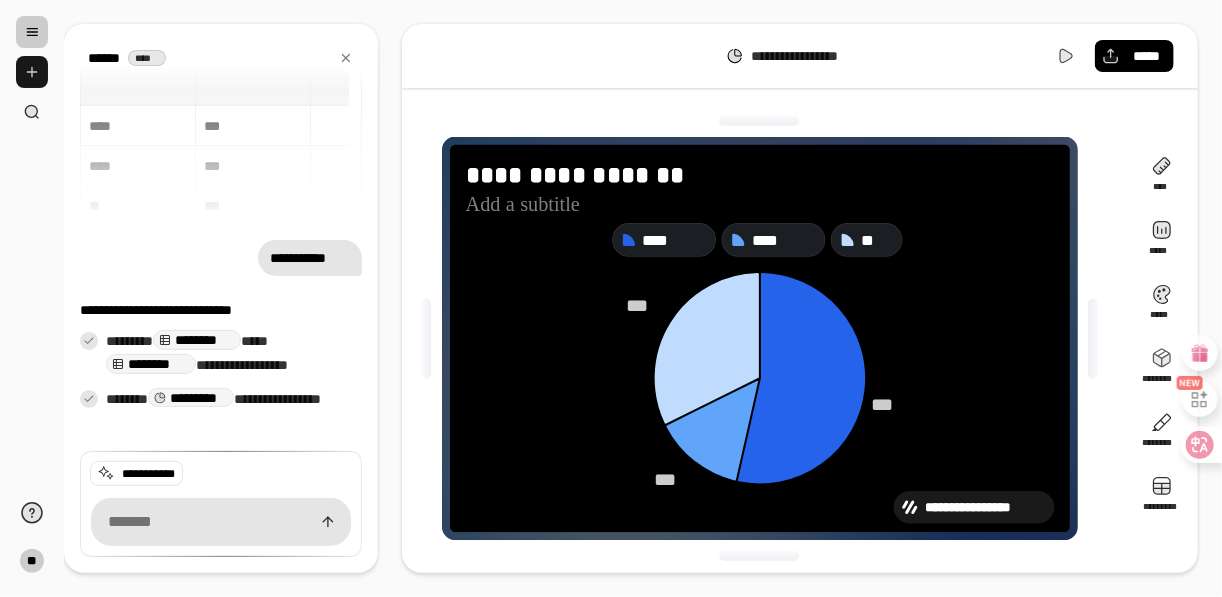 click at bounding box center (32, 72) 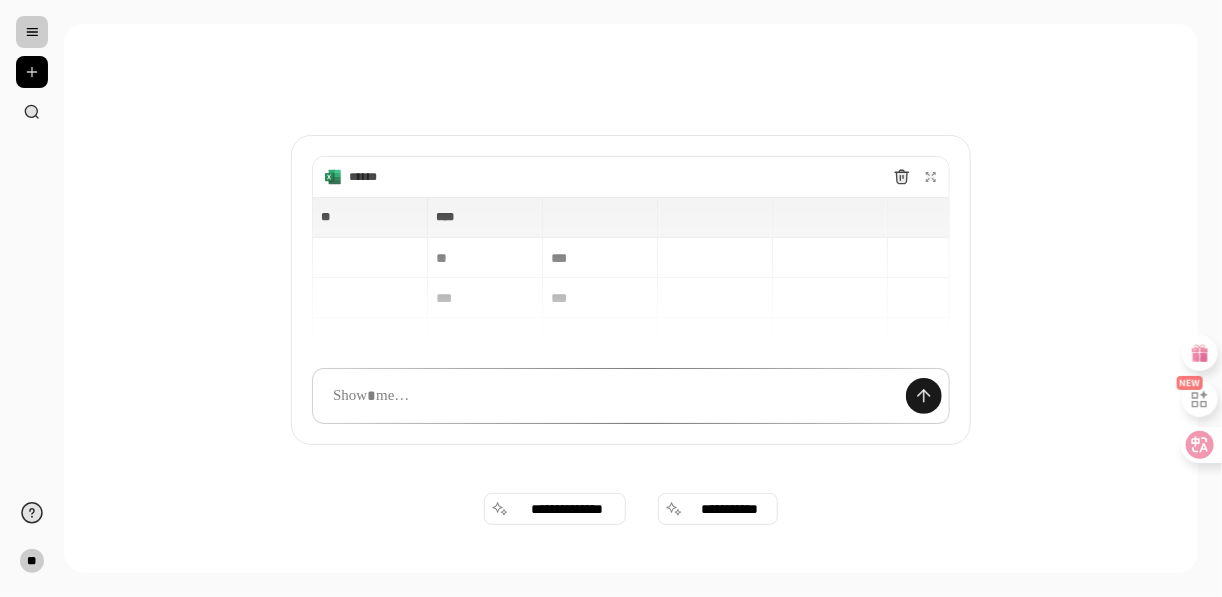 click at bounding box center (924, 396) 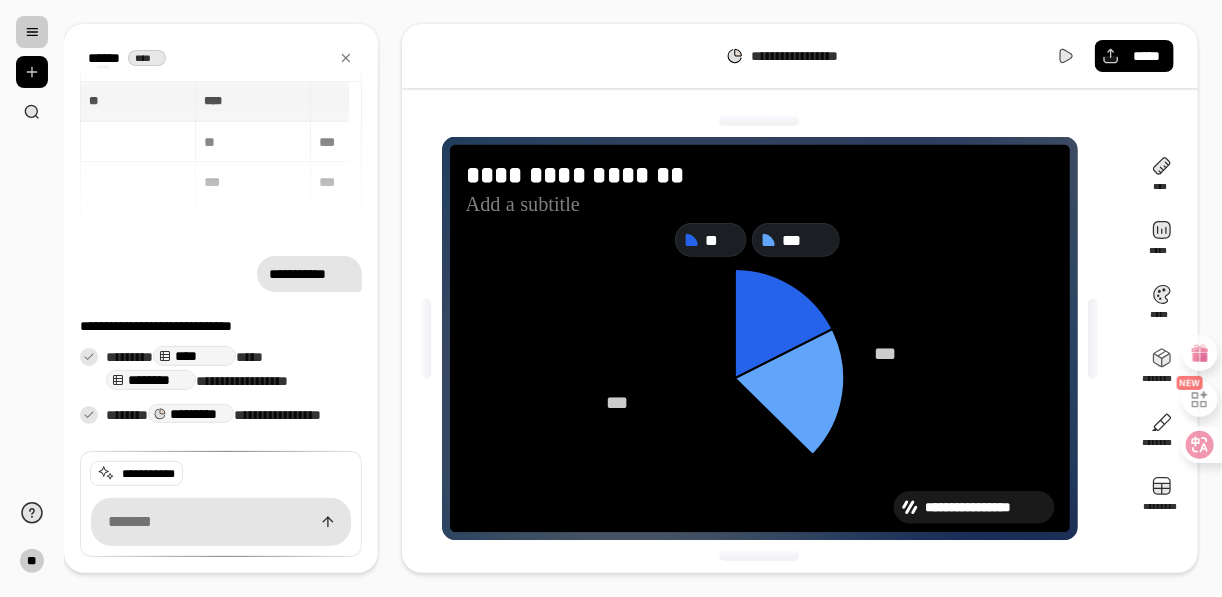 scroll, scrollTop: 14, scrollLeft: 0, axis: vertical 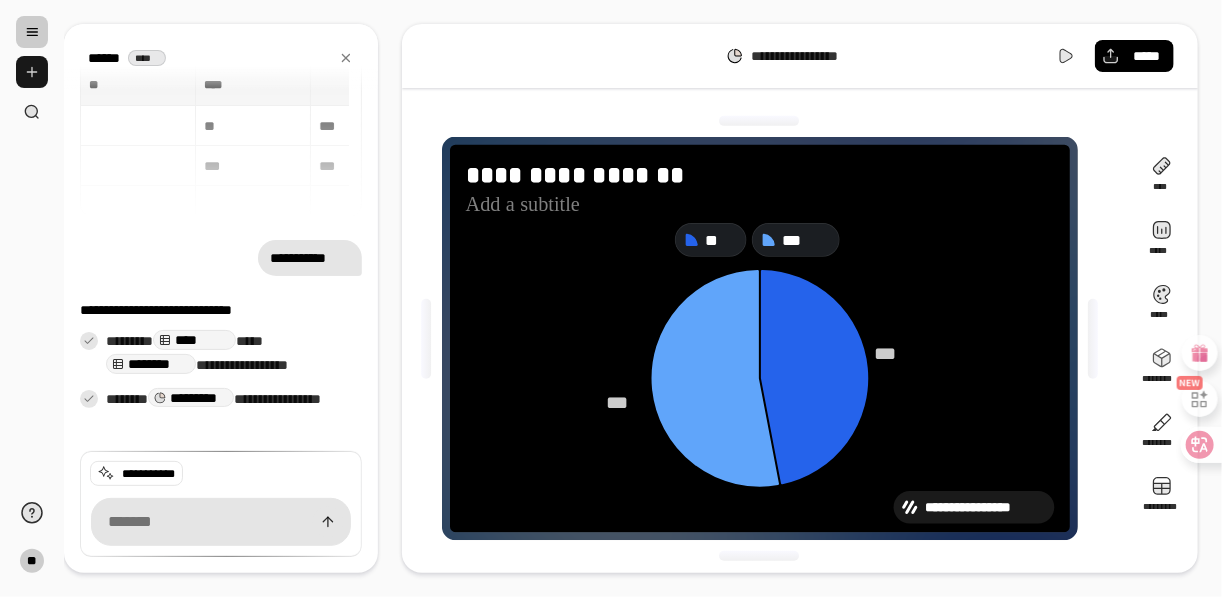 click at bounding box center [32, 72] 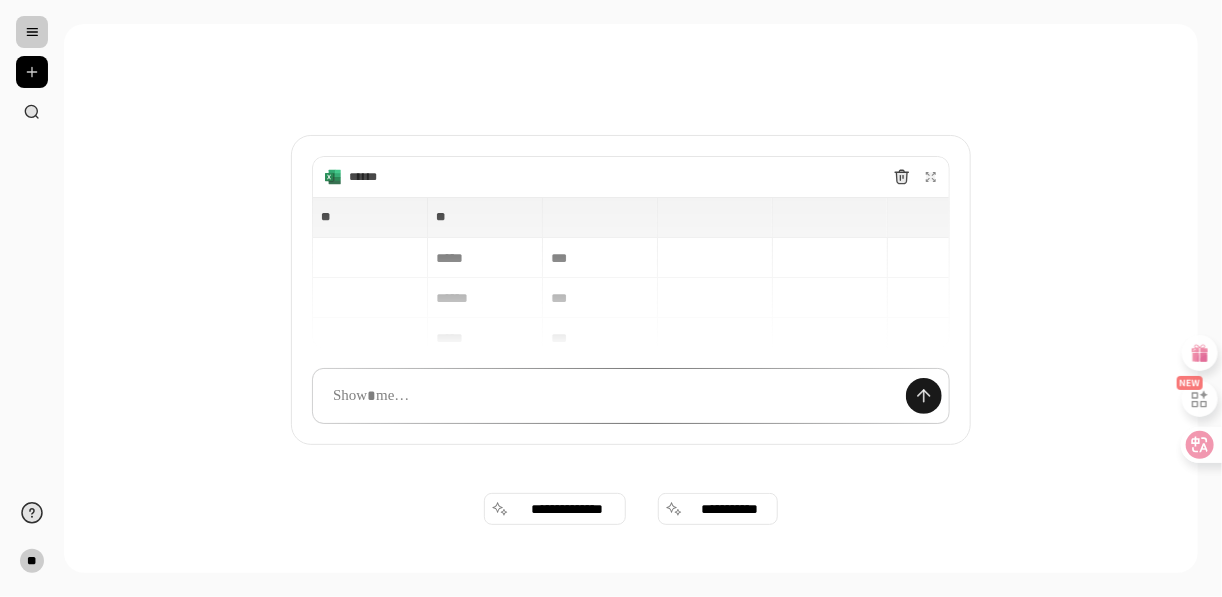 click at bounding box center [924, 396] 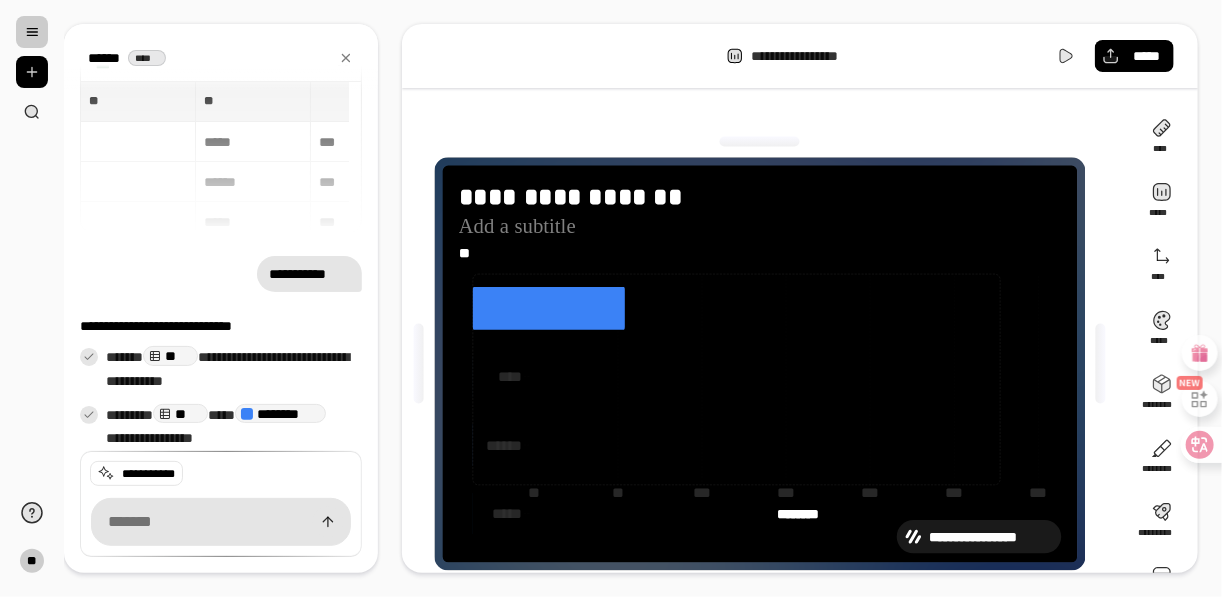 scroll, scrollTop: 71, scrollLeft: 0, axis: vertical 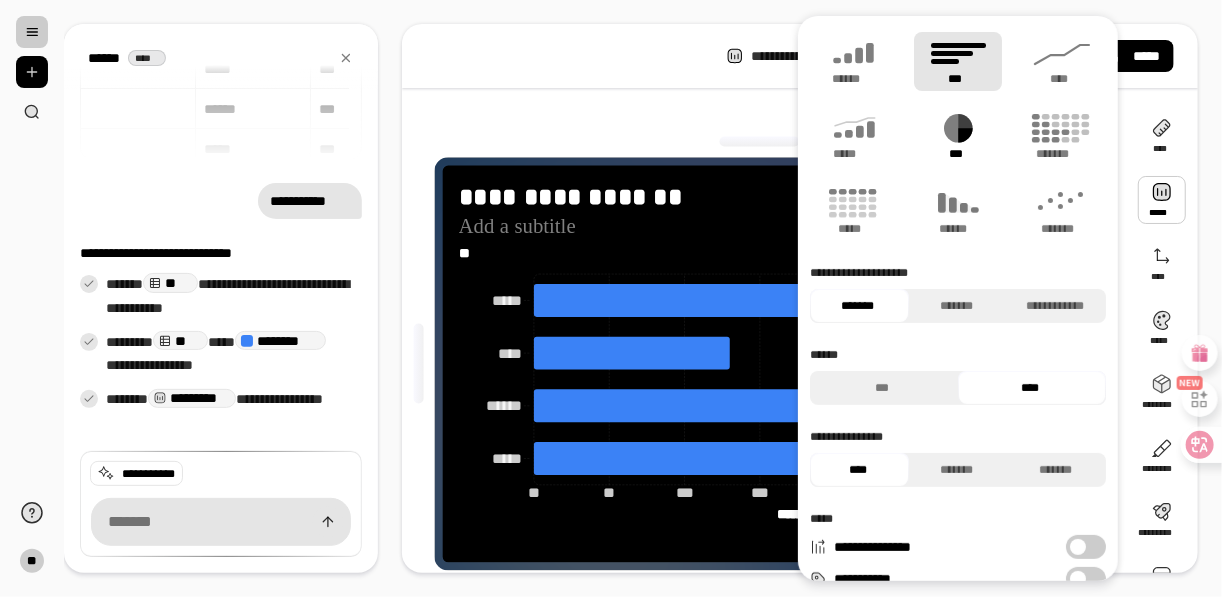 click 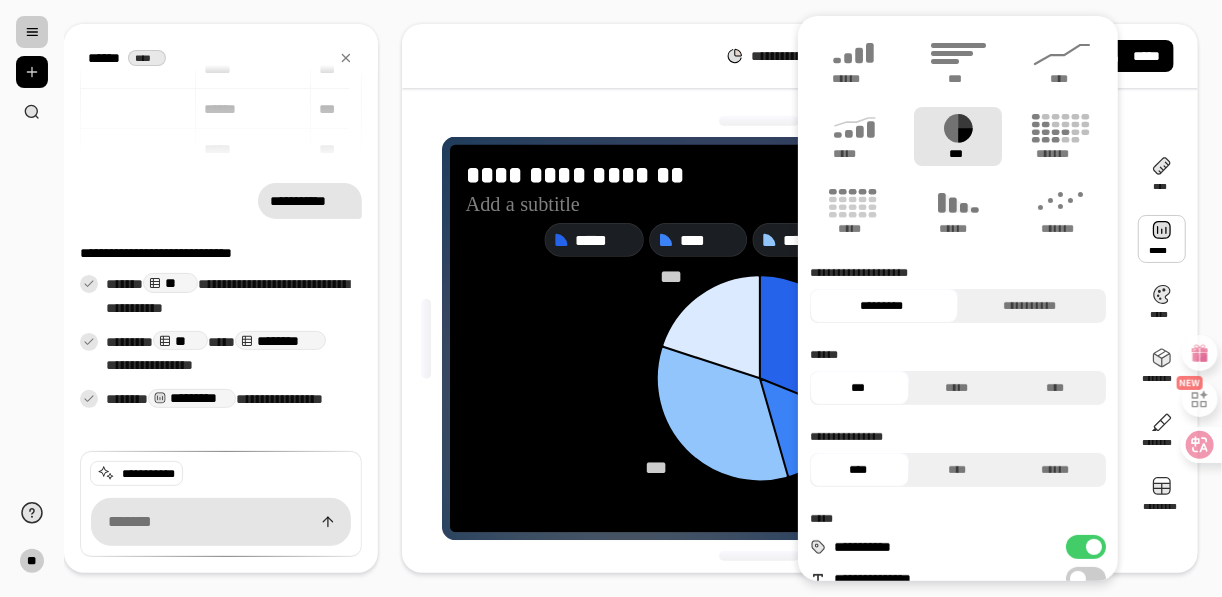 click on "**********" at bounding box center (766, 338) 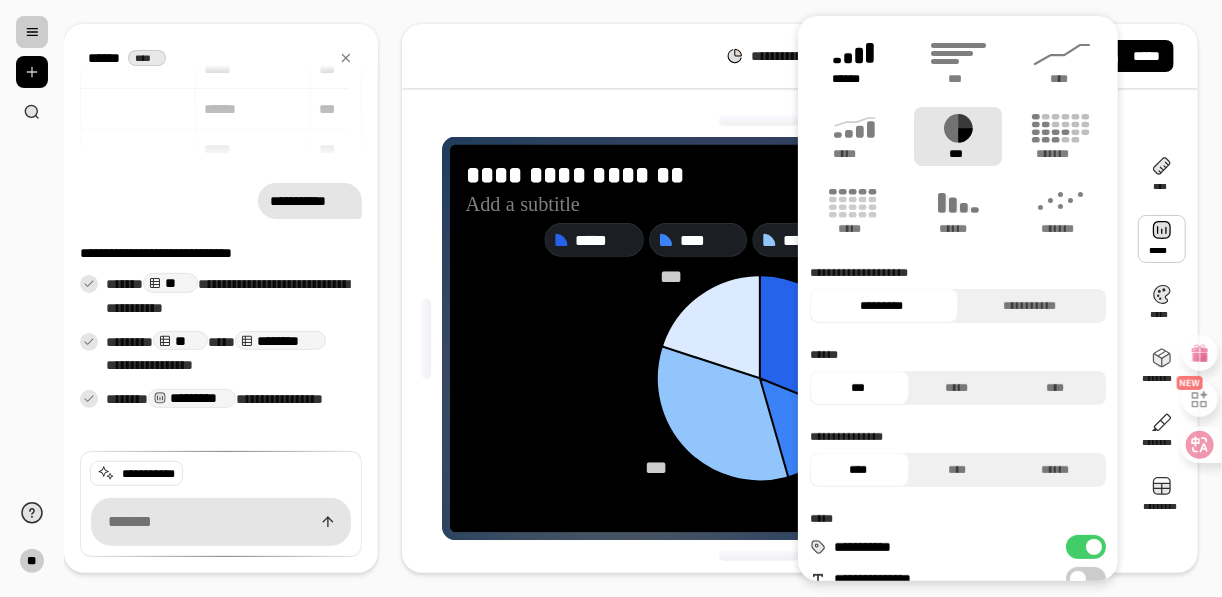 click on "******" at bounding box center (854, 61) 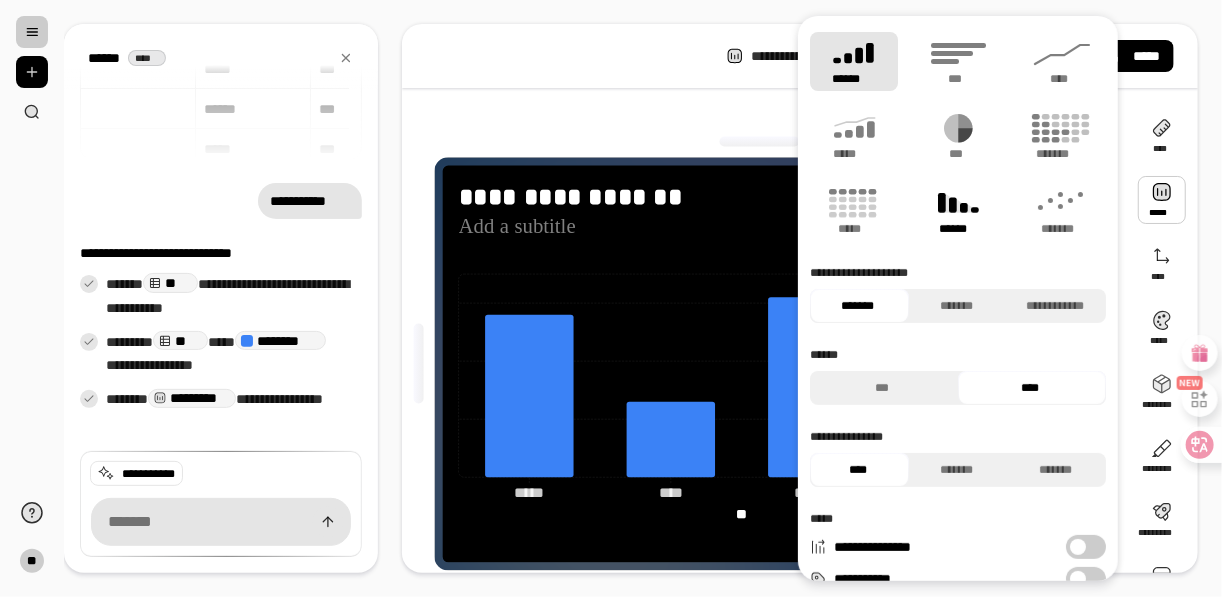 click 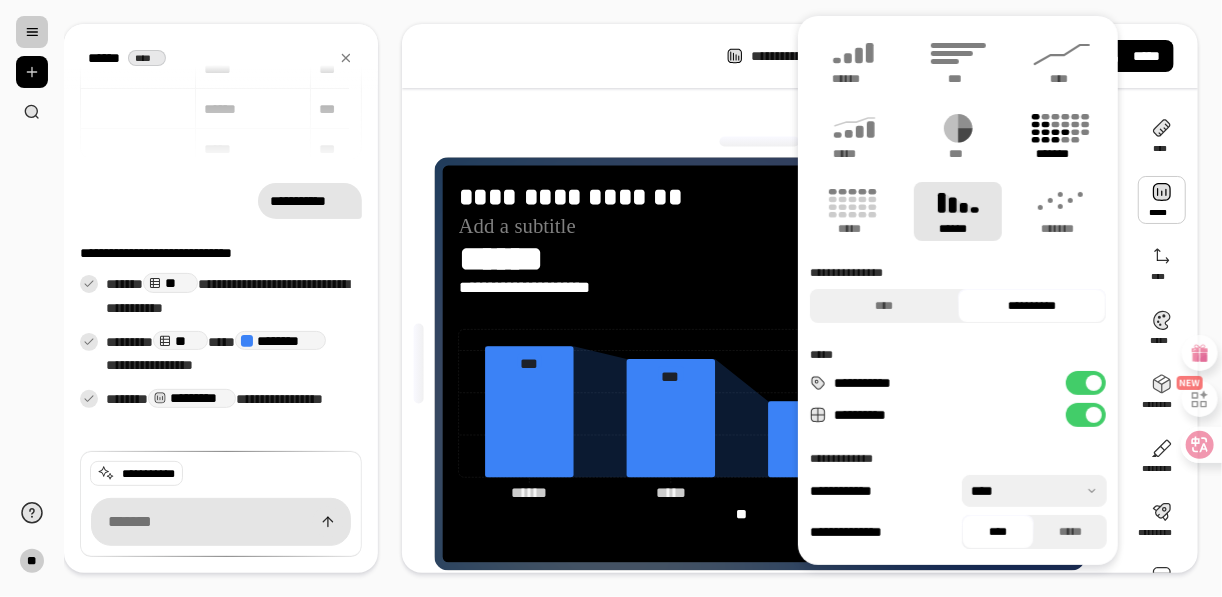 click 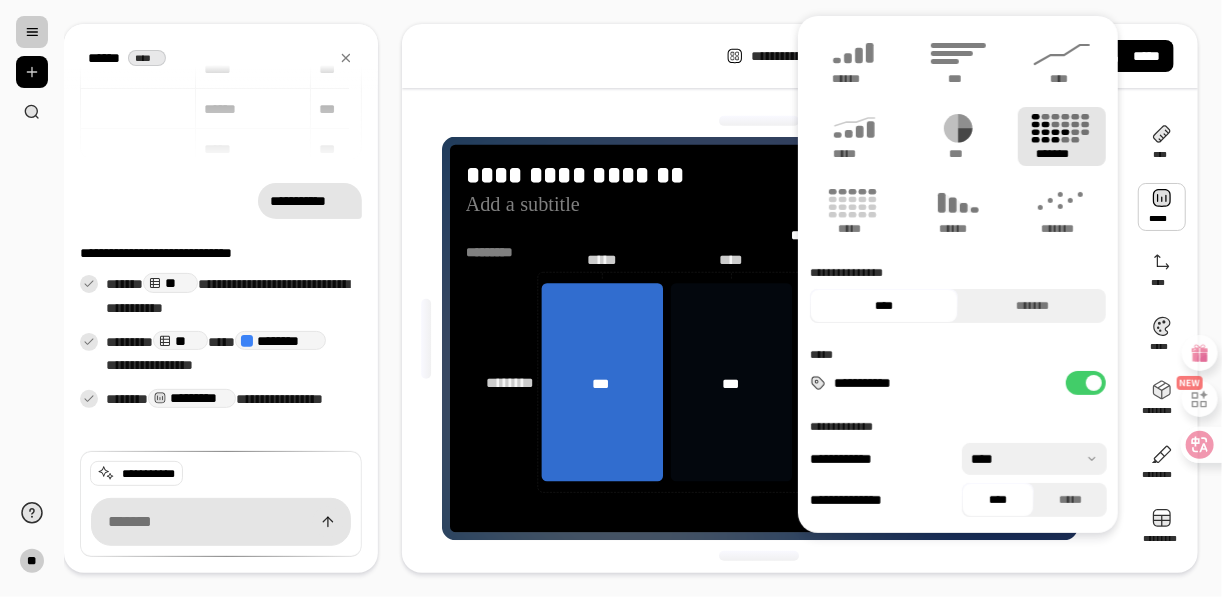 click at bounding box center (760, 121) 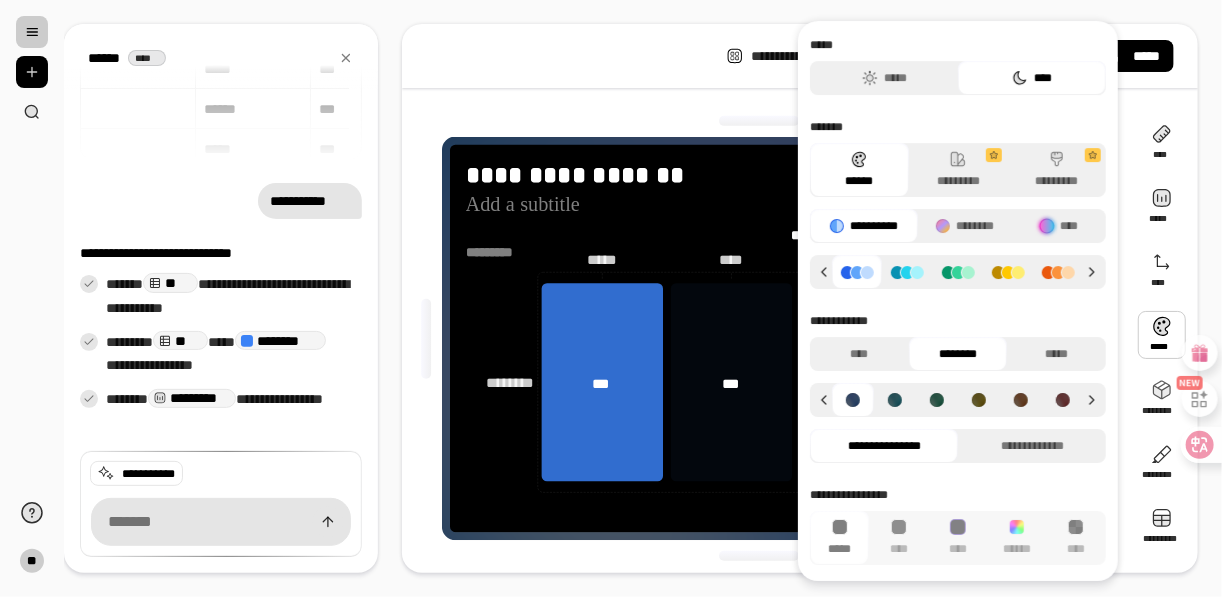 click on "**********" at bounding box center [800, 56] 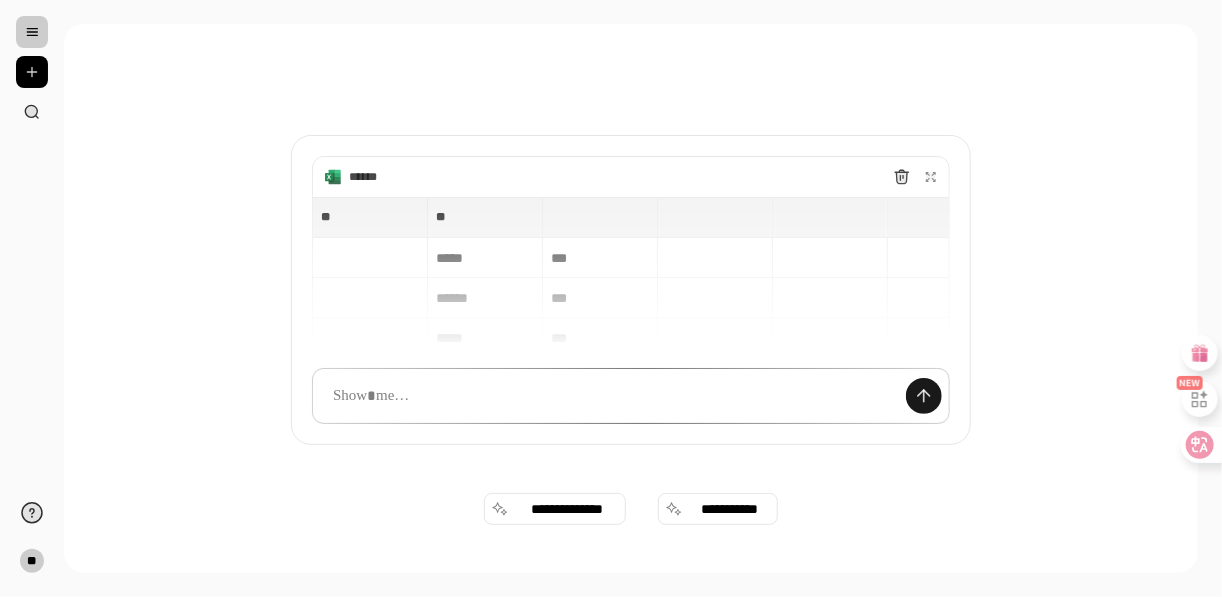 click at bounding box center [924, 396] 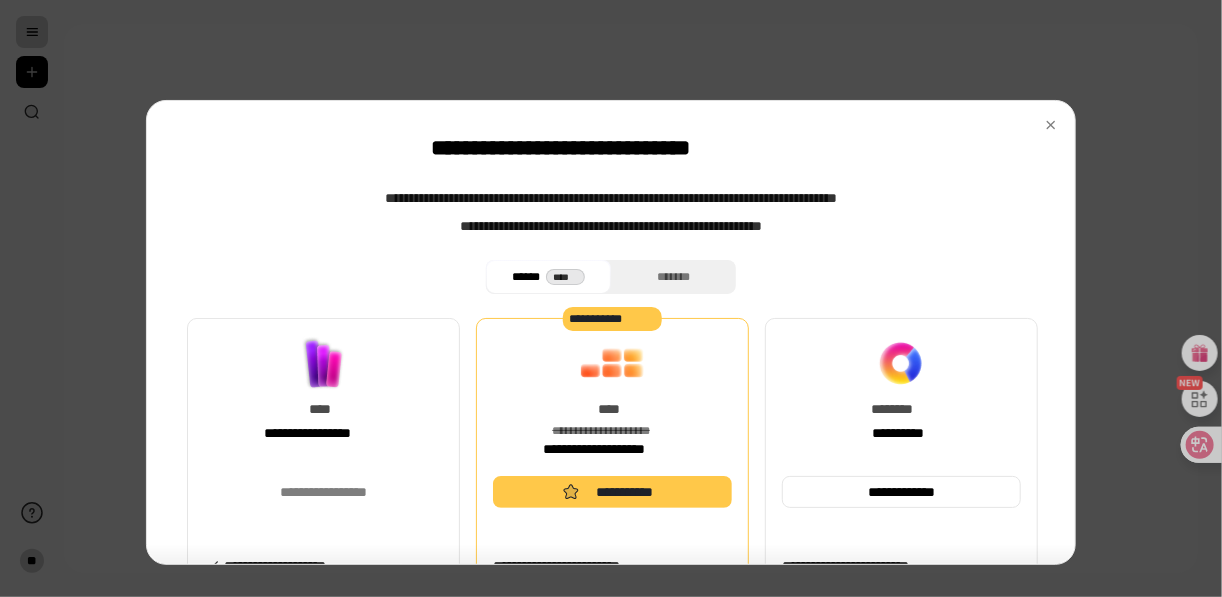 click on "**********" at bounding box center (323, 397) 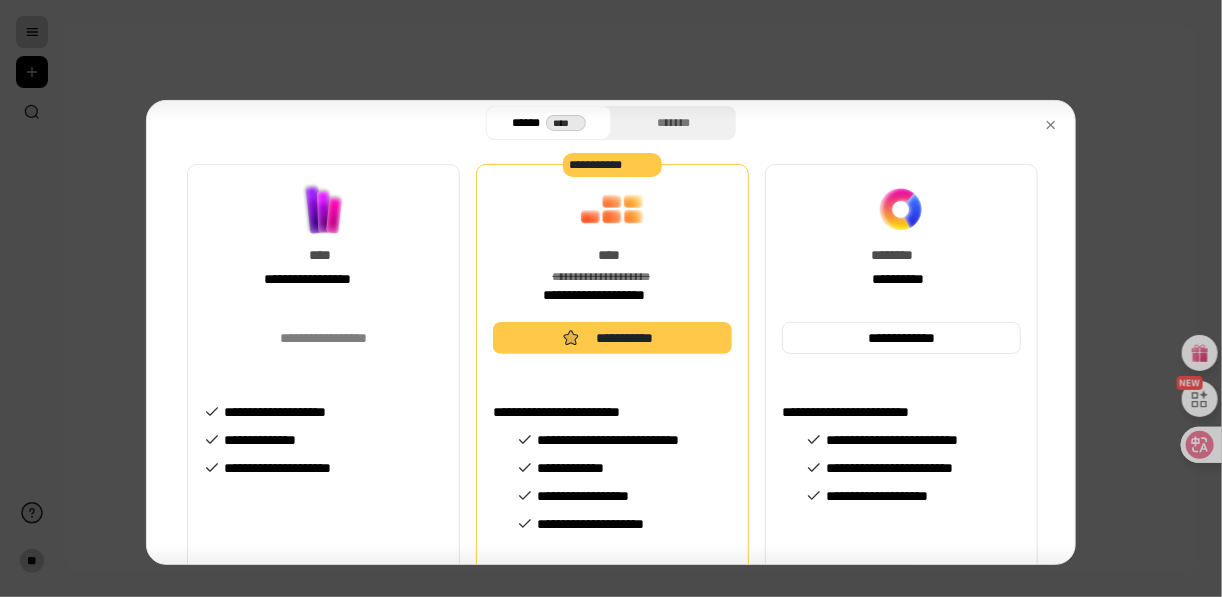 scroll, scrollTop: 234, scrollLeft: 0, axis: vertical 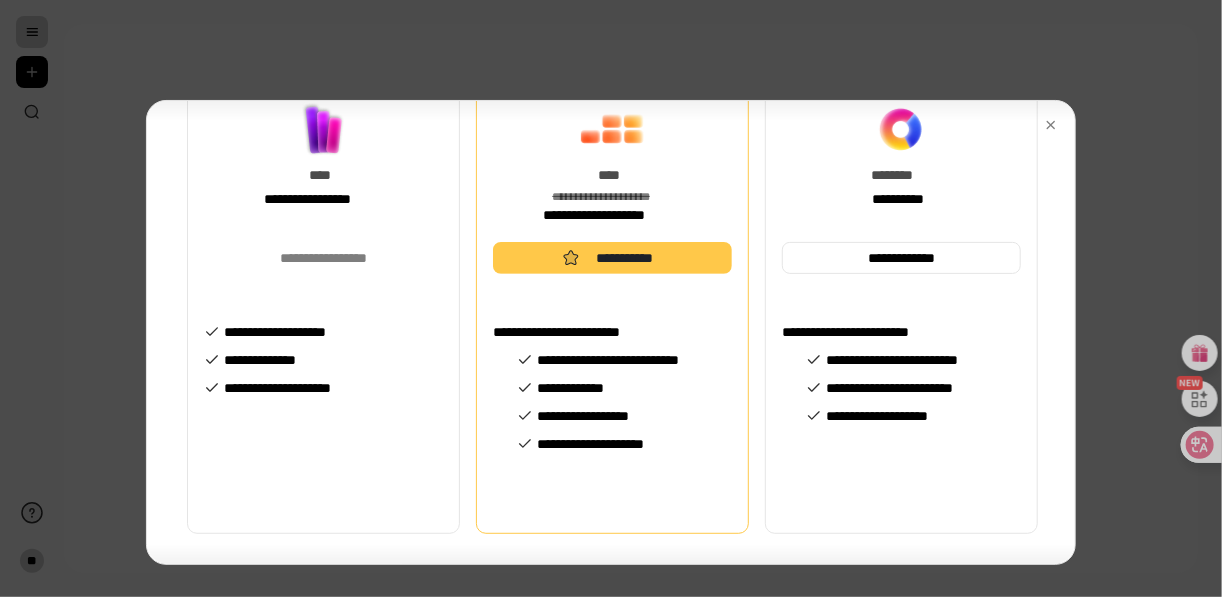 click on "**********" at bounding box center (323, 419) 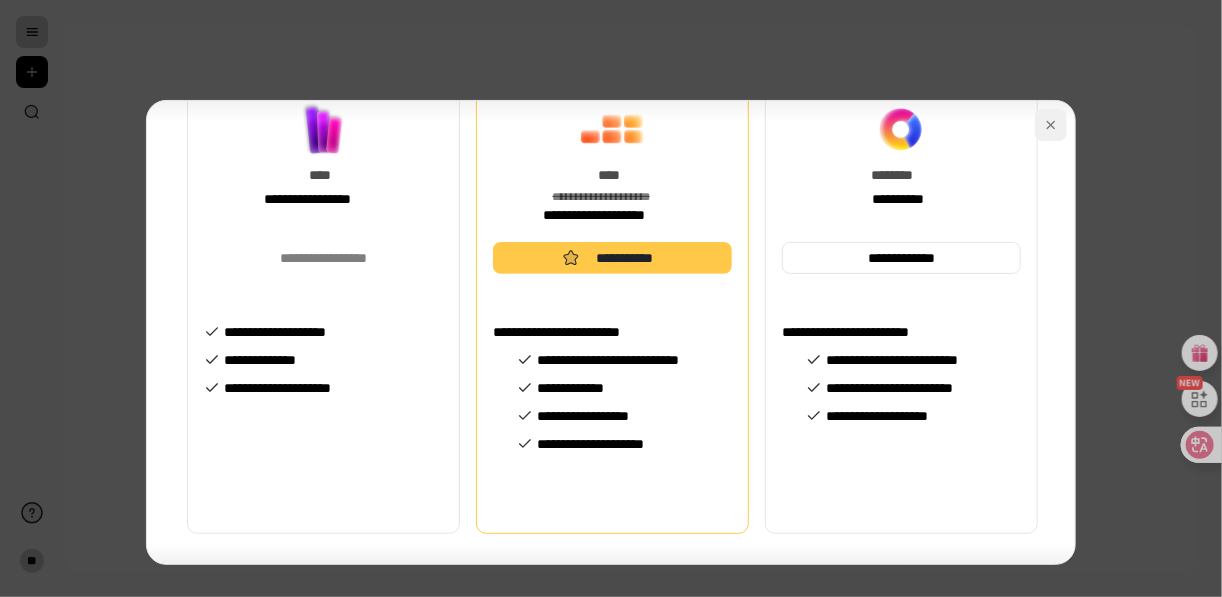 click at bounding box center [1051, 125] 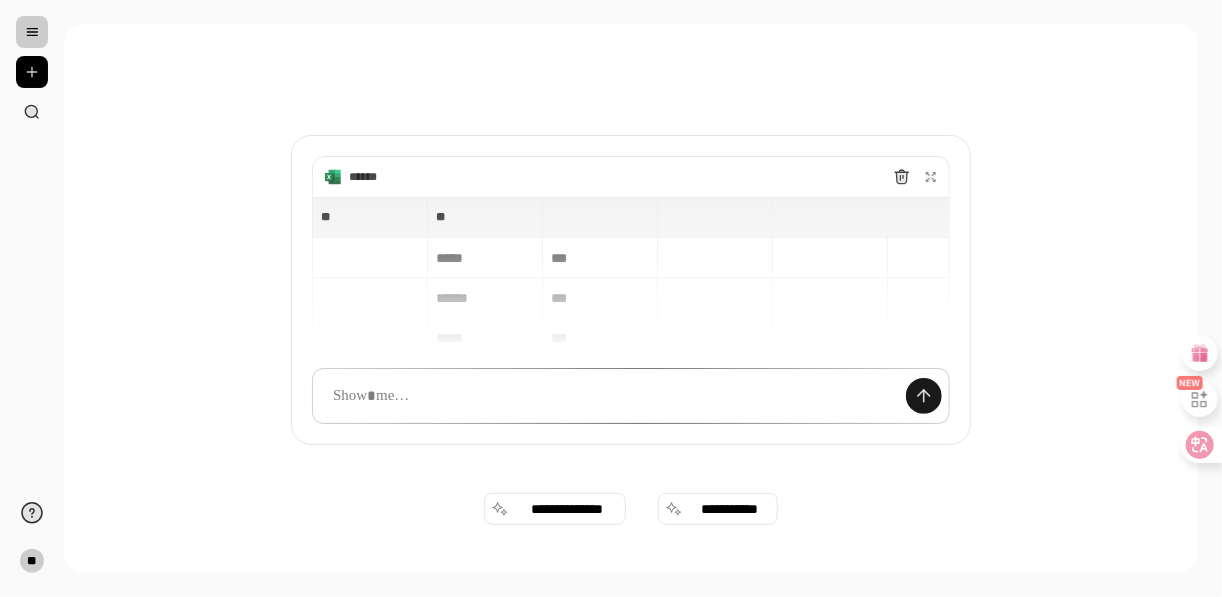 click at bounding box center [924, 396] 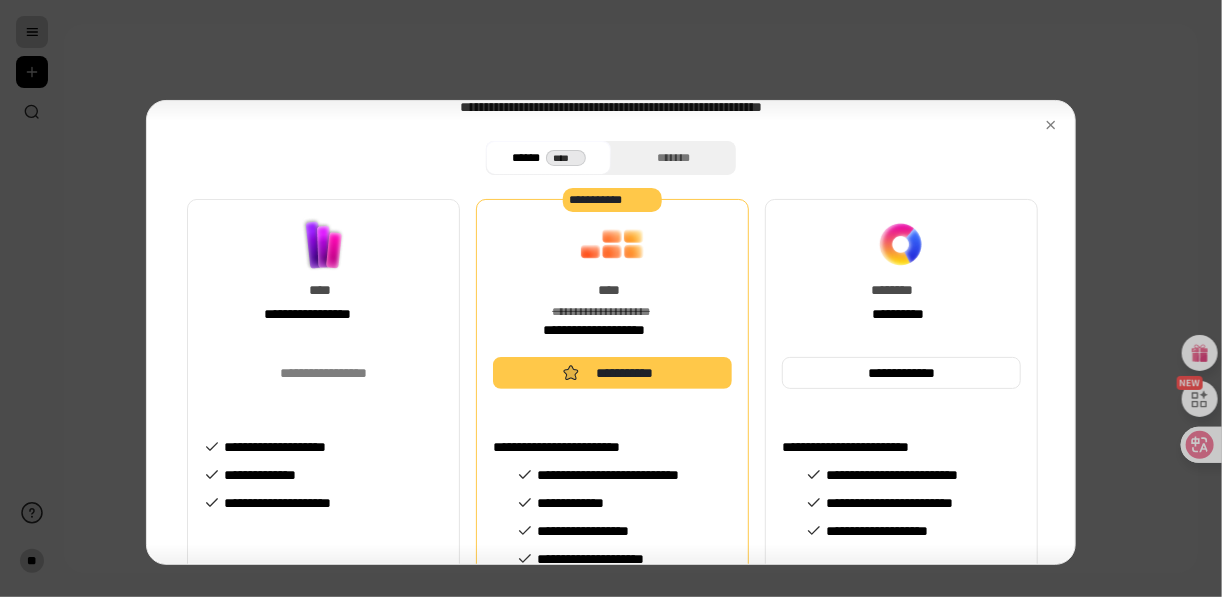 scroll, scrollTop: 160, scrollLeft: 0, axis: vertical 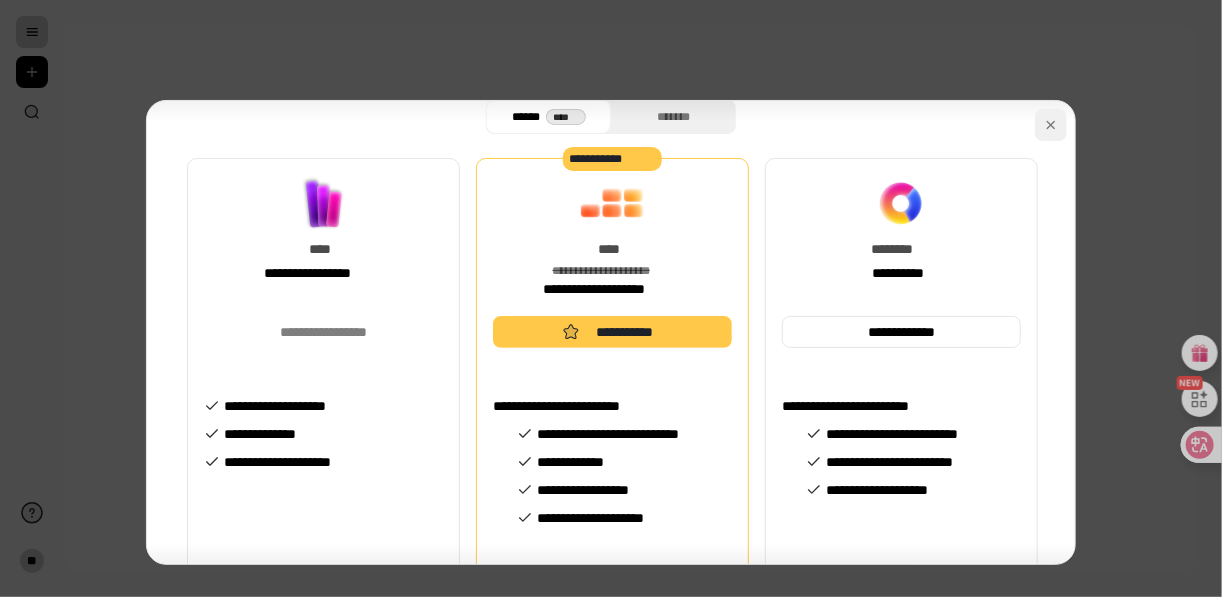 click at bounding box center (1051, 125) 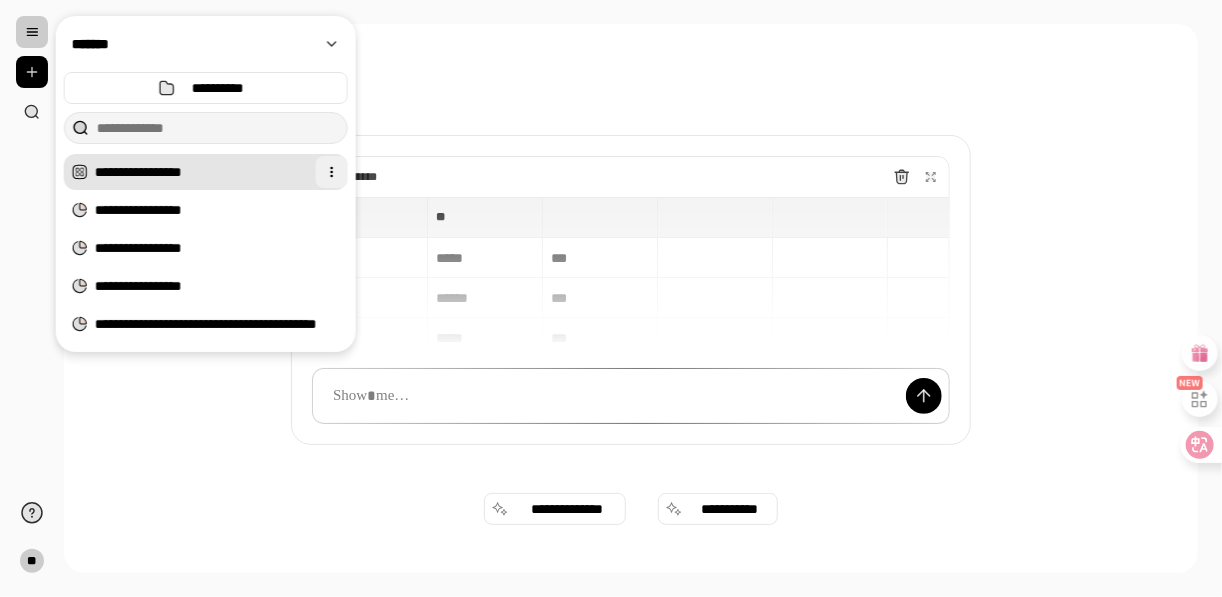 click at bounding box center (332, 172) 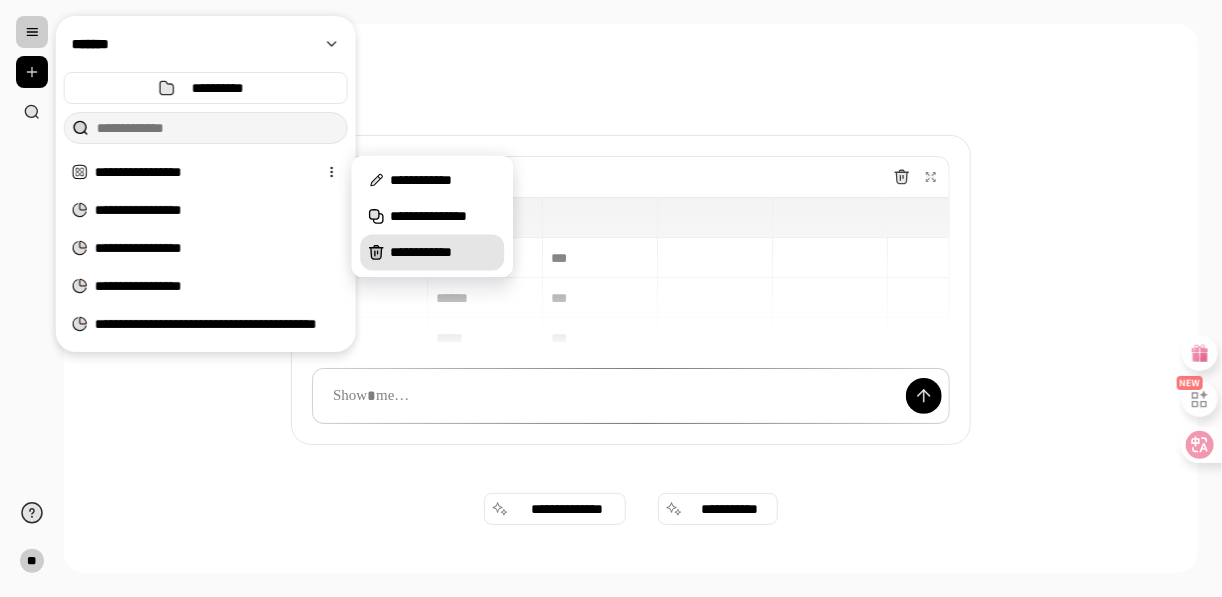 click 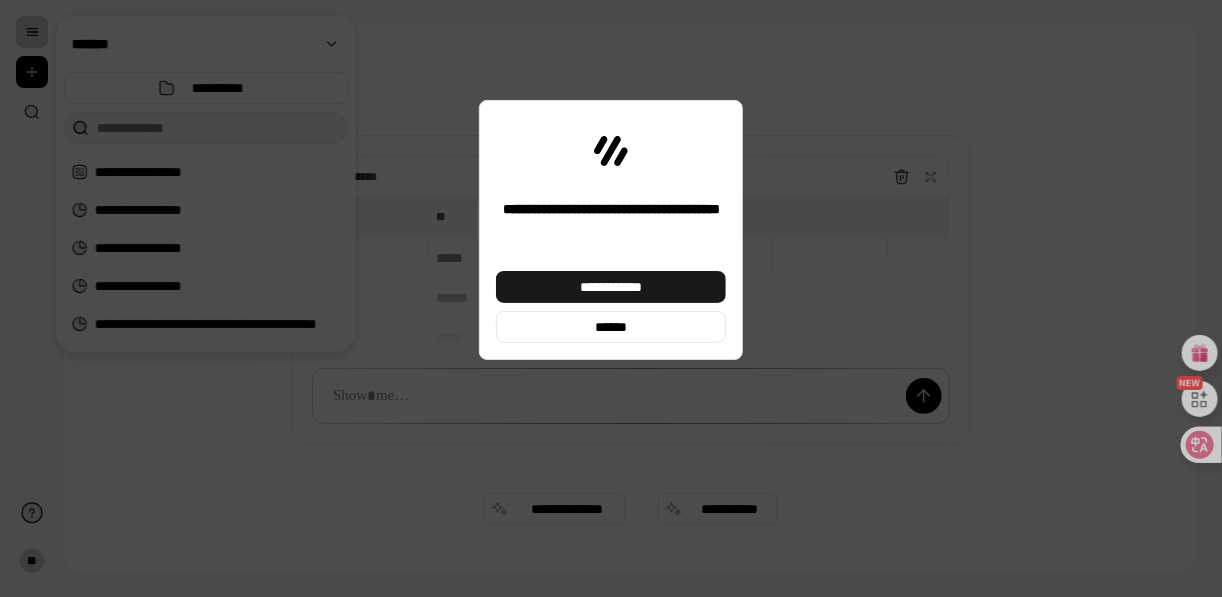 click on "**********" at bounding box center [611, 287] 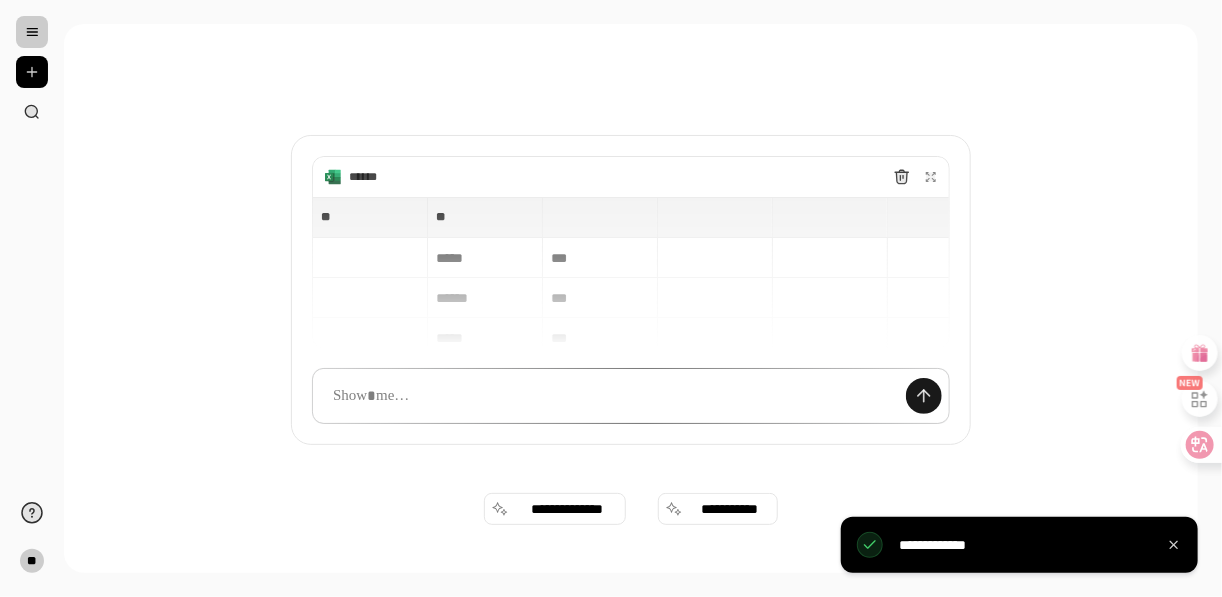 click at bounding box center (924, 396) 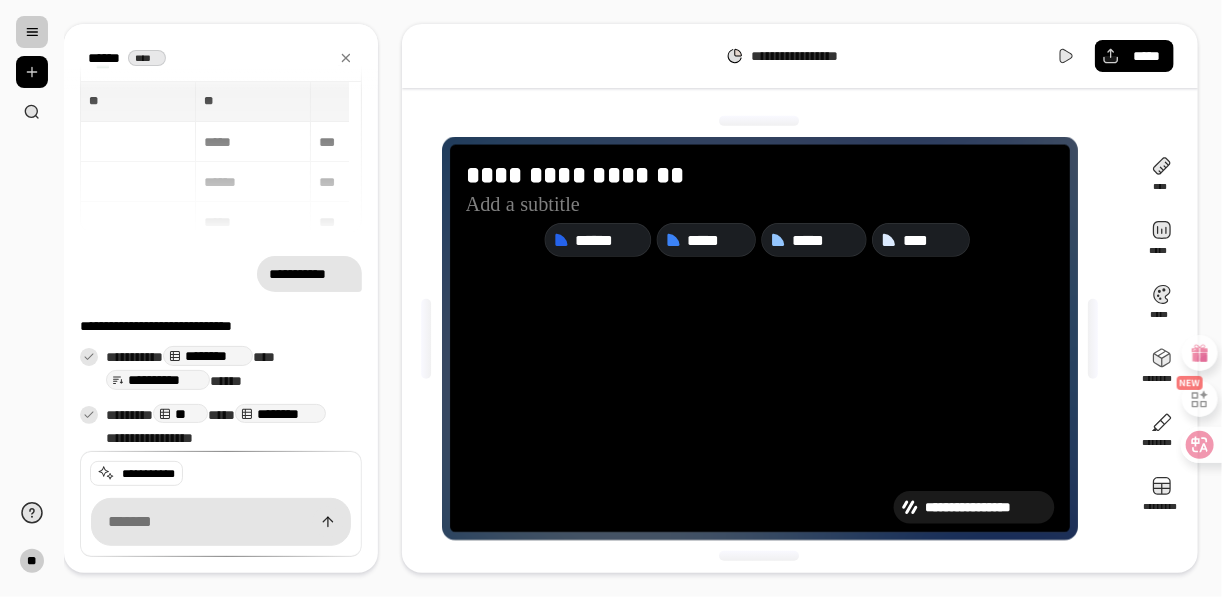 scroll, scrollTop: 71, scrollLeft: 0, axis: vertical 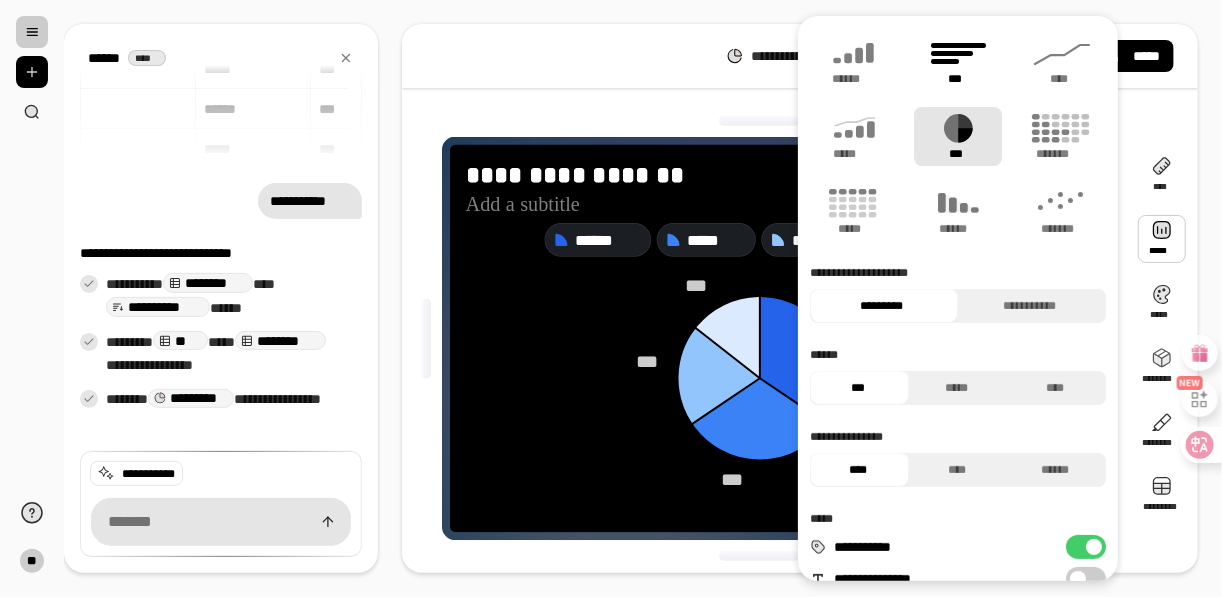 click 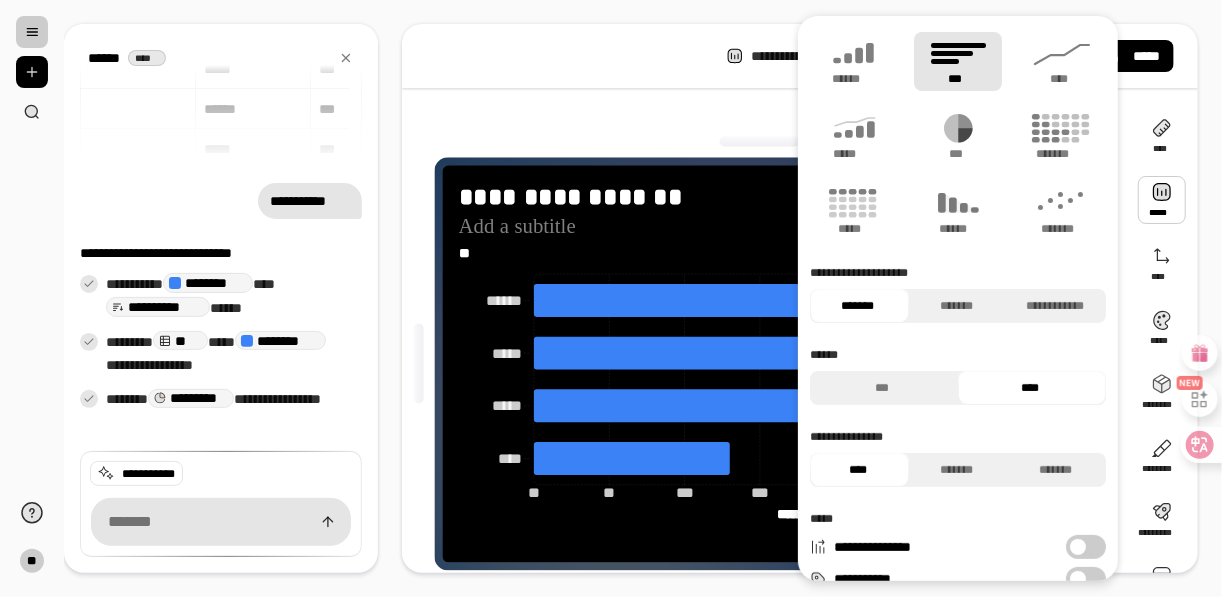 click on "**********" at bounding box center [766, 364] 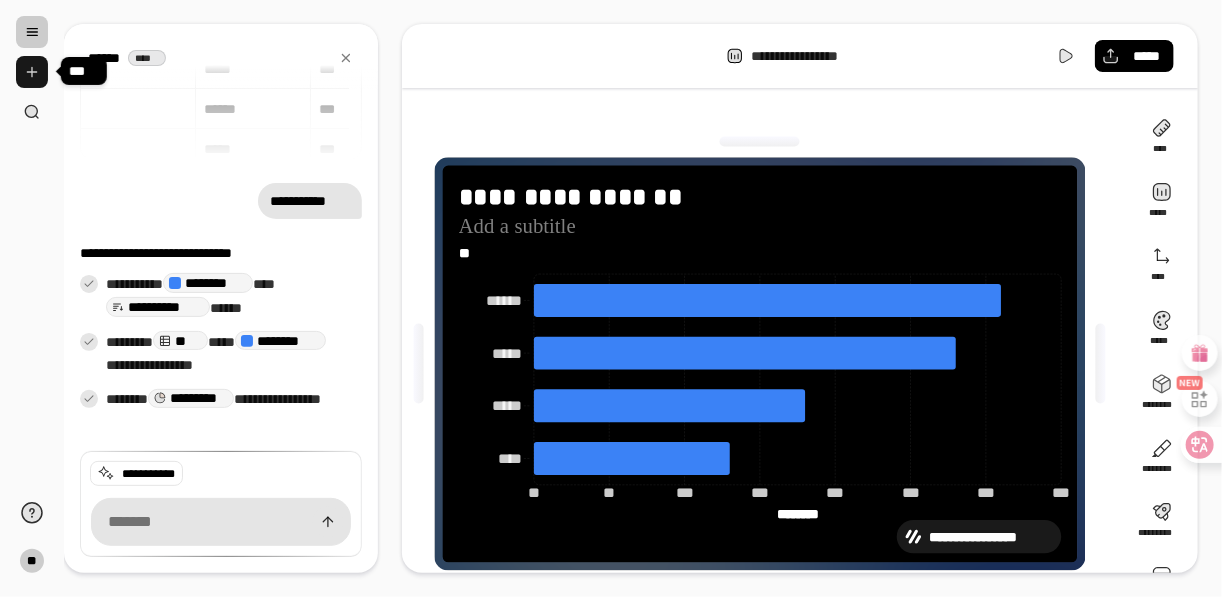 click at bounding box center (32, 72) 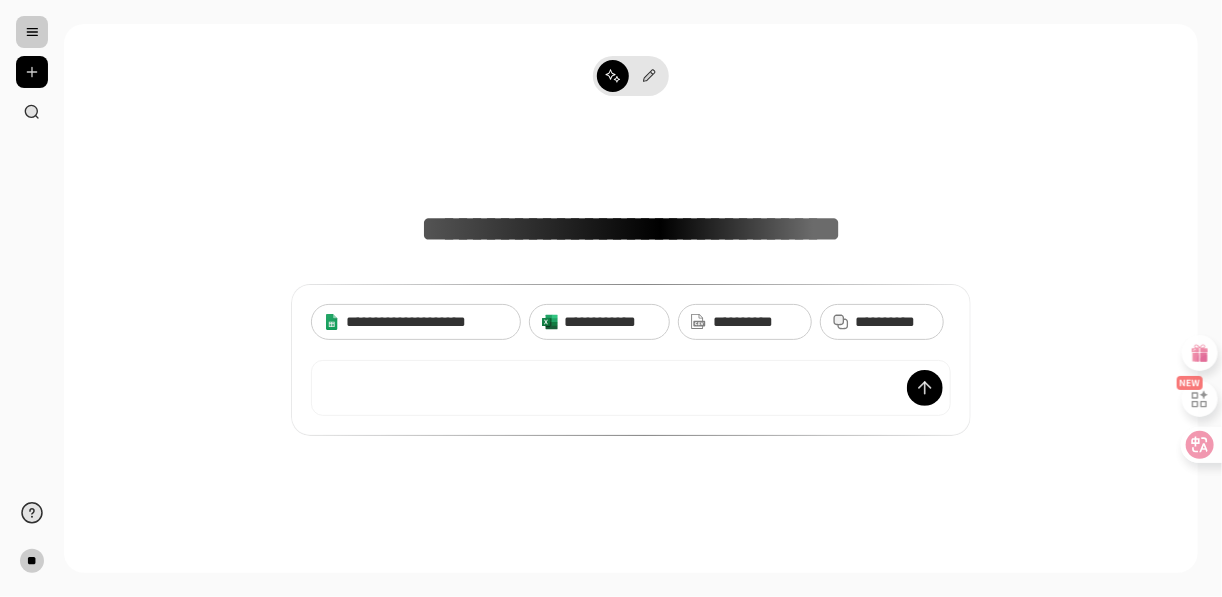 click on "**" at bounding box center [32, 298] 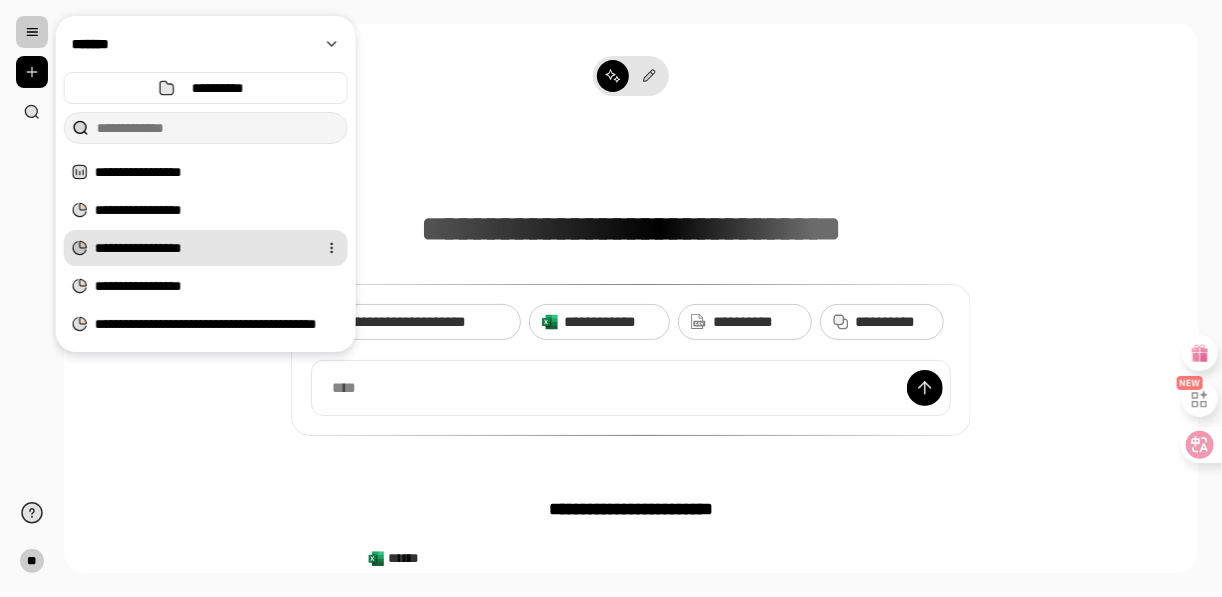 click on "**********" at bounding box center (202, 248) 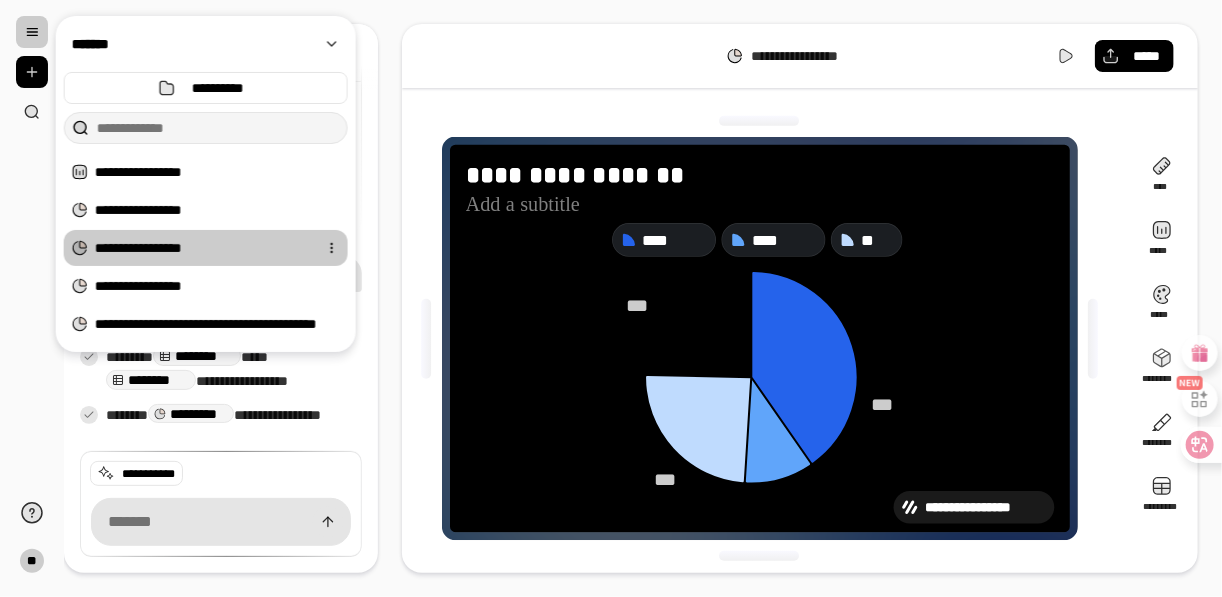 scroll, scrollTop: 12, scrollLeft: 0, axis: vertical 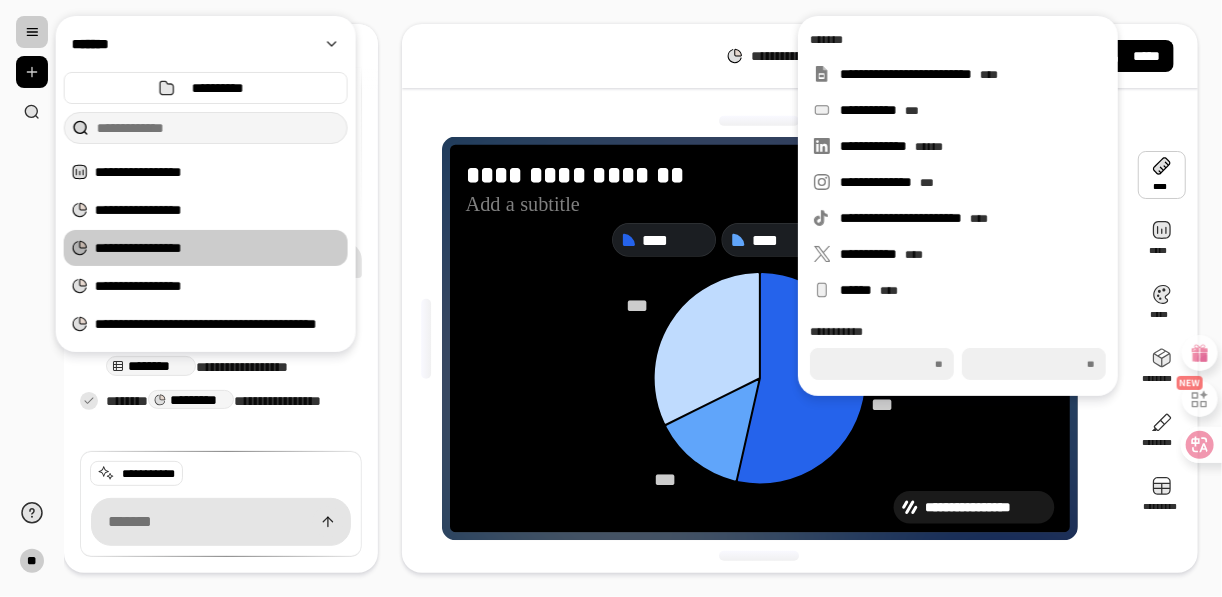 click at bounding box center (1162, 175) 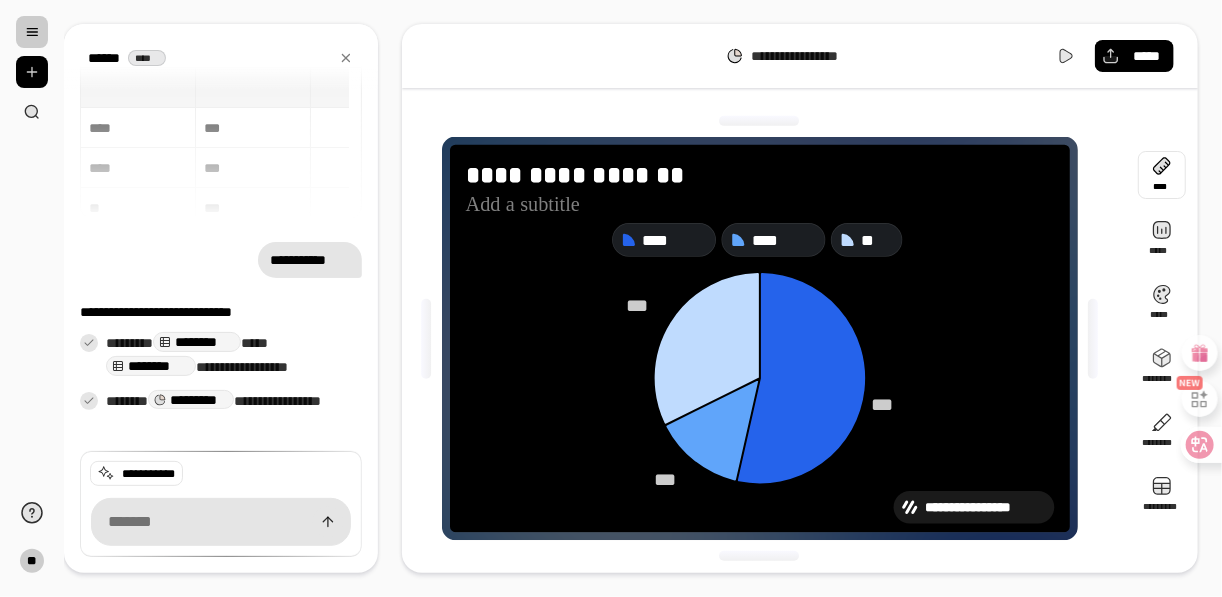 click at bounding box center (1162, 175) 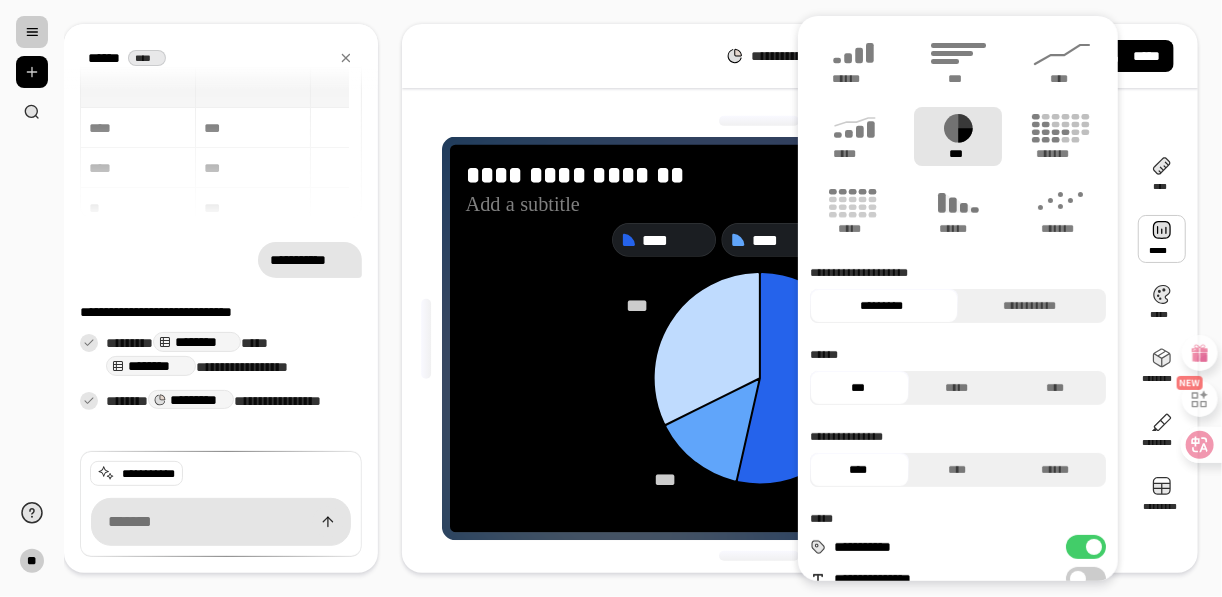 click at bounding box center [1162, 239] 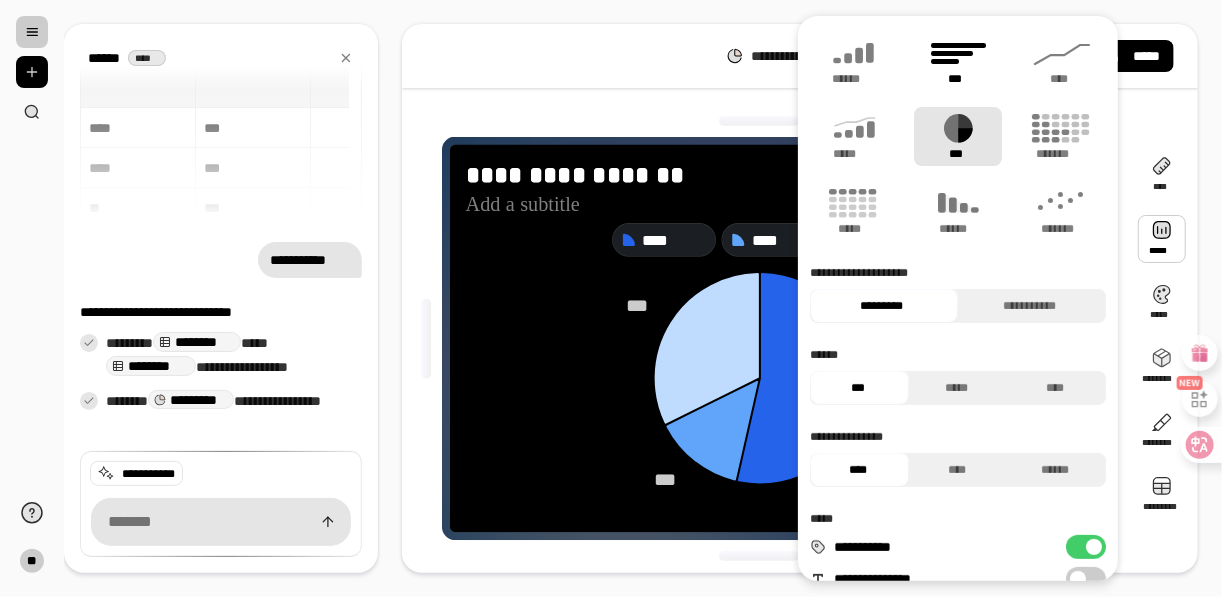 click 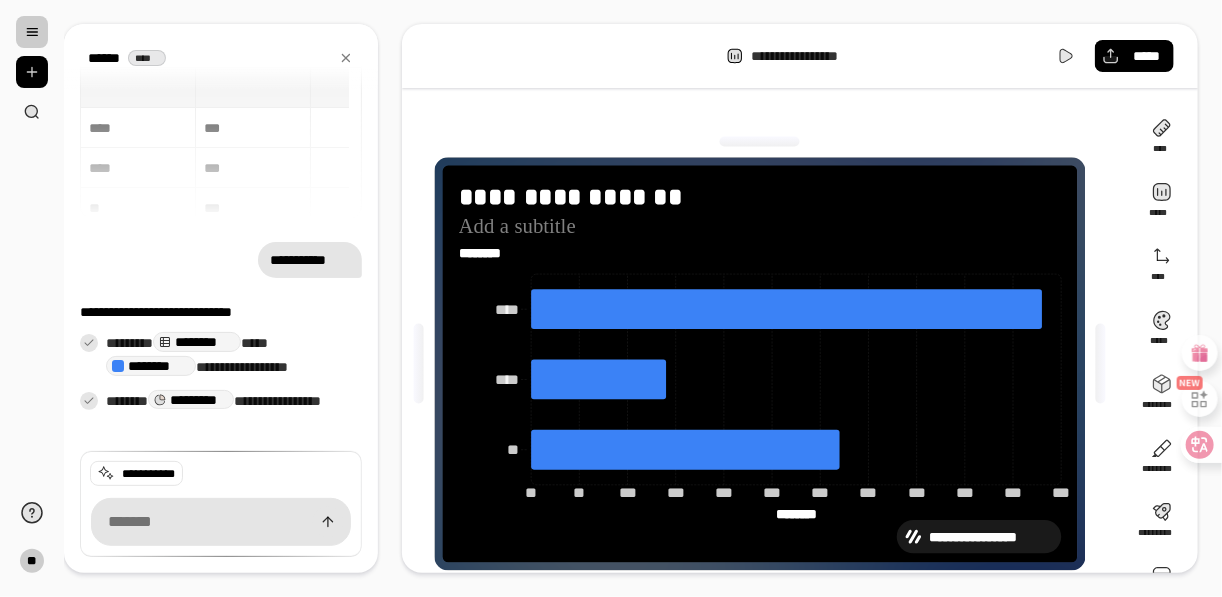 click on "**********" at bounding box center (766, 364) 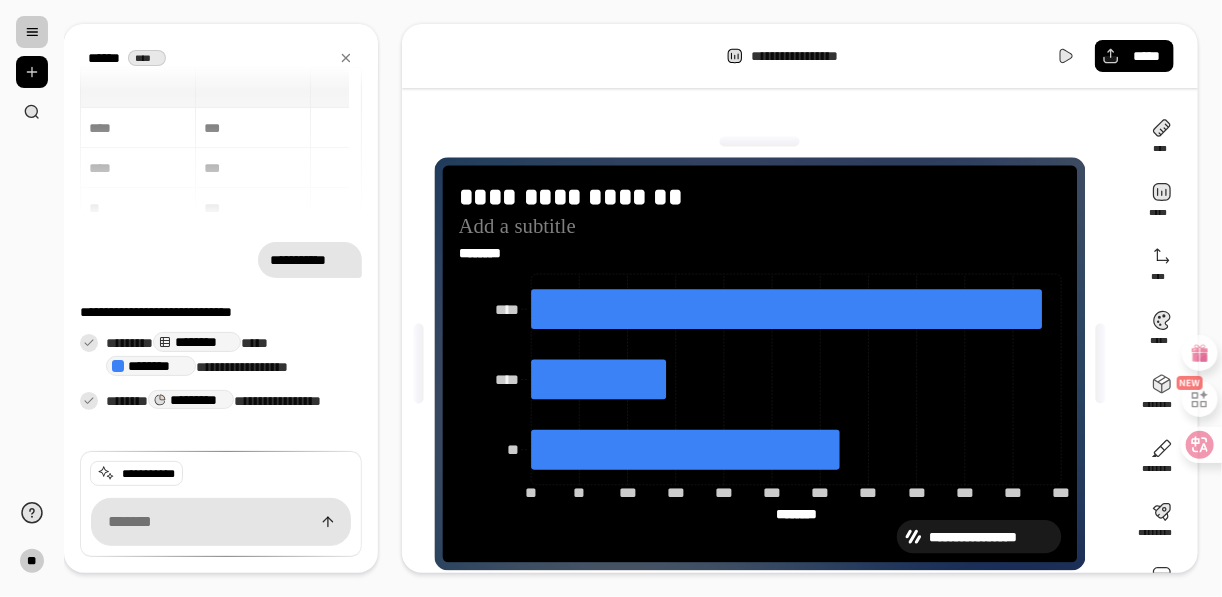 click at bounding box center (32, 32) 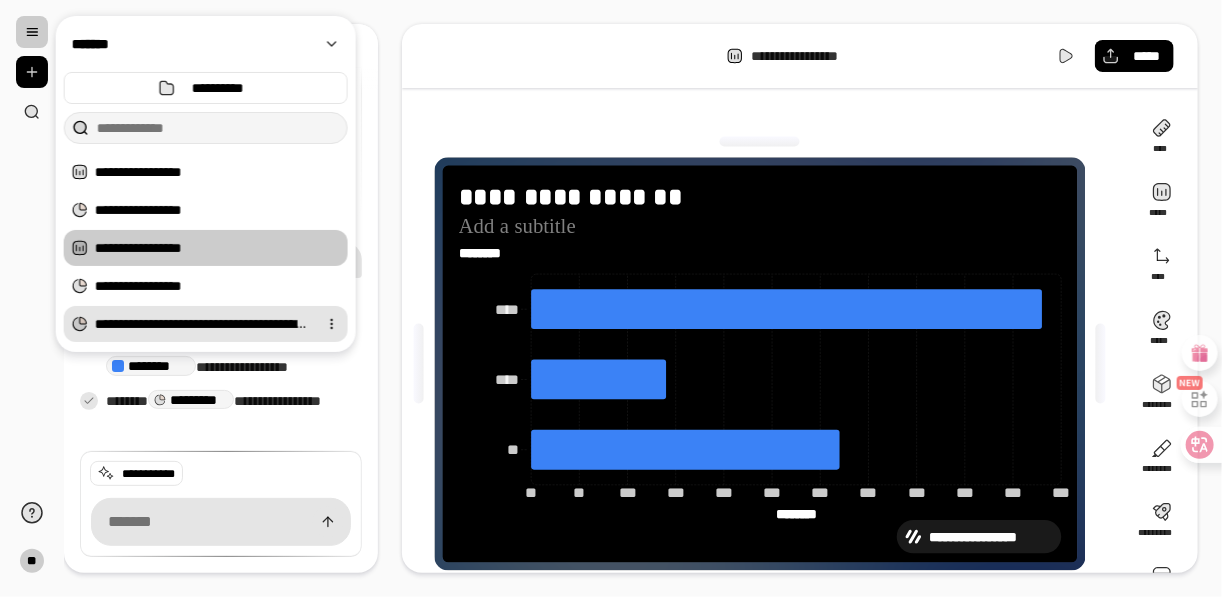click on "**********" at bounding box center [202, 324] 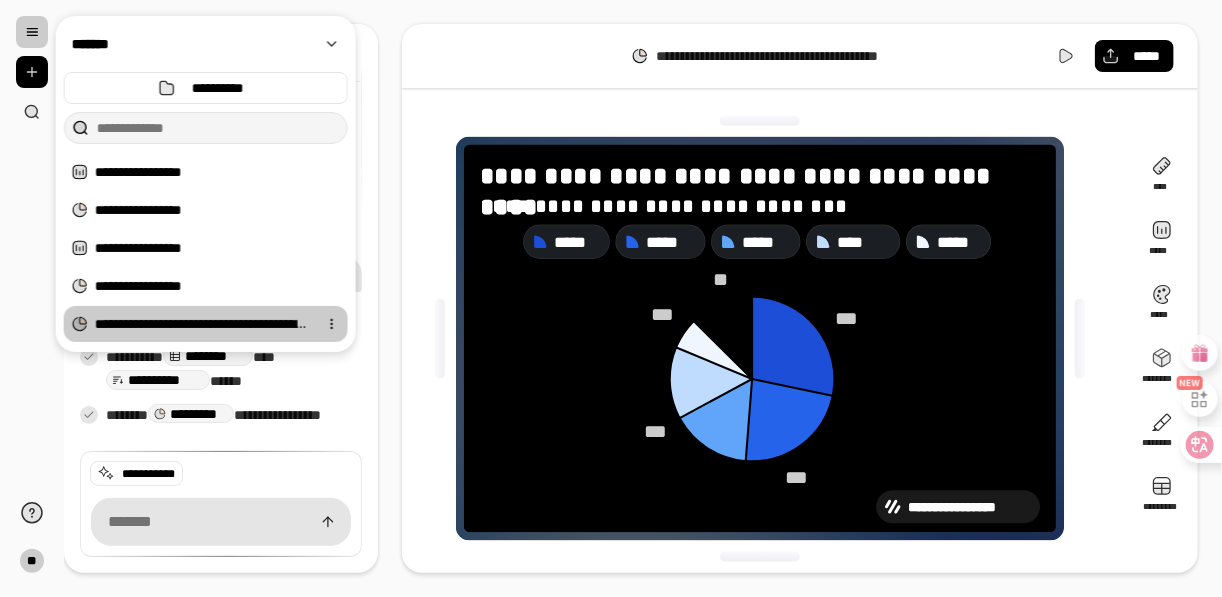 scroll, scrollTop: 48, scrollLeft: 0, axis: vertical 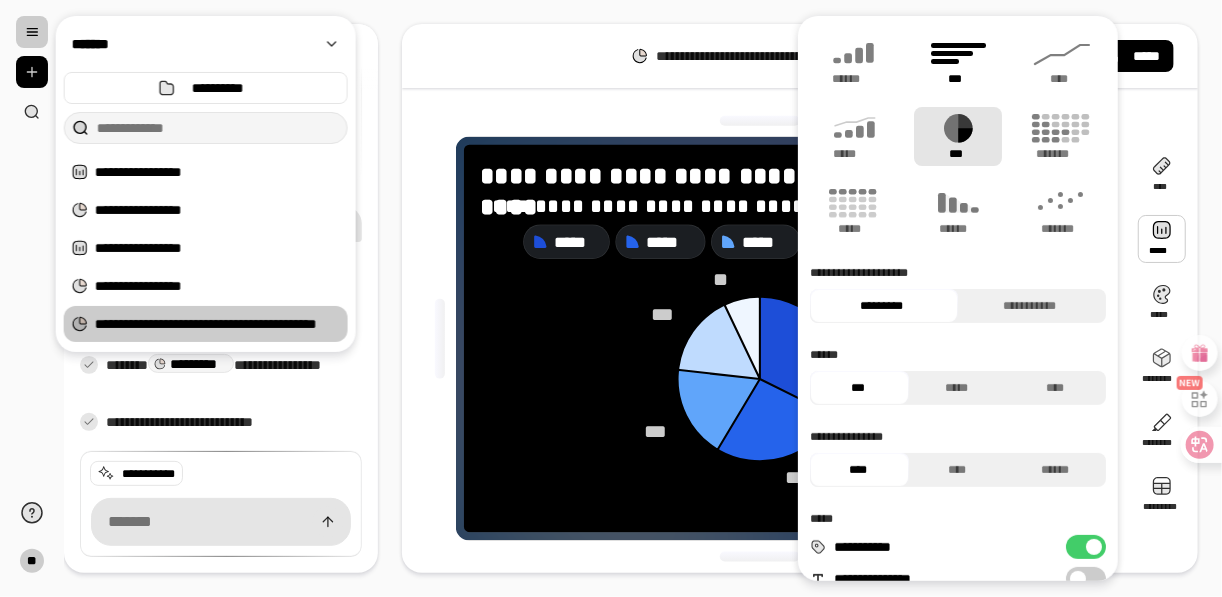 click 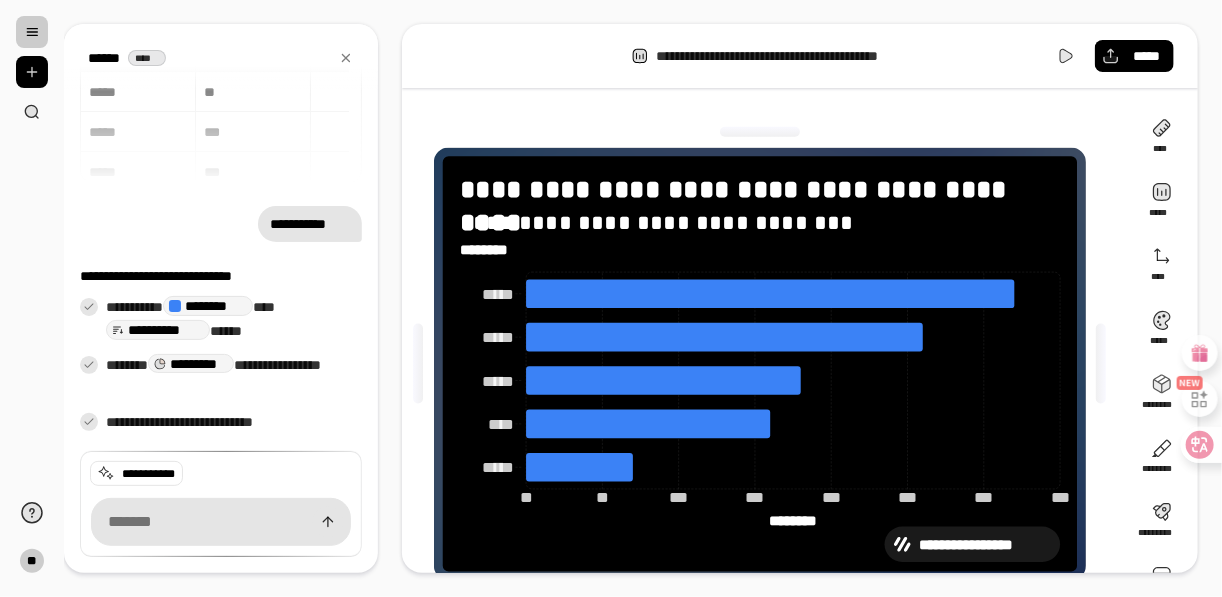 click on "**********" at bounding box center (766, 364) 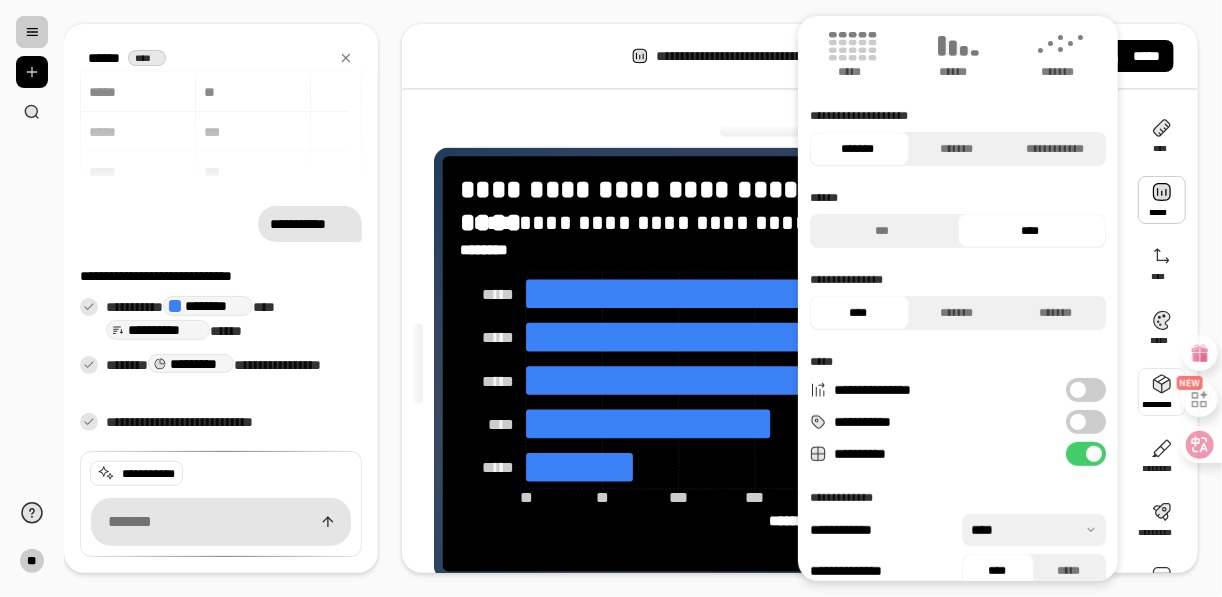 scroll, scrollTop: 160, scrollLeft: 0, axis: vertical 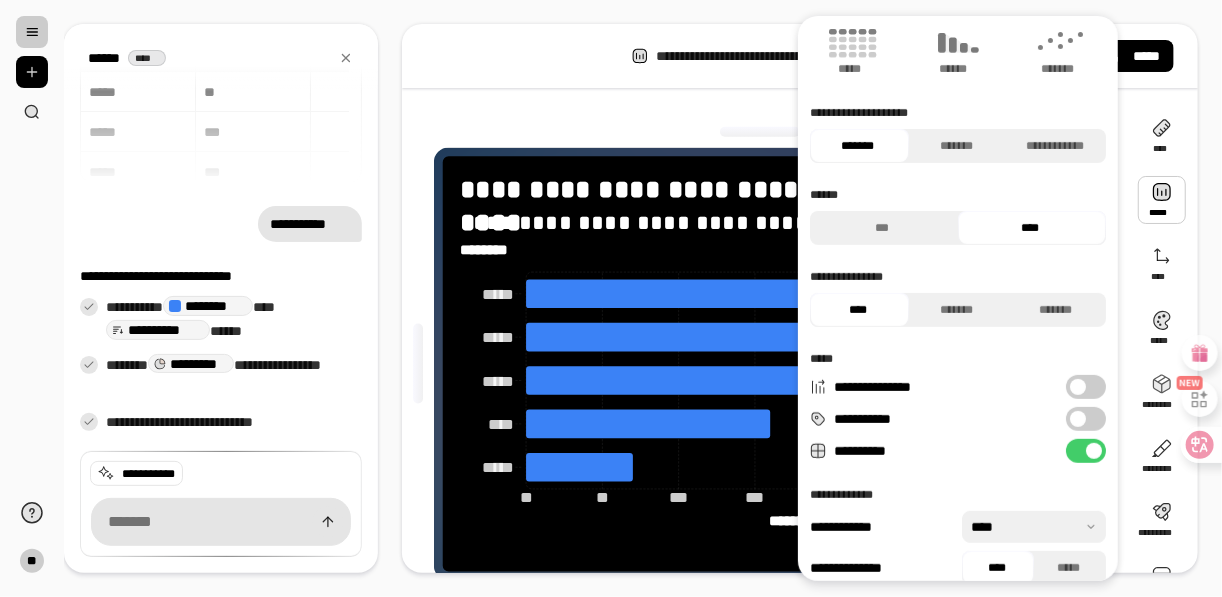 click on "**********" at bounding box center [1086, 419] 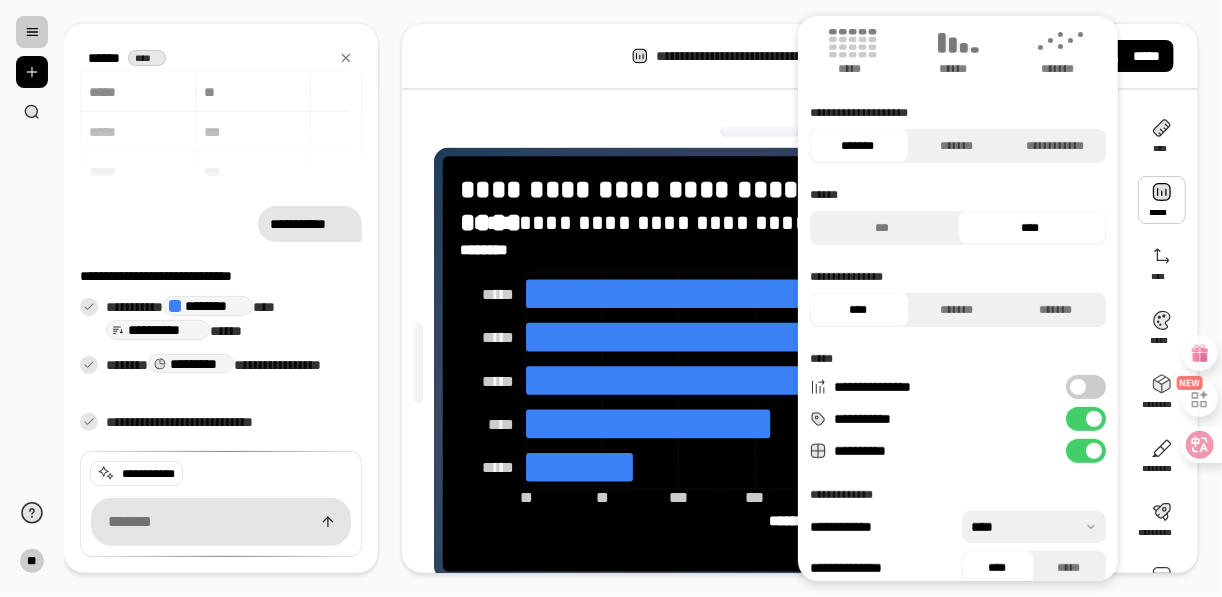 click on "**********" at bounding box center [800, 298] 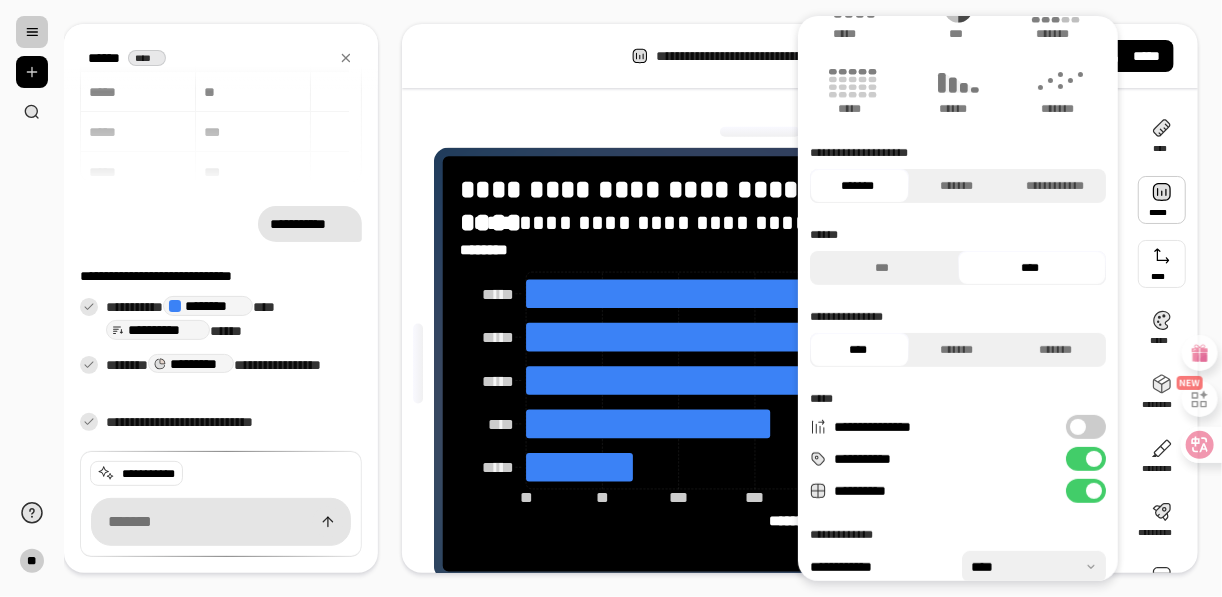 scroll, scrollTop: 160, scrollLeft: 0, axis: vertical 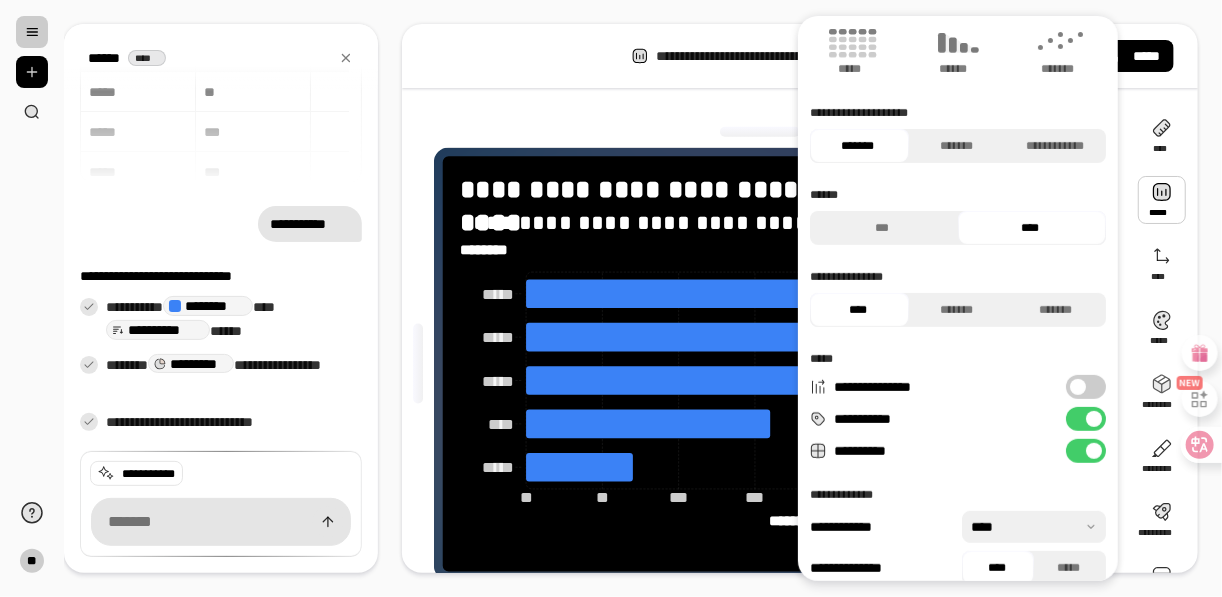 click at bounding box center (1094, 419) 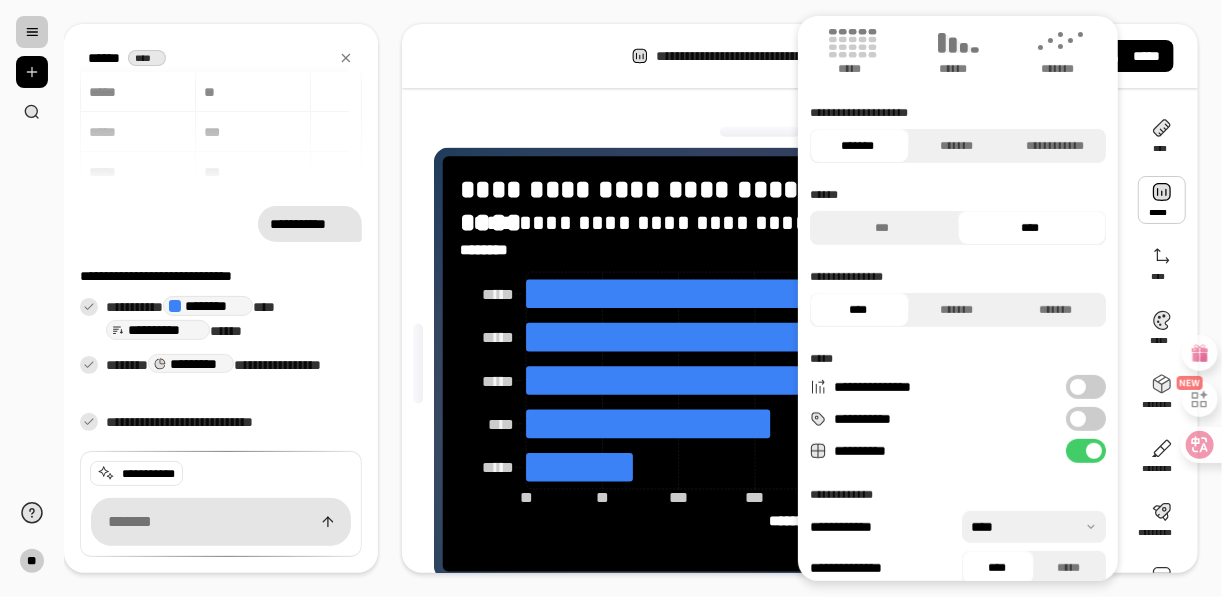 click on "**********" at bounding box center (1086, 419) 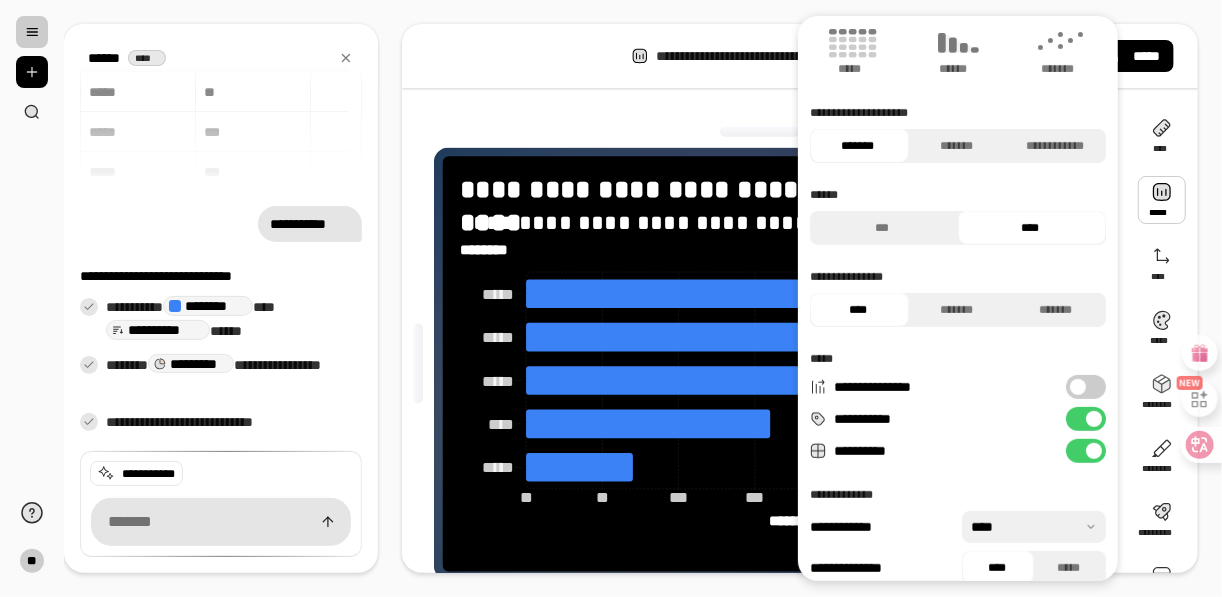 click on "**********" at bounding box center (800, 298) 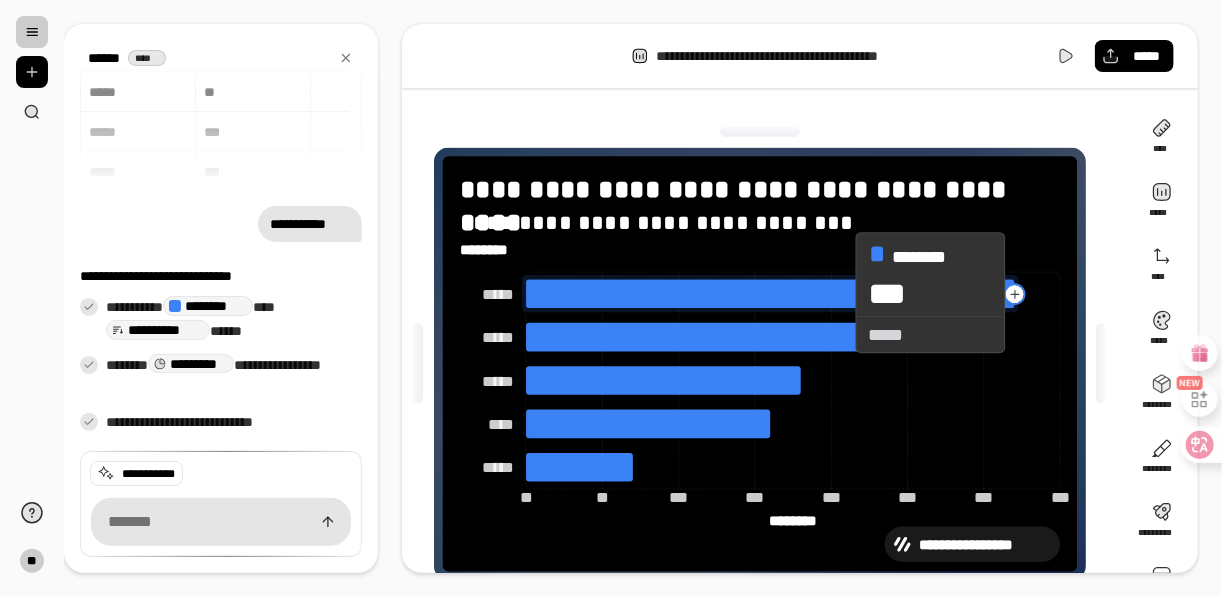 click 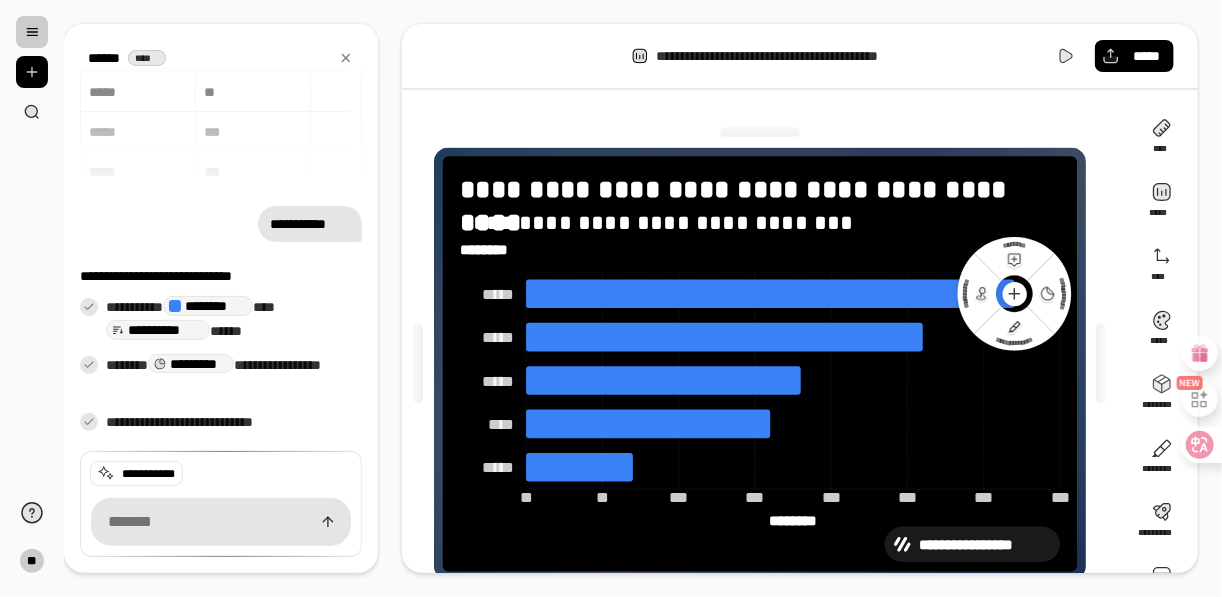 click 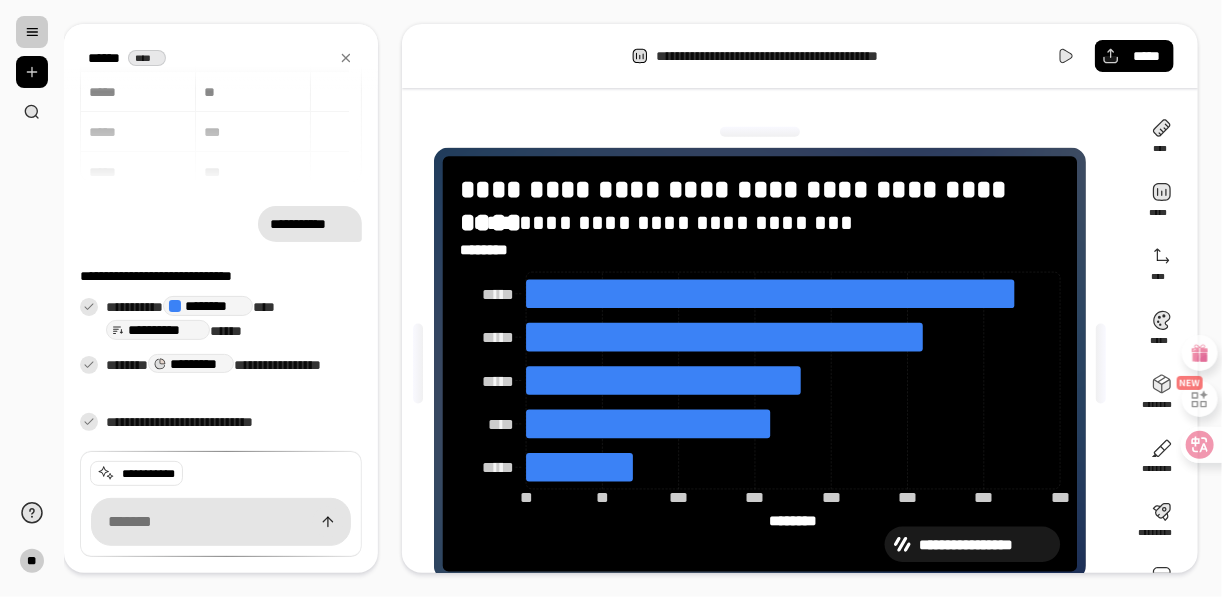 click on "**********" at bounding box center [766, 364] 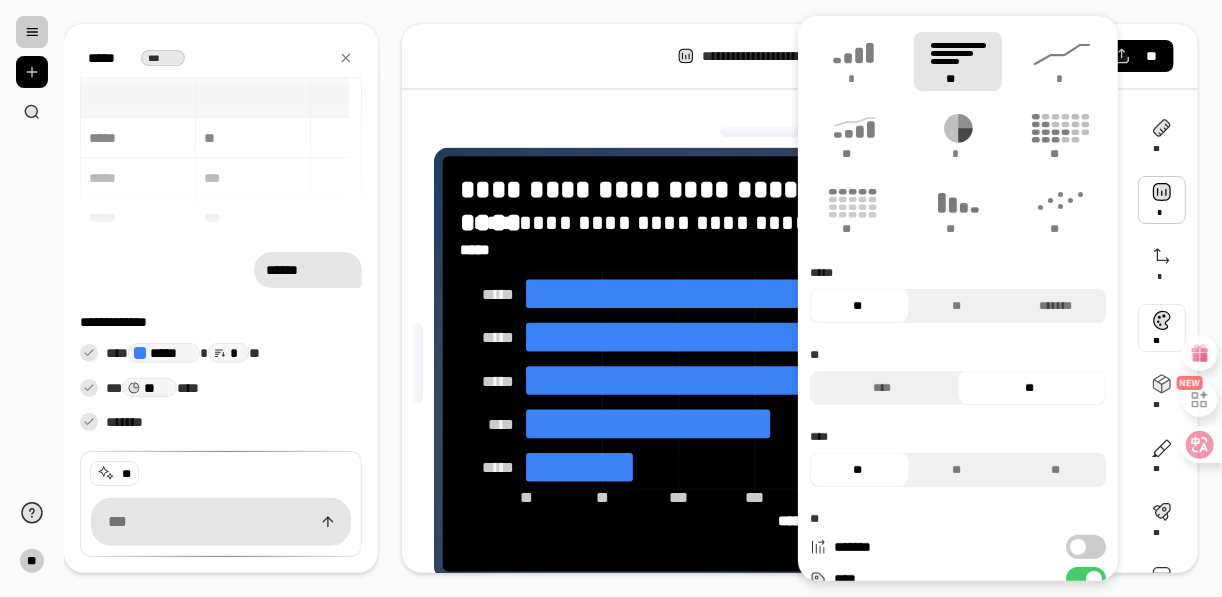 scroll, scrollTop: 2, scrollLeft: 0, axis: vertical 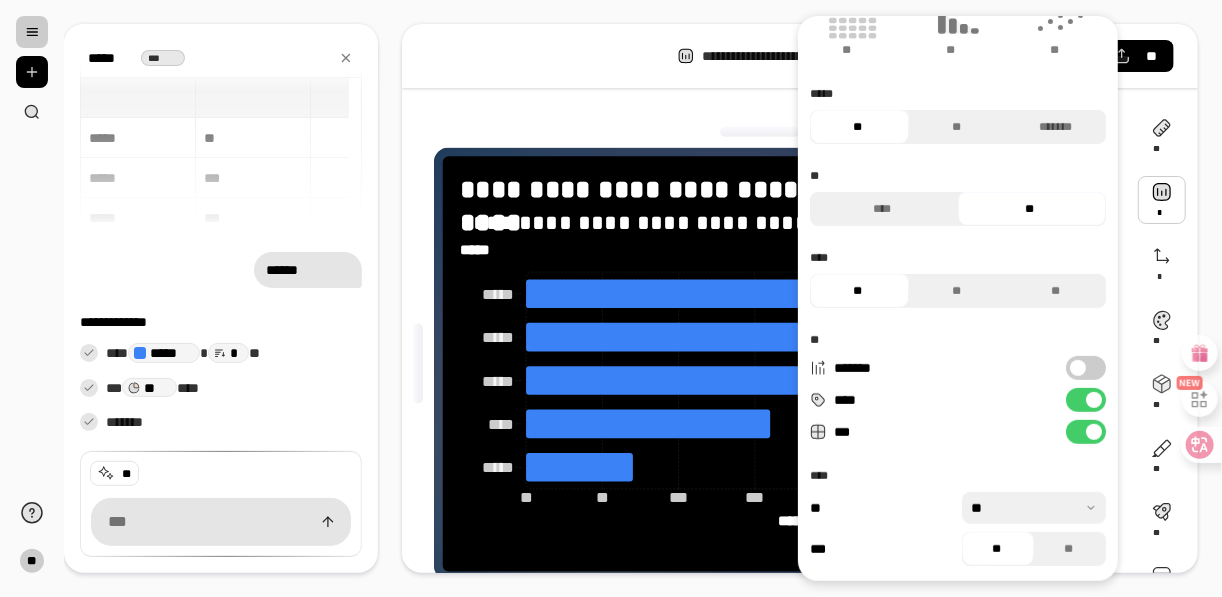click on "****" at bounding box center (1086, 400) 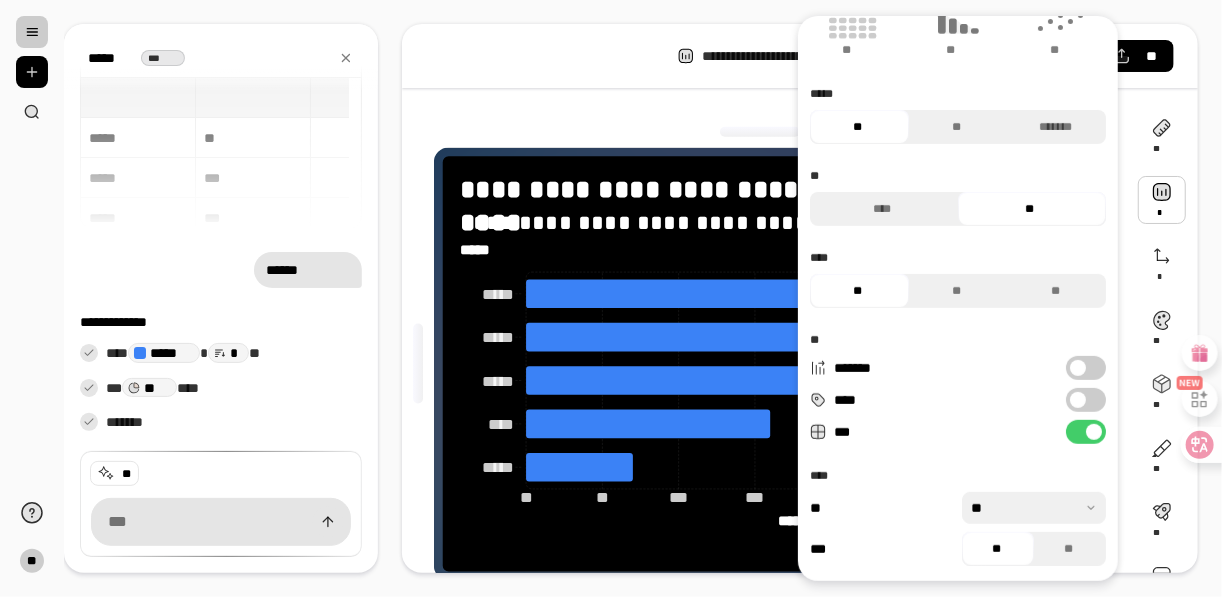 click at bounding box center (1078, 400) 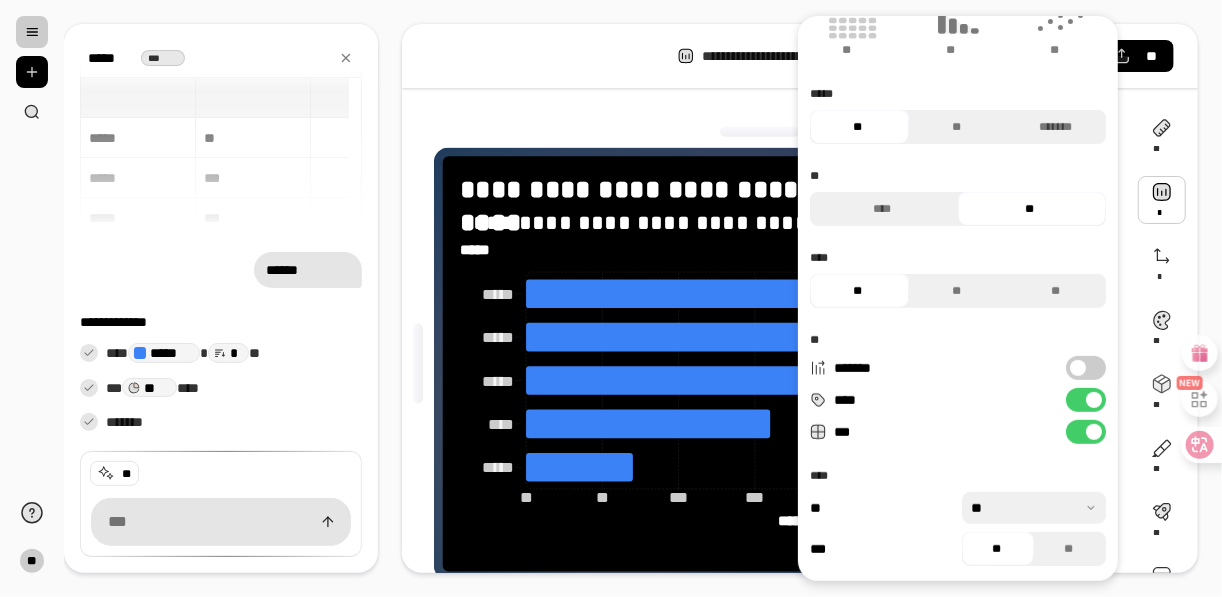 click at bounding box center [1078, 368] 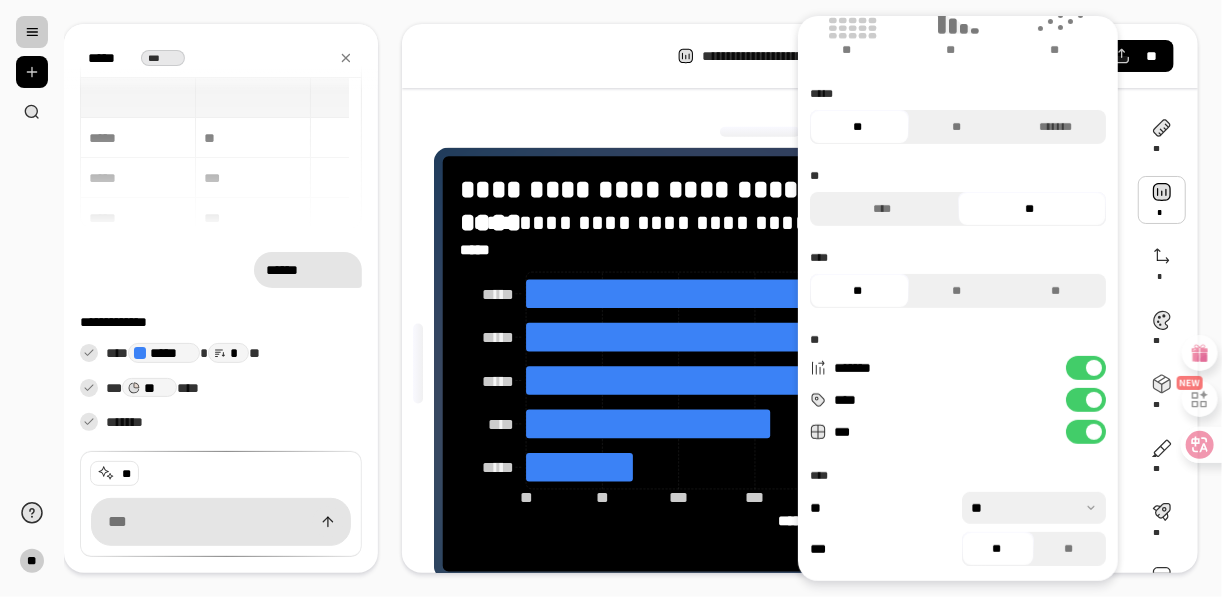 click on "*******" at bounding box center (1086, 368) 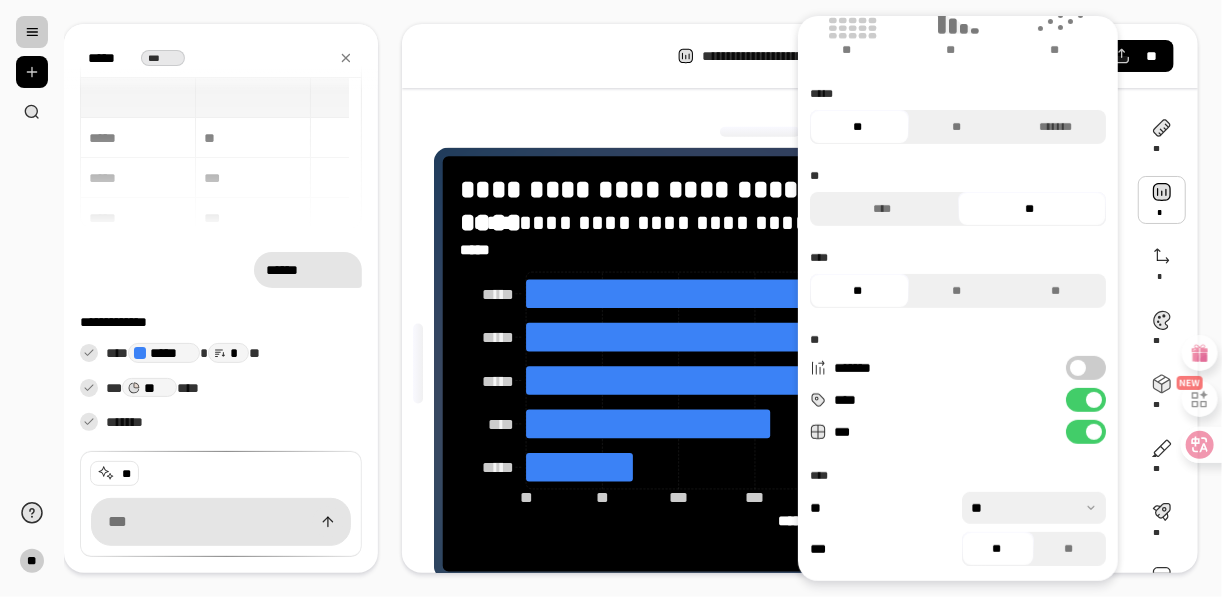 click at bounding box center (760, 132) 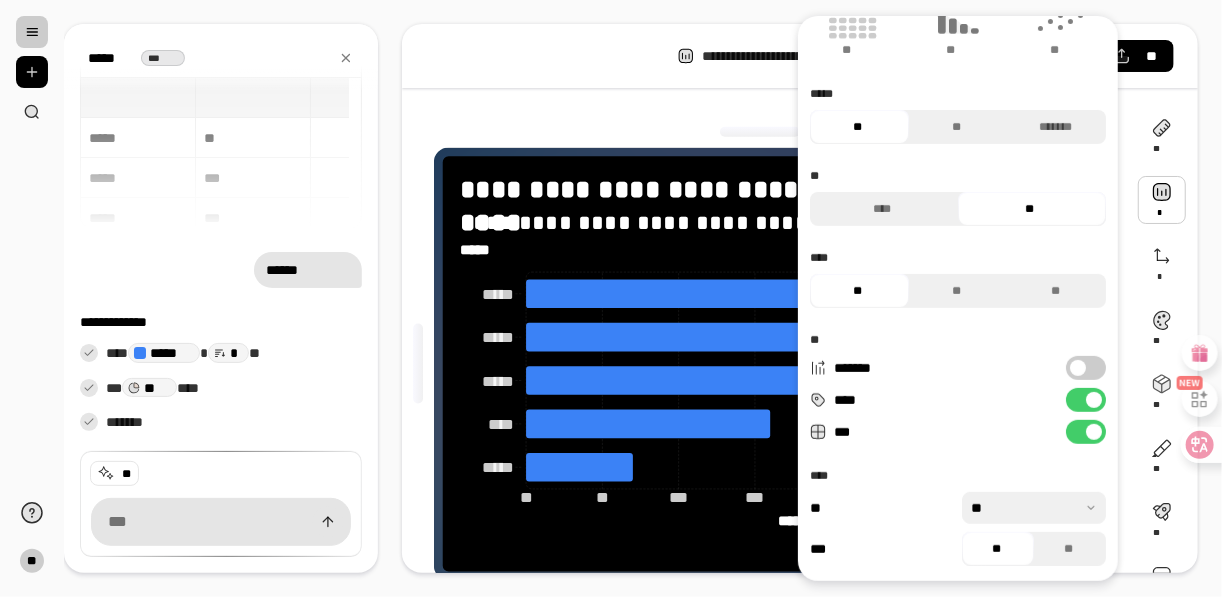 click on "**********" at bounding box center (800, 298) 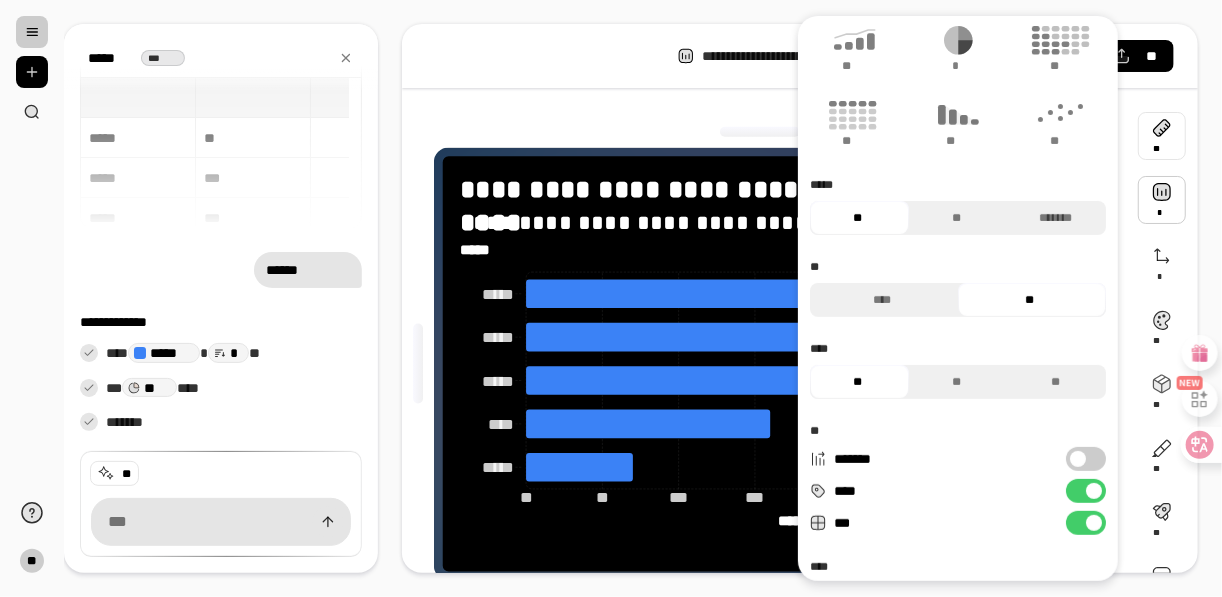 scroll, scrollTop: 179, scrollLeft: 0, axis: vertical 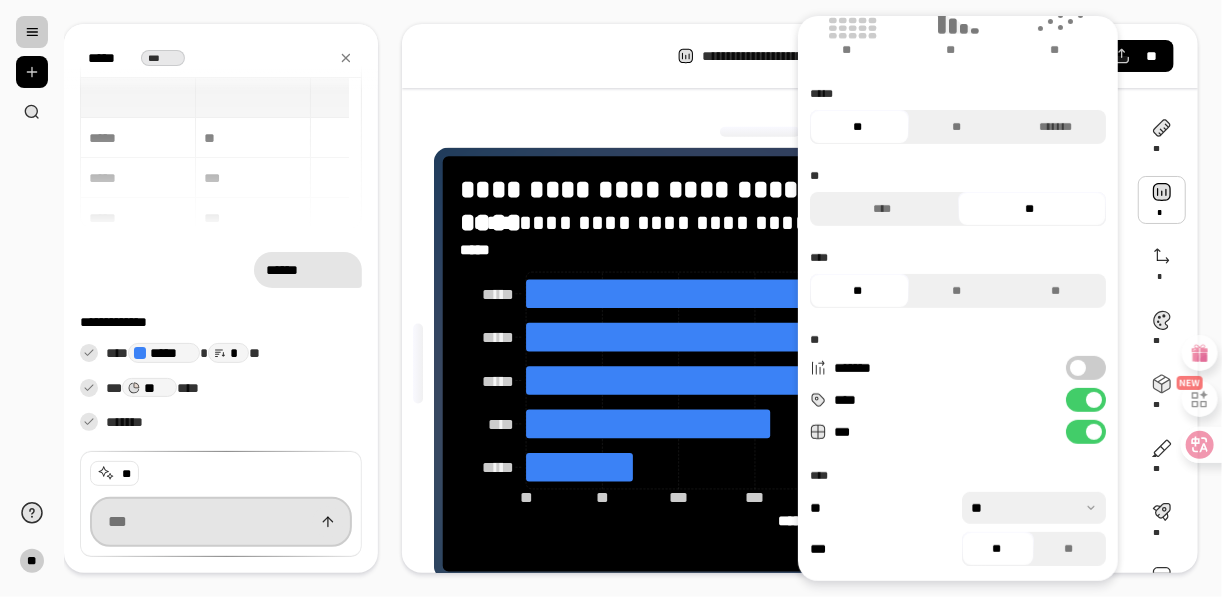 click at bounding box center (221, 522) 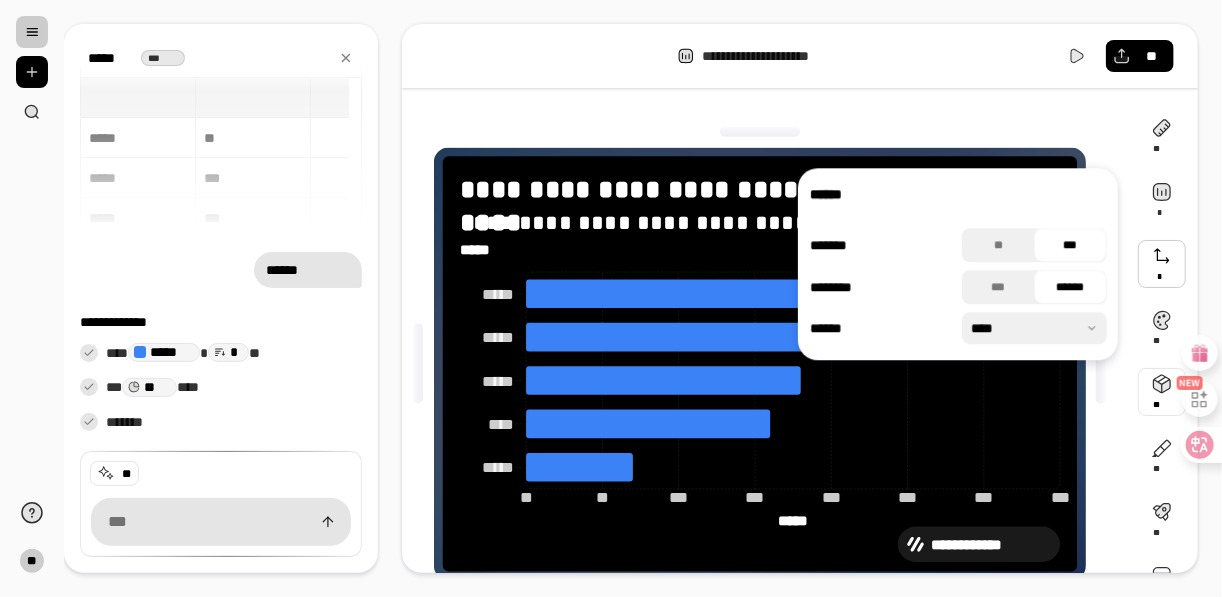 scroll, scrollTop: 2, scrollLeft: 0, axis: vertical 